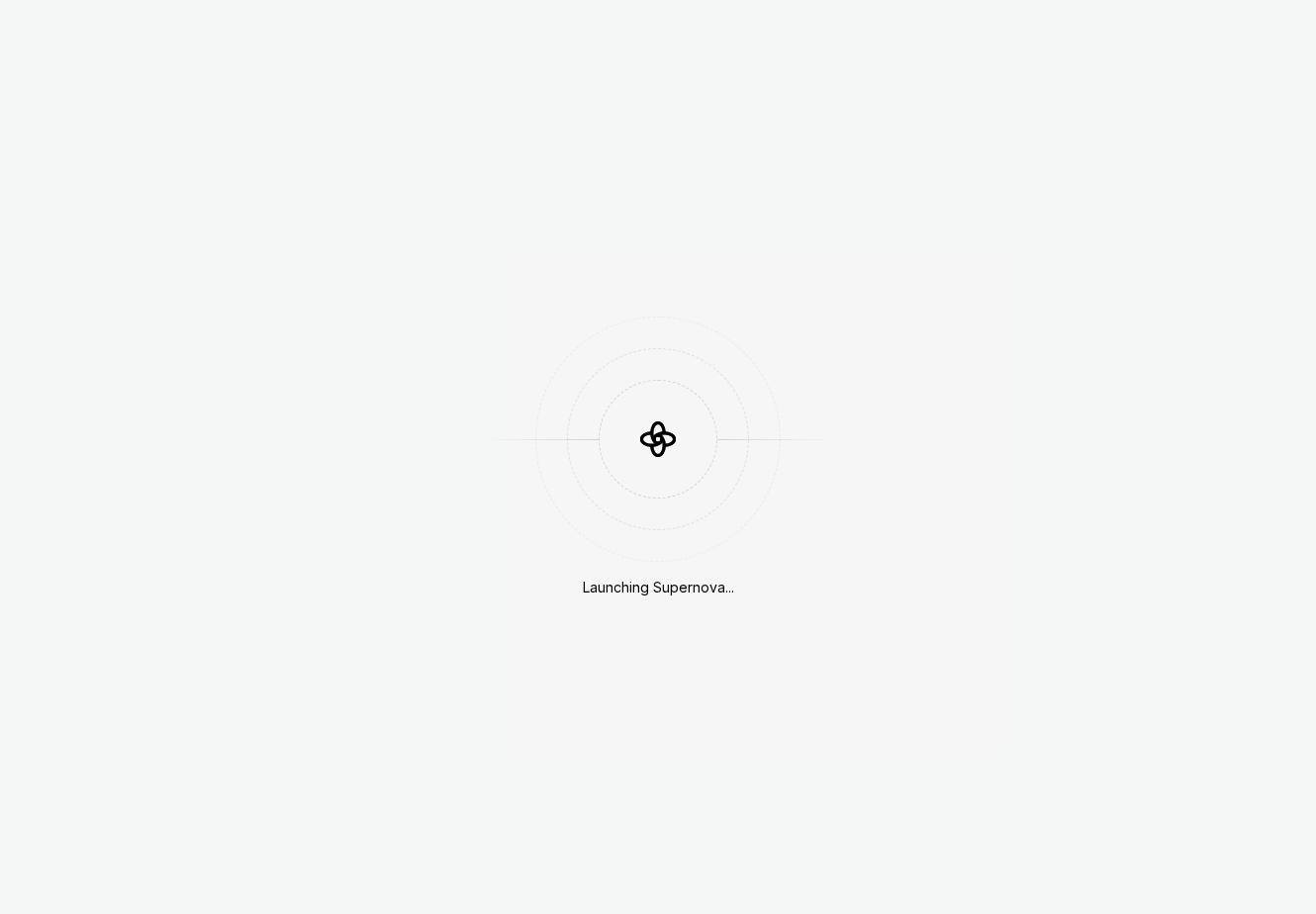 scroll, scrollTop: 0, scrollLeft: 0, axis: both 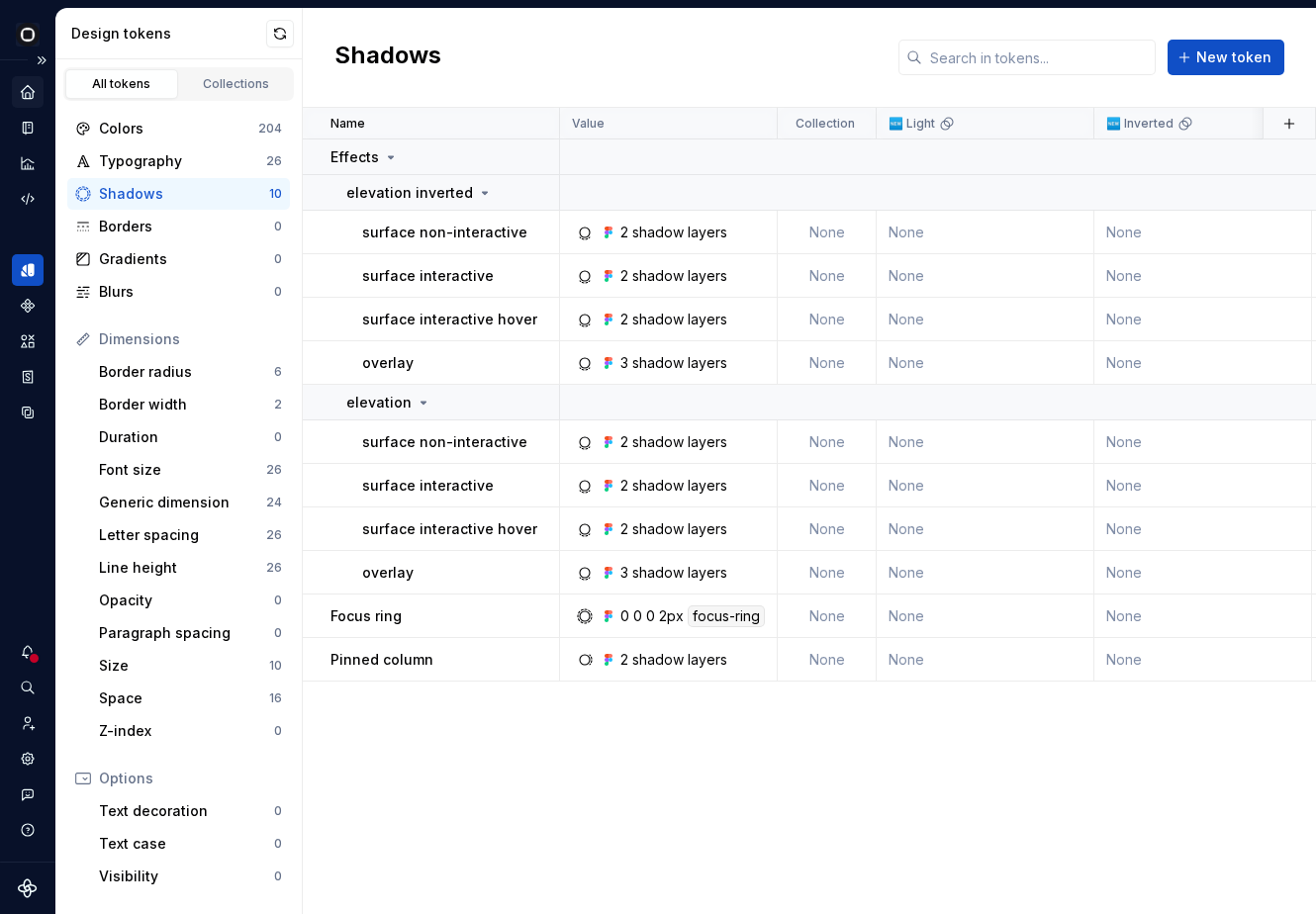 click at bounding box center (28, 92) 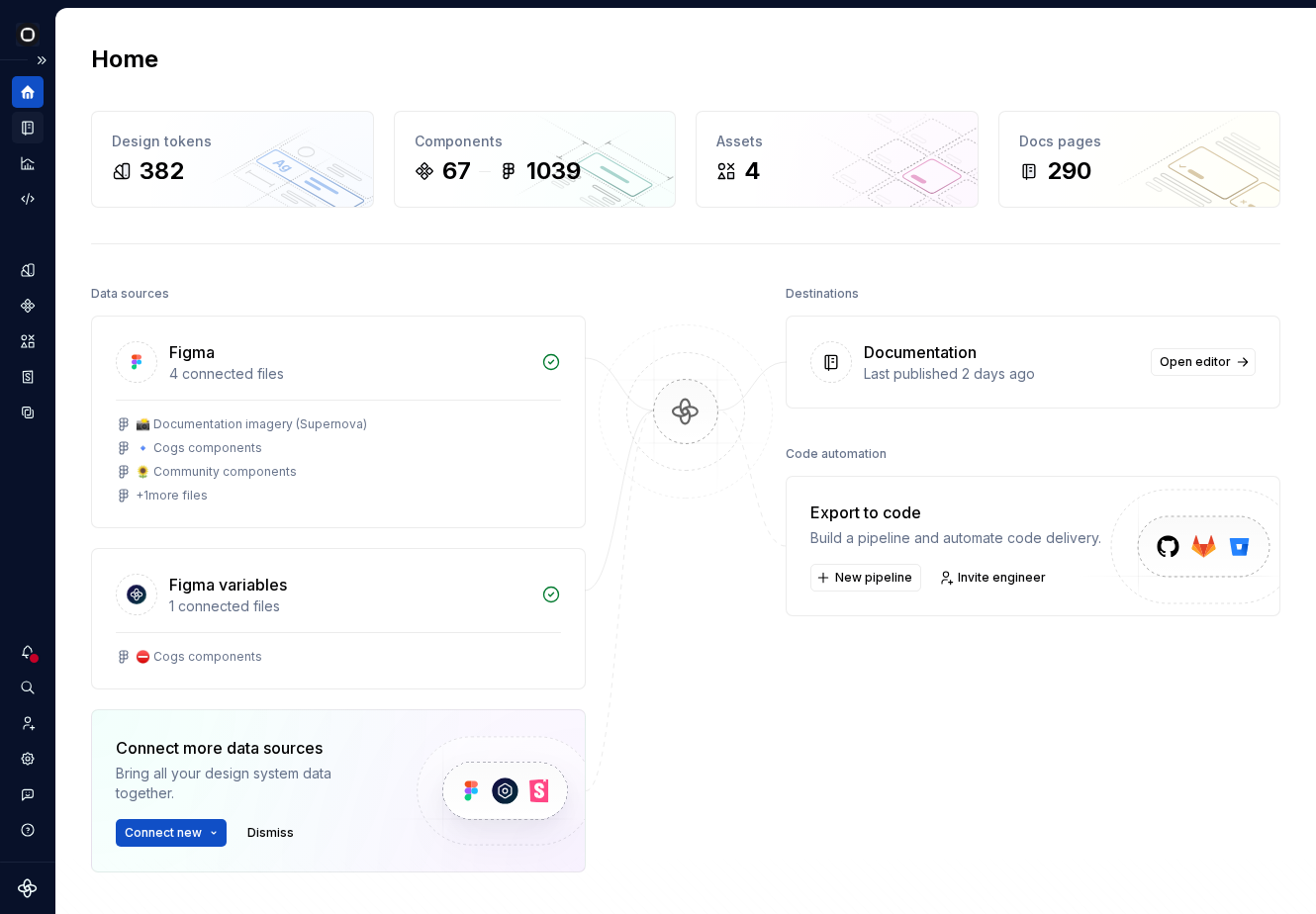 click 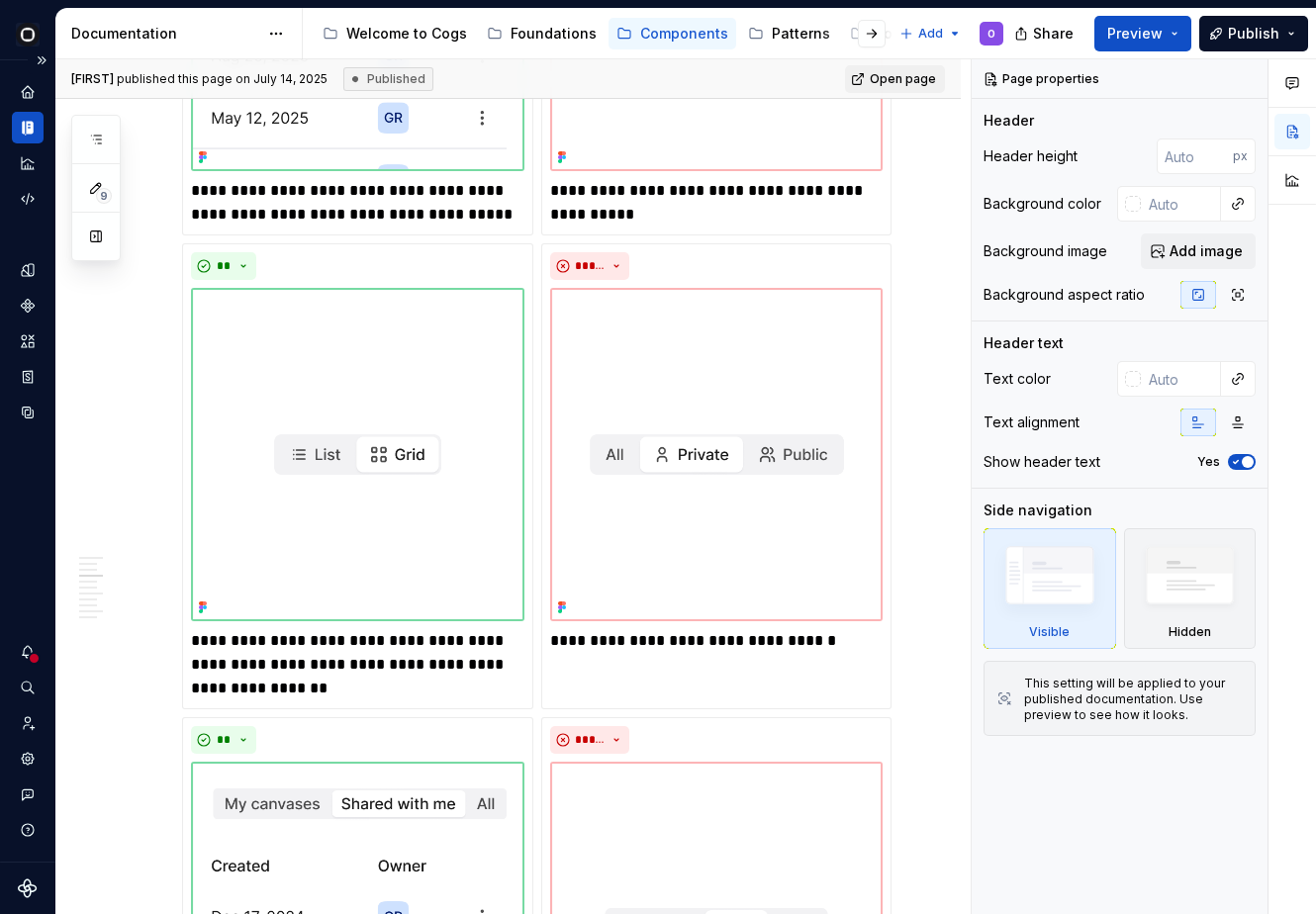 scroll, scrollTop: 1707, scrollLeft: 0, axis: vertical 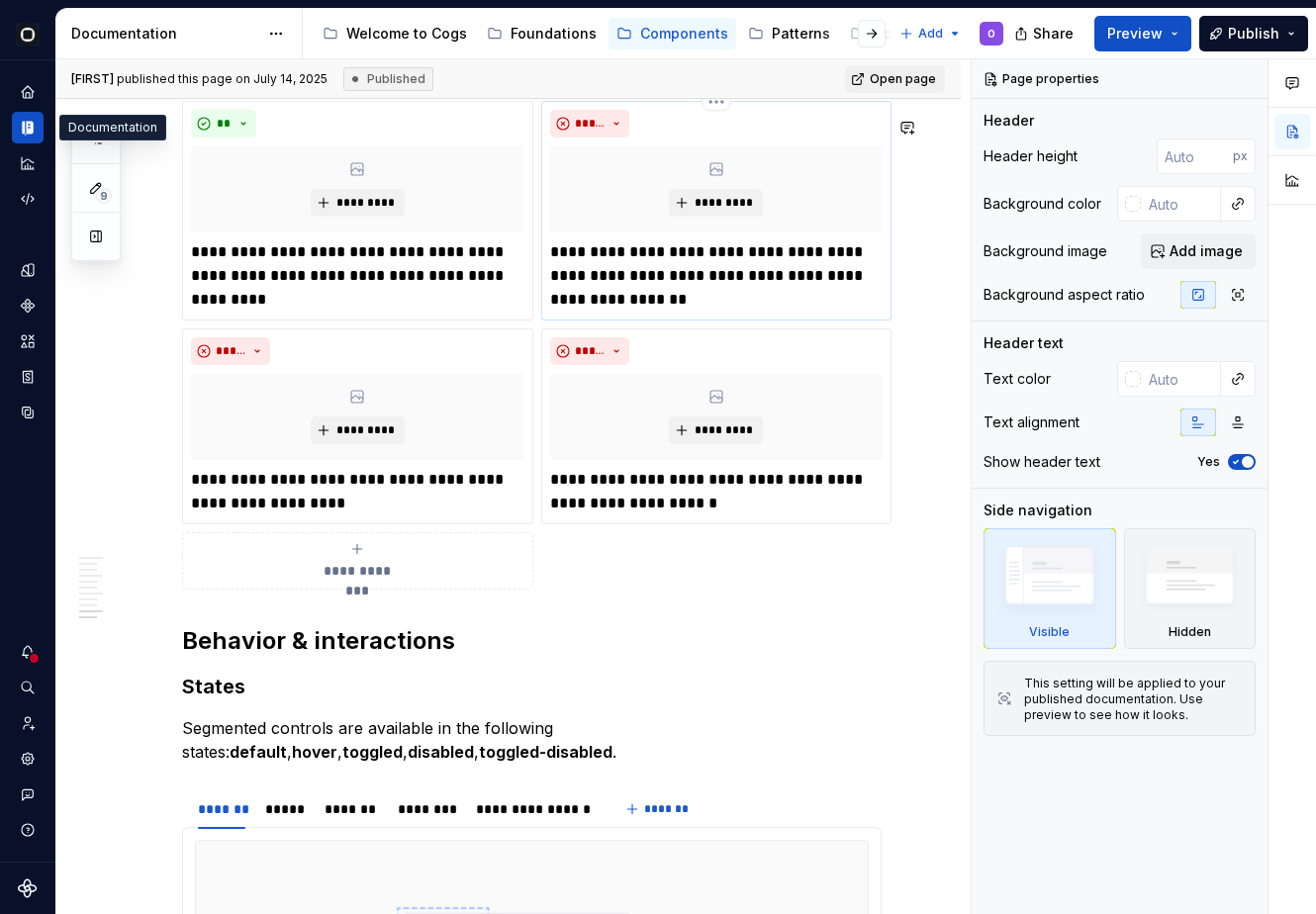 click on "**********" at bounding box center (716, 276) 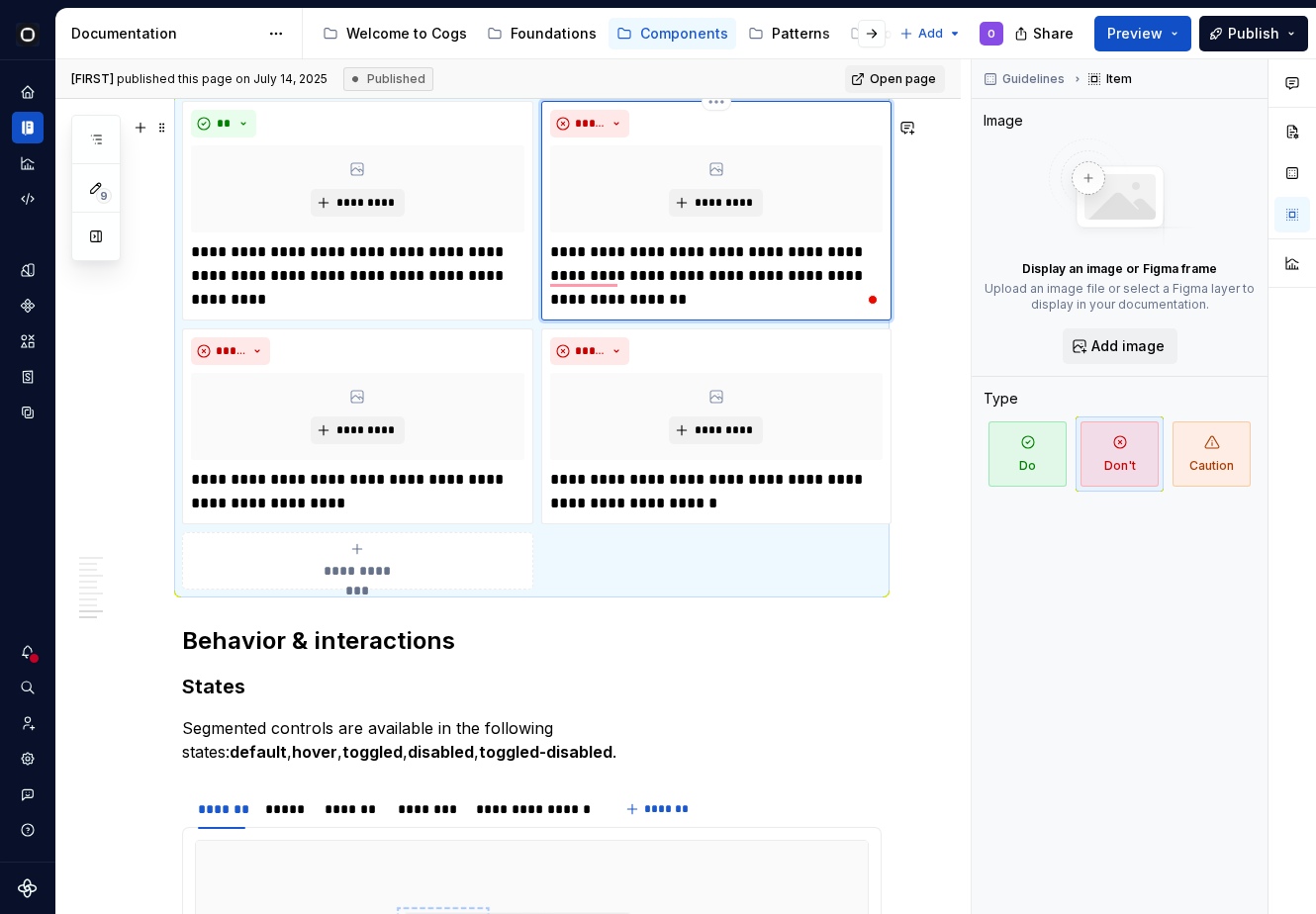 click on "**********" at bounding box center [716, 276] 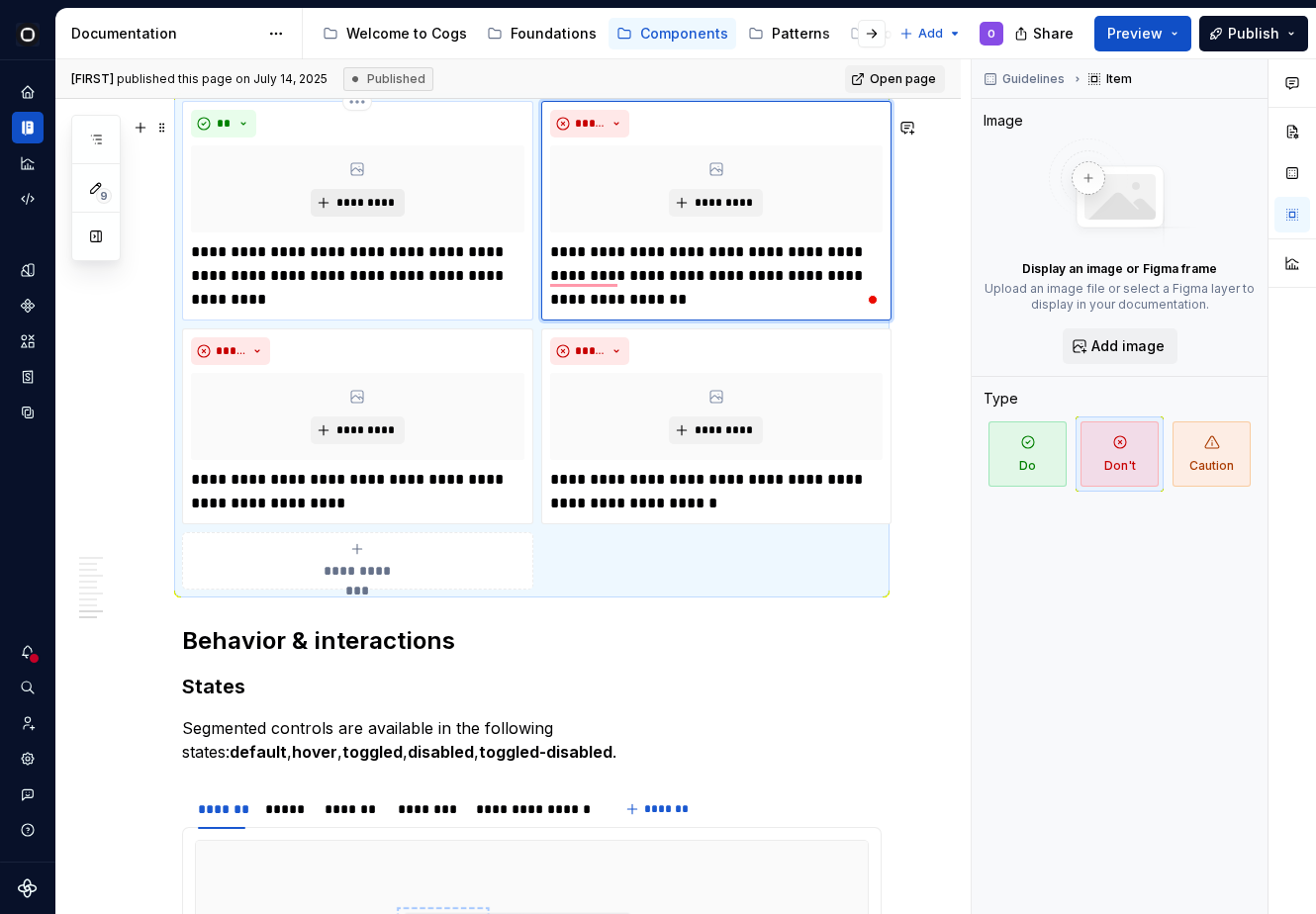 click on "*********" at bounding box center (365, 203) 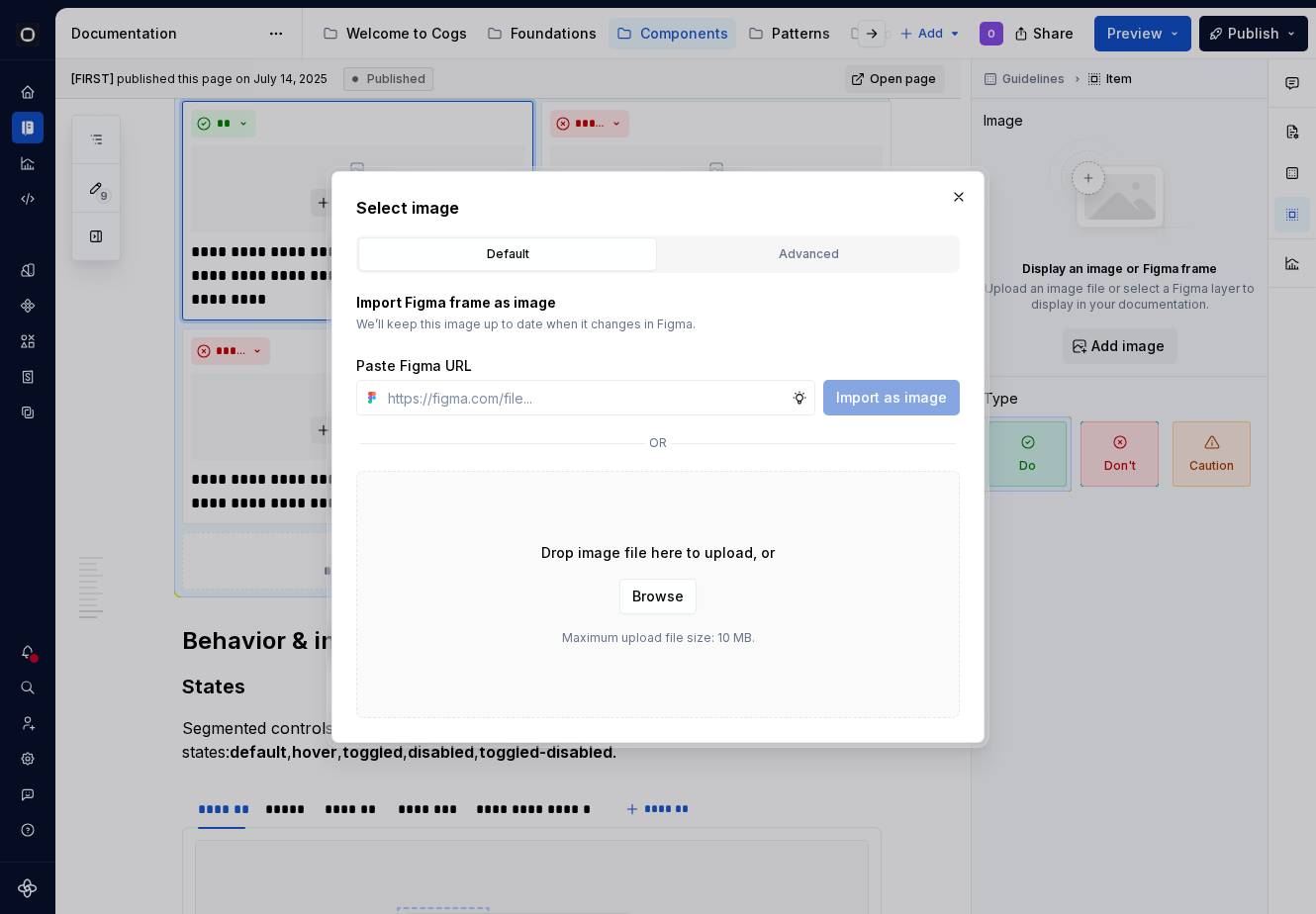 scroll, scrollTop: 5207, scrollLeft: 0, axis: vertical 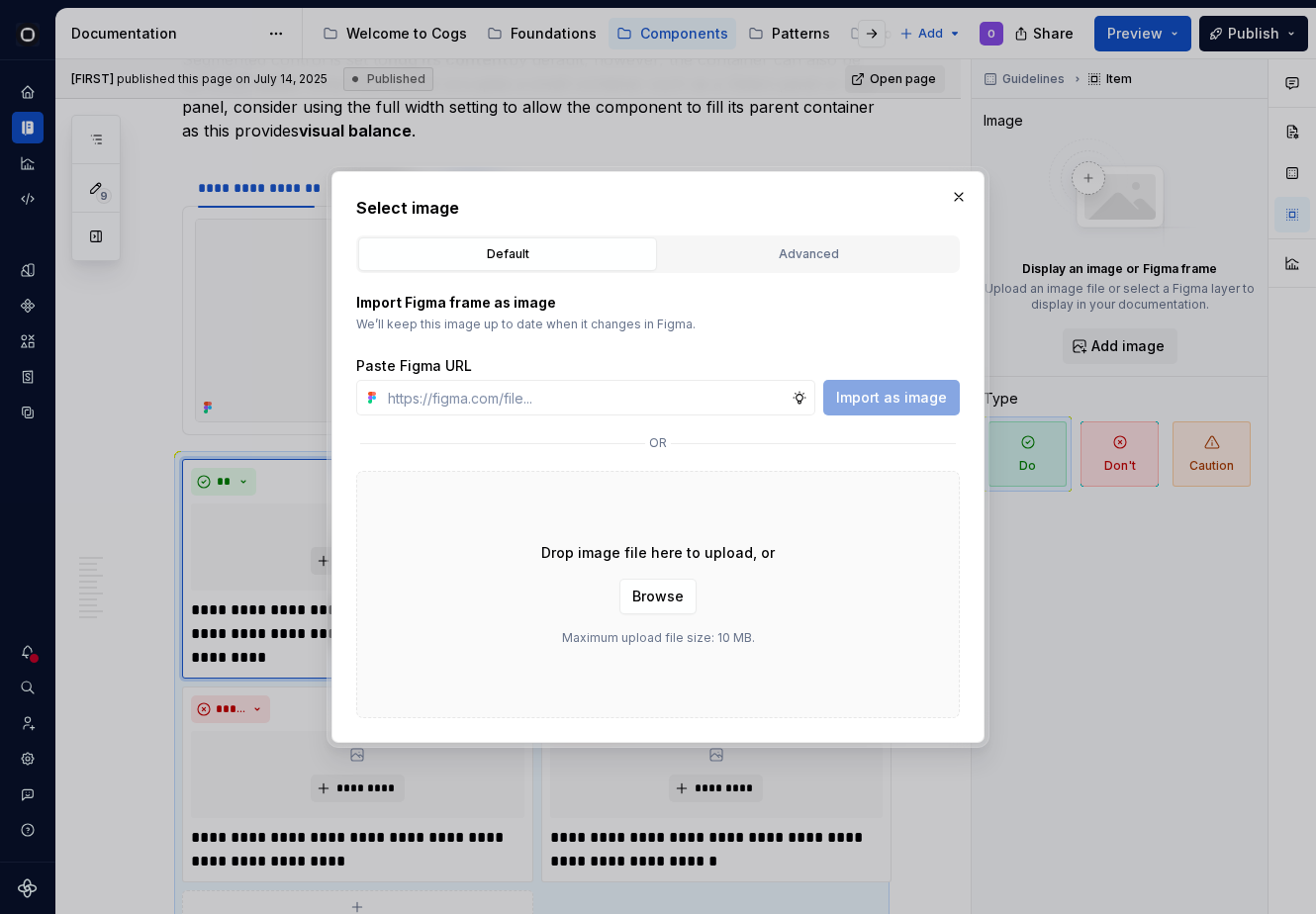 type on "*" 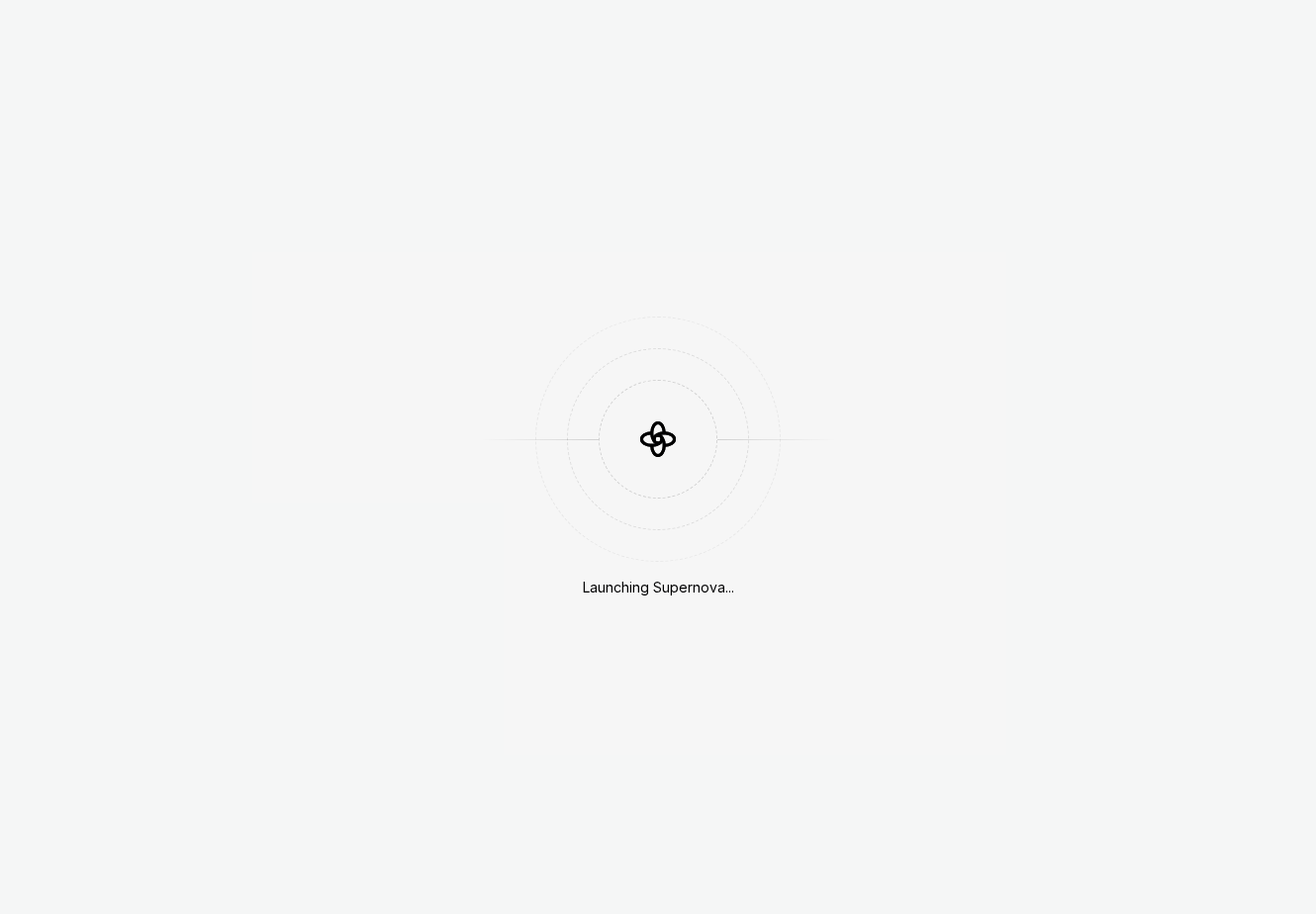 scroll, scrollTop: 0, scrollLeft: 0, axis: both 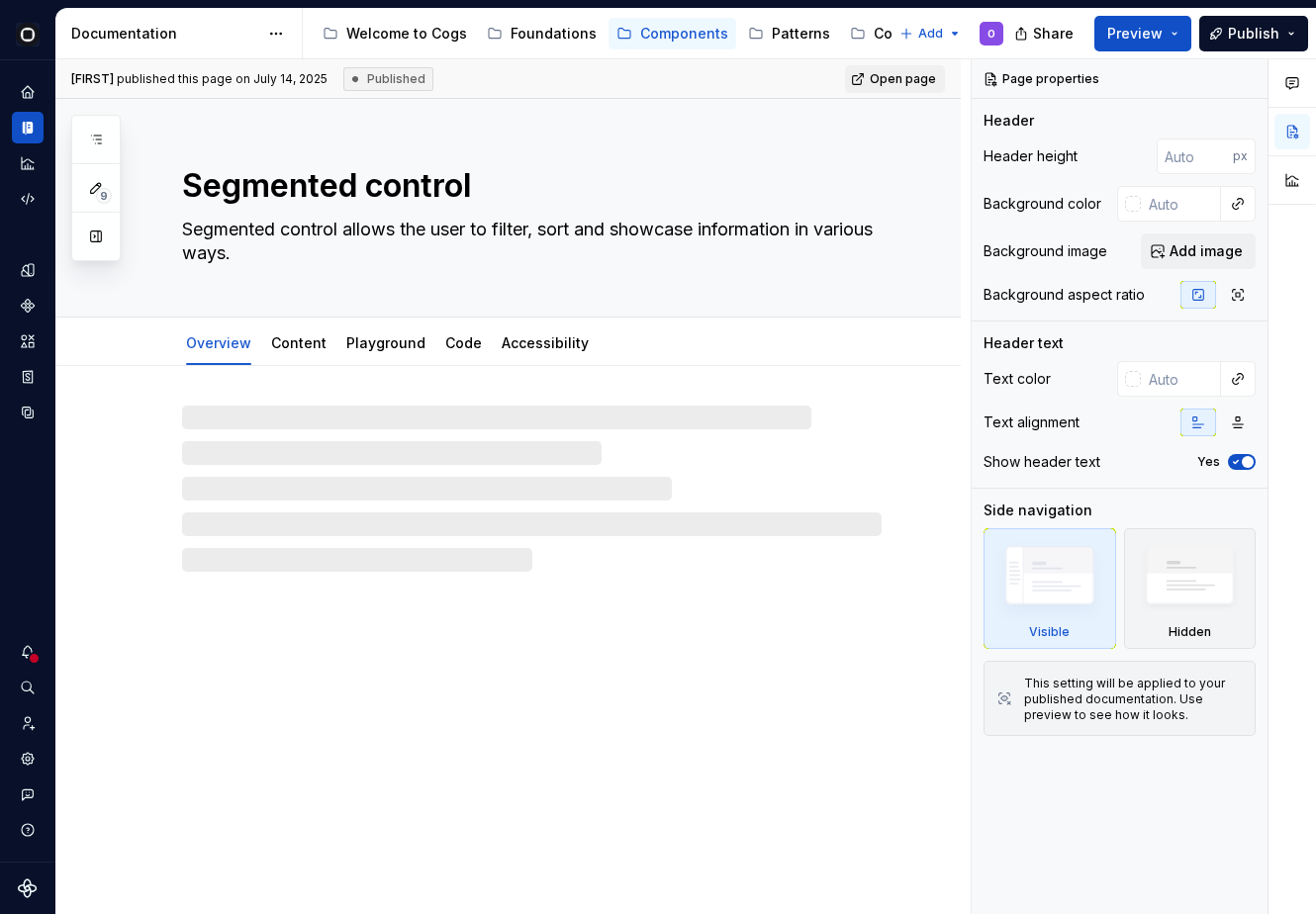 type on "*" 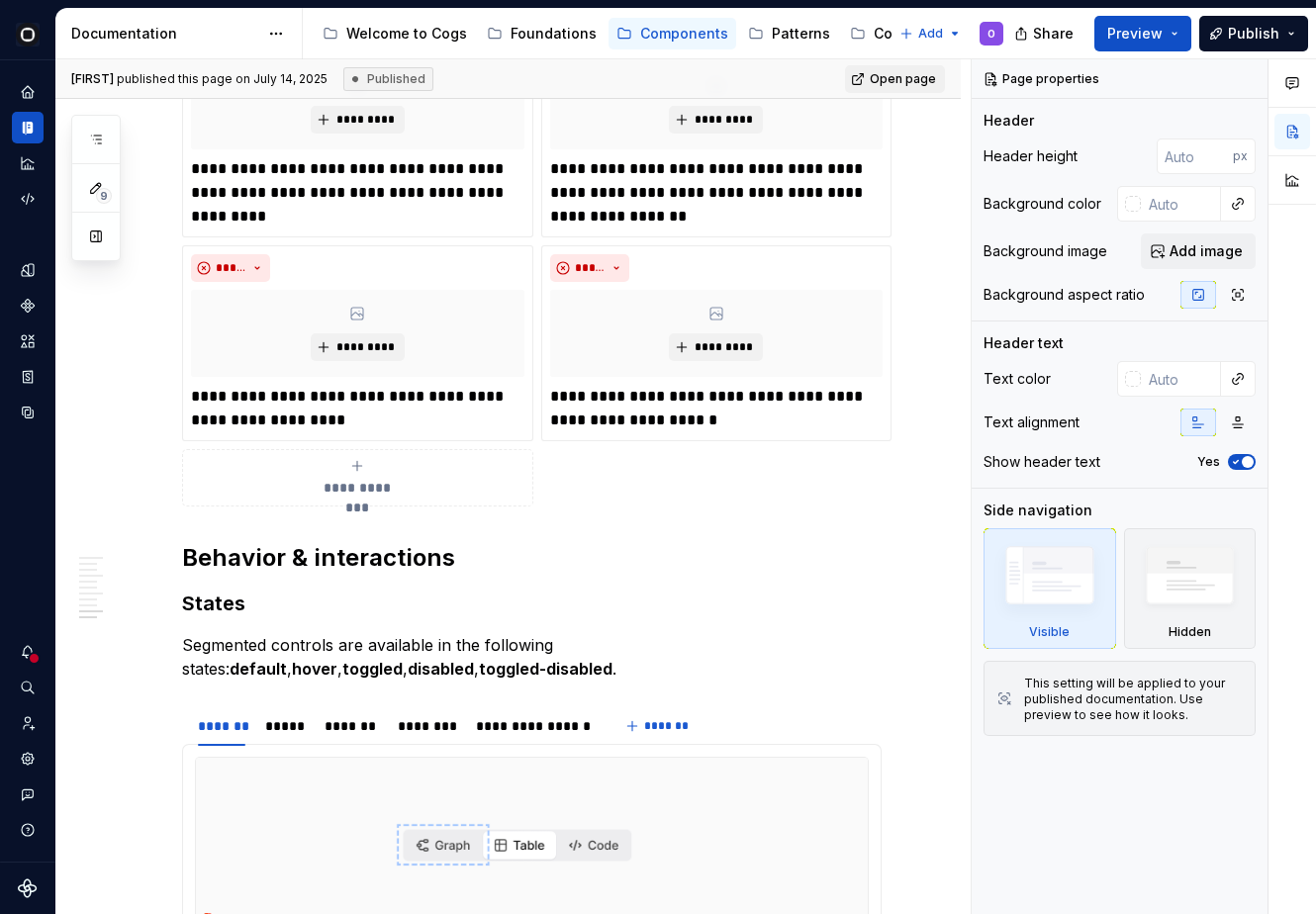 scroll, scrollTop: 5427, scrollLeft: 0, axis: vertical 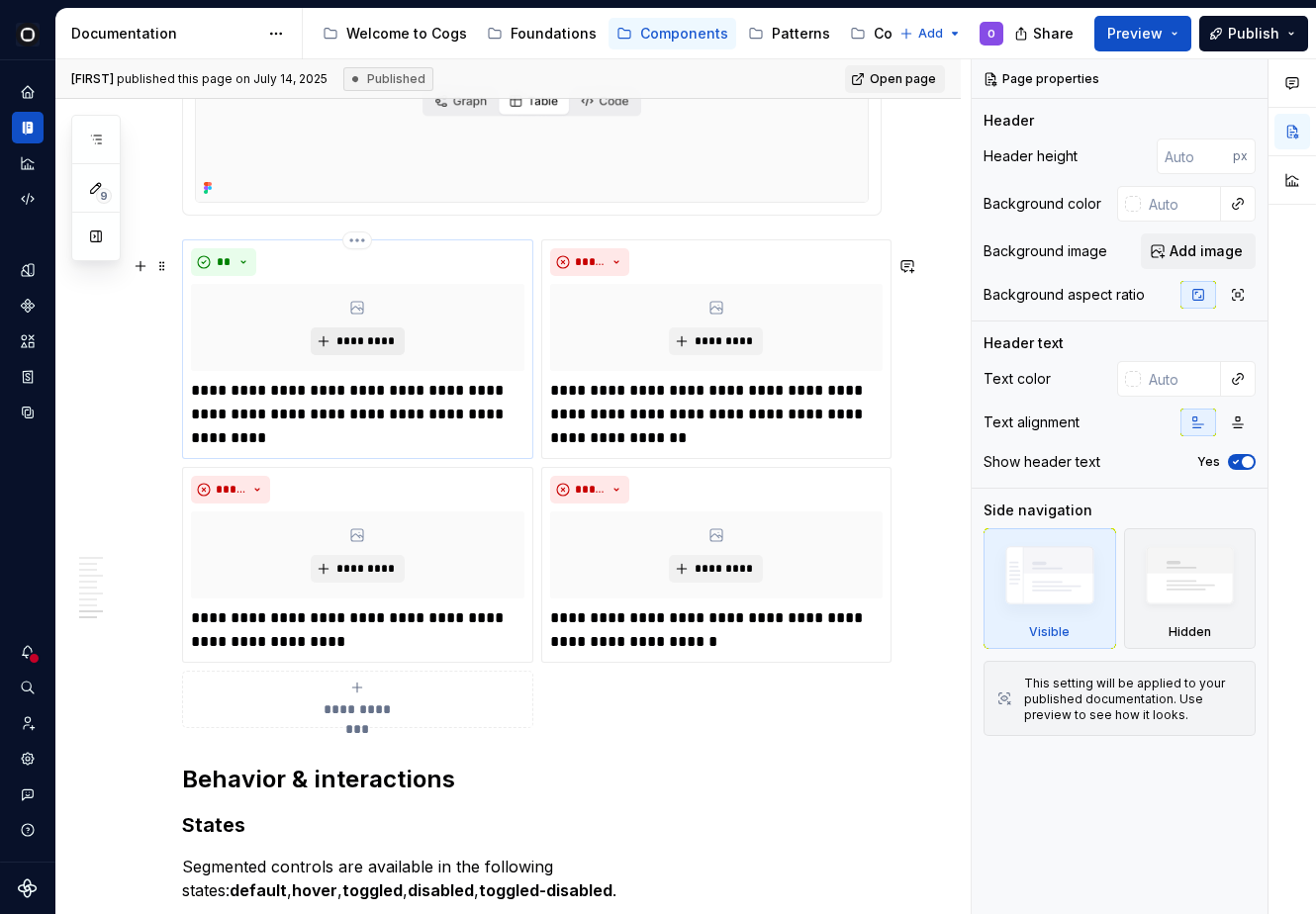 click on "*********" at bounding box center [357, 341] 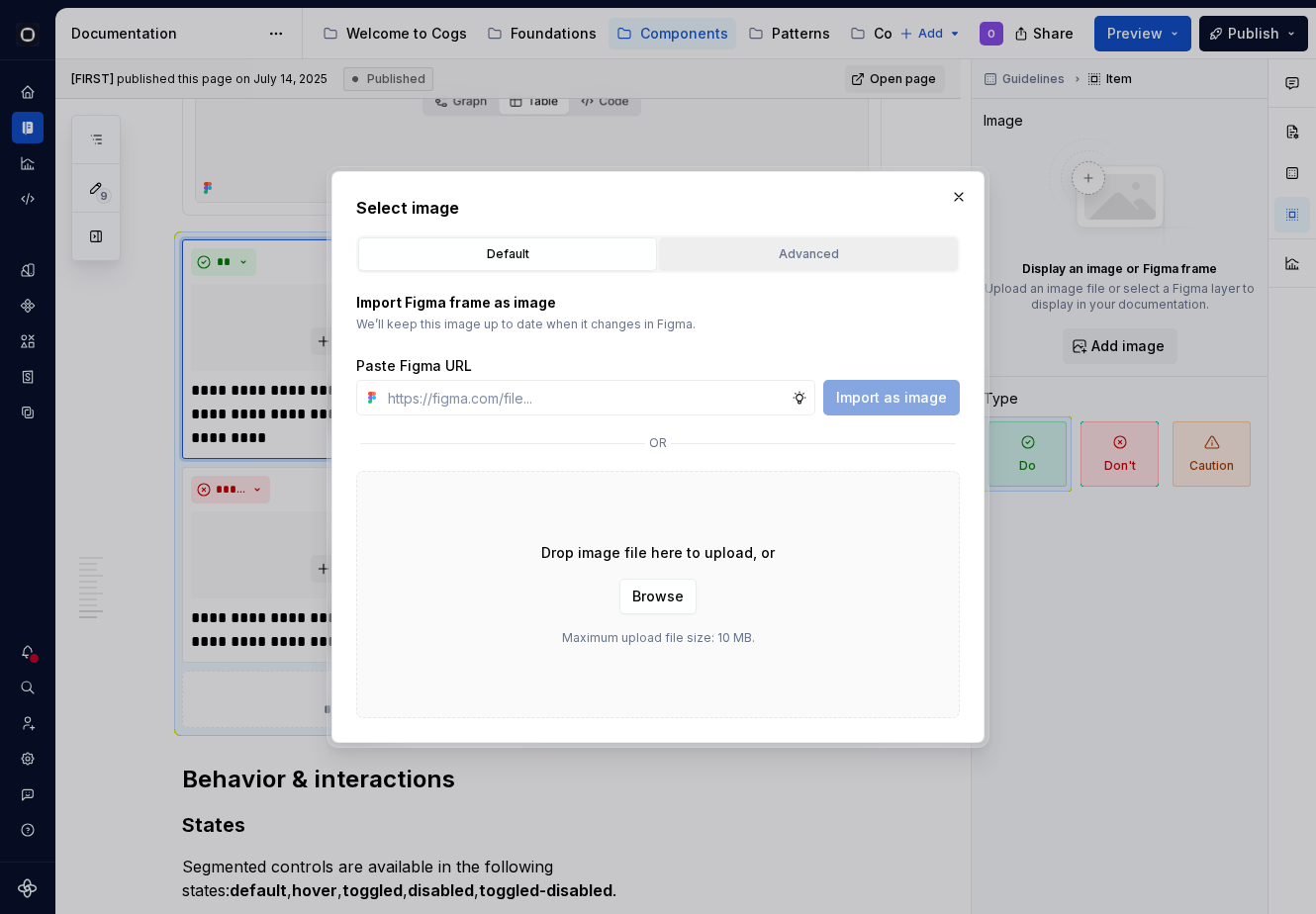click on "Advanced" at bounding box center [808, 254] 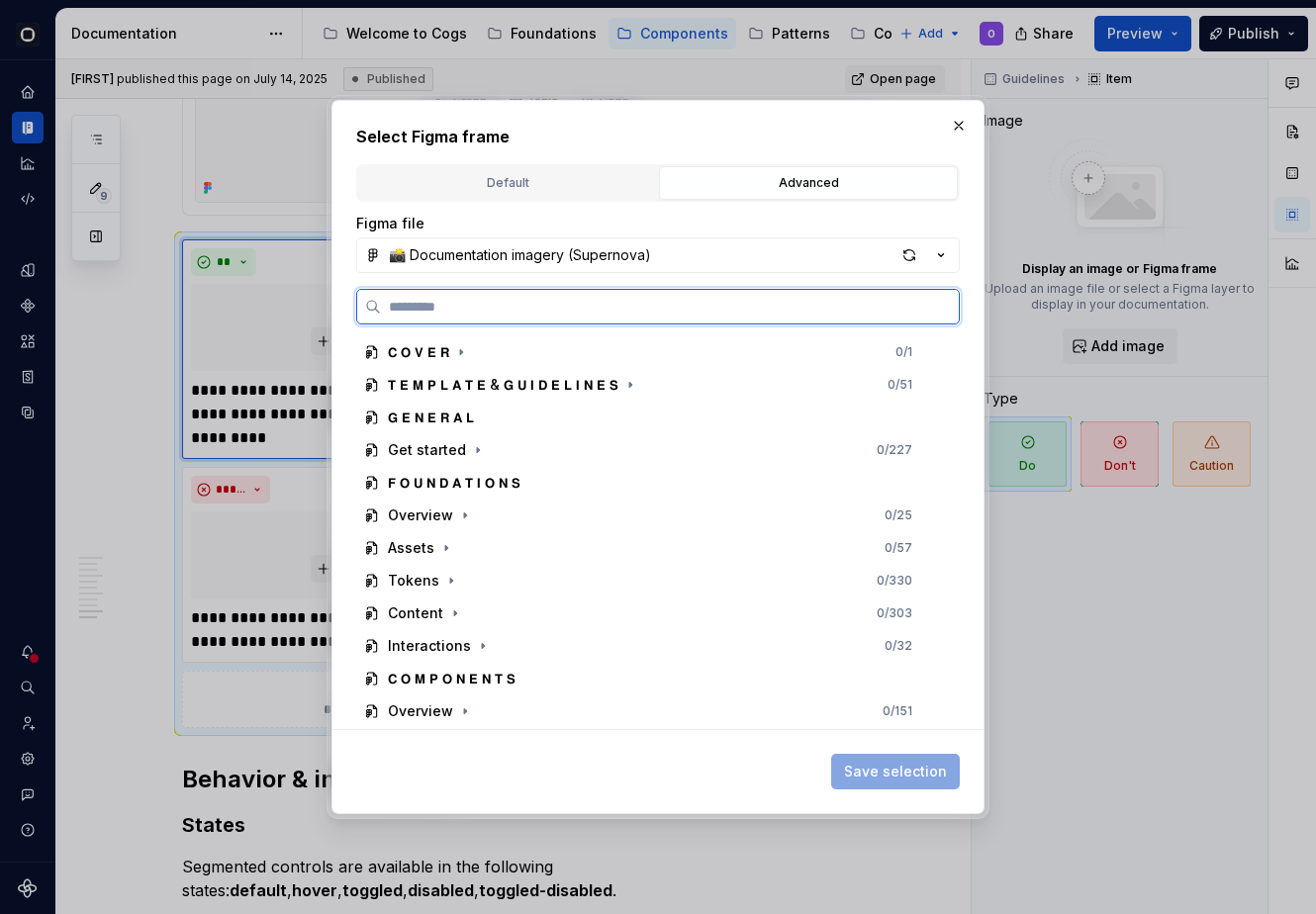 click at bounding box center (670, 307) 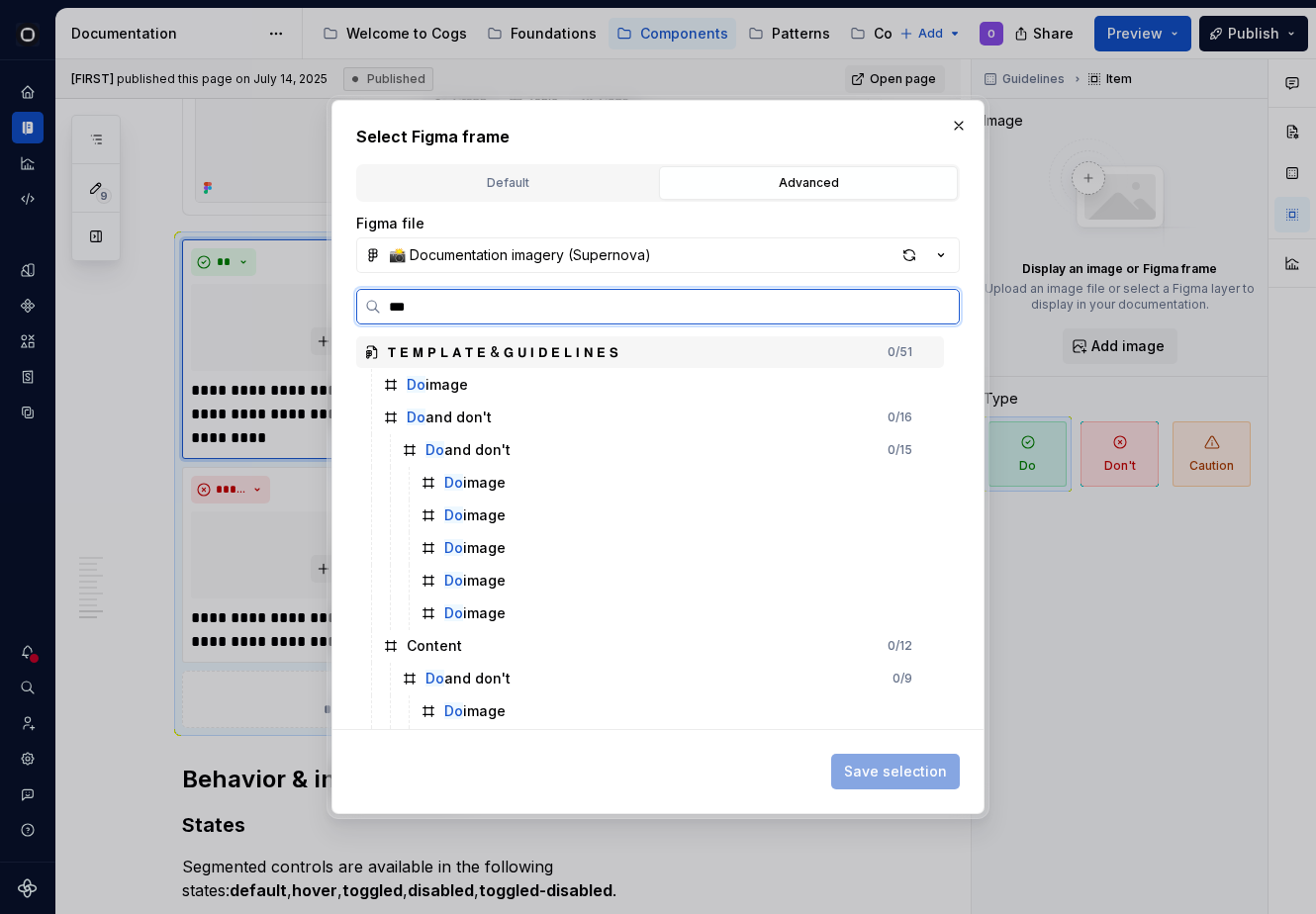 type on "****" 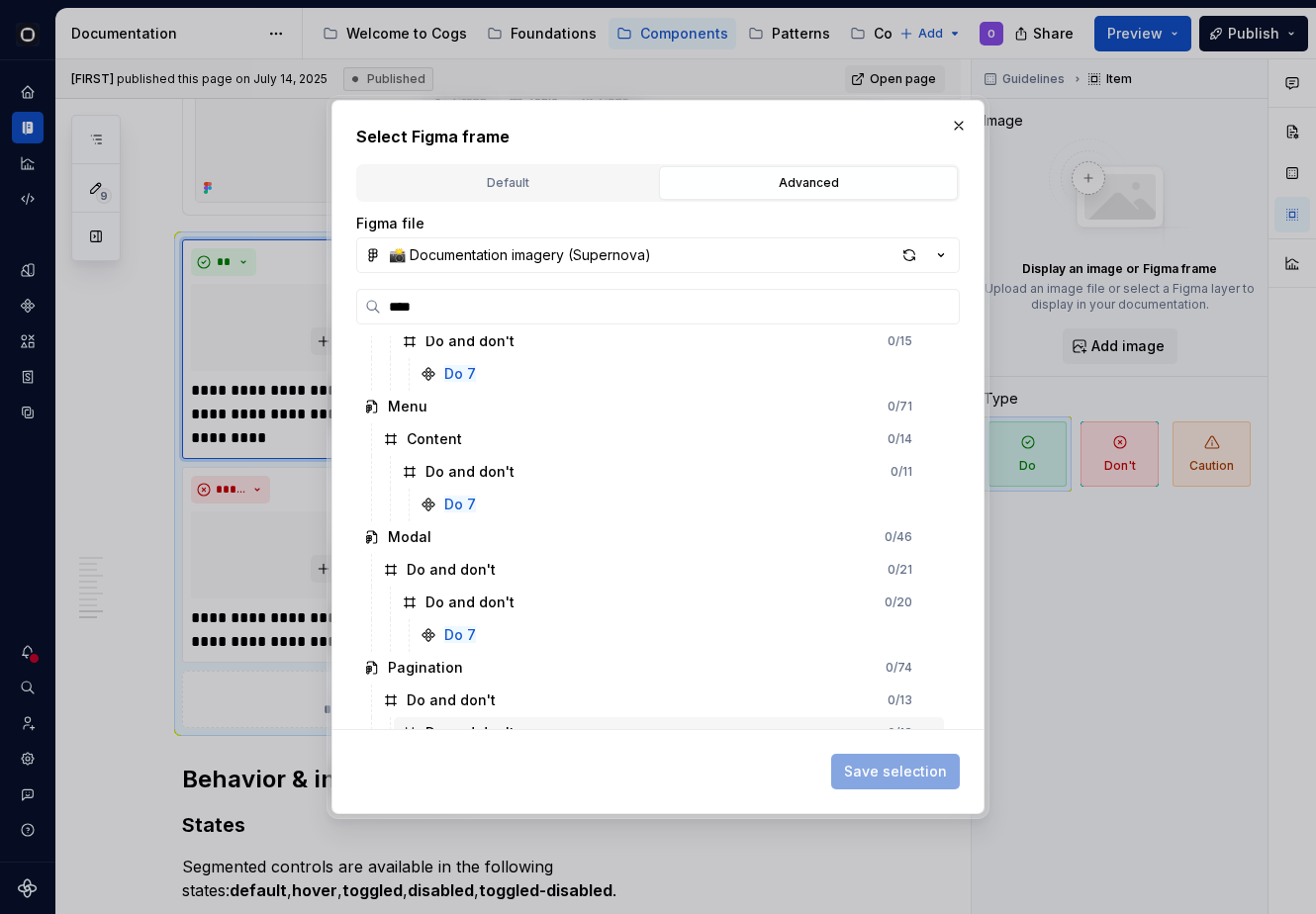 scroll, scrollTop: 26, scrollLeft: 0, axis: vertical 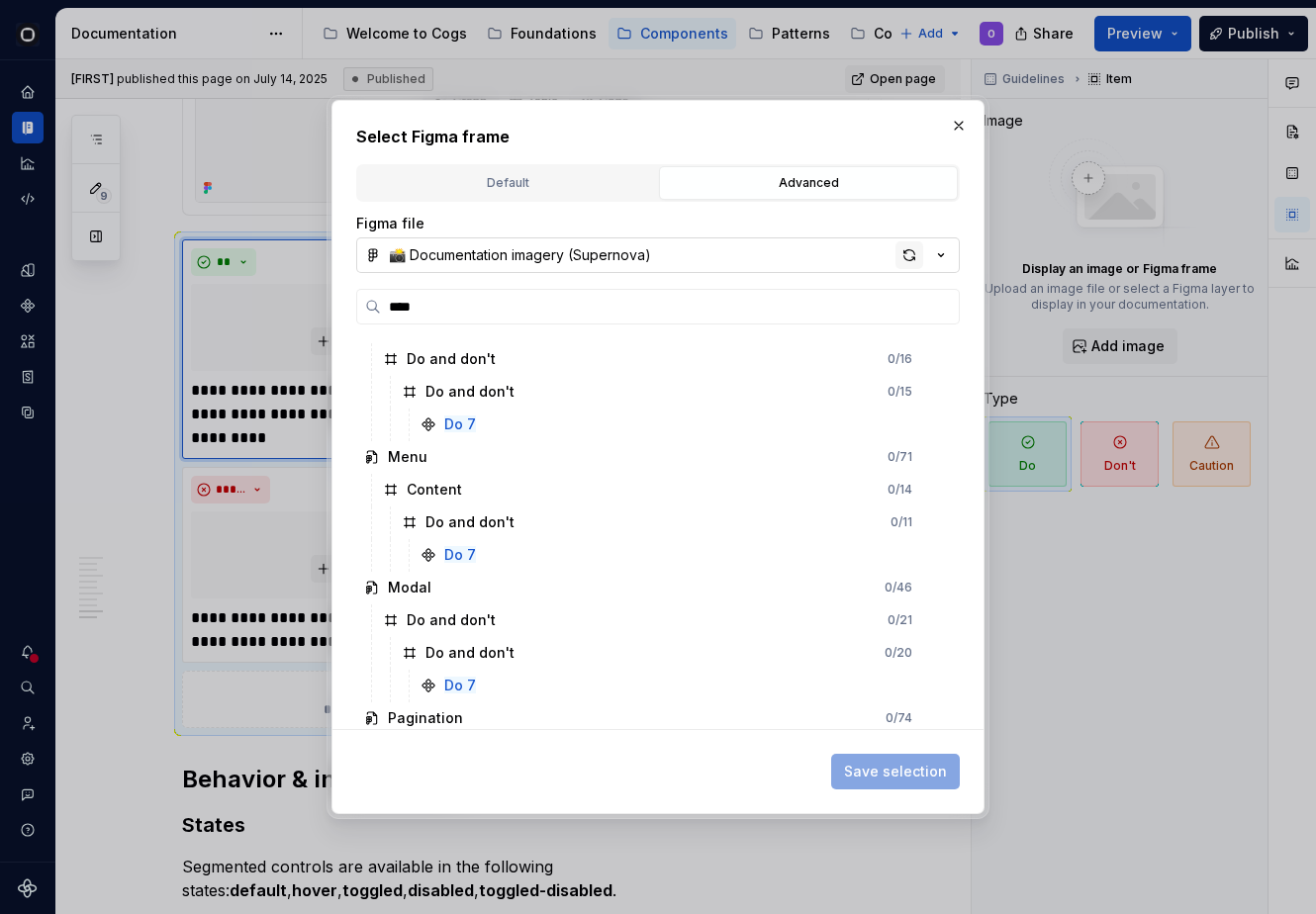 click at bounding box center (909, 255) 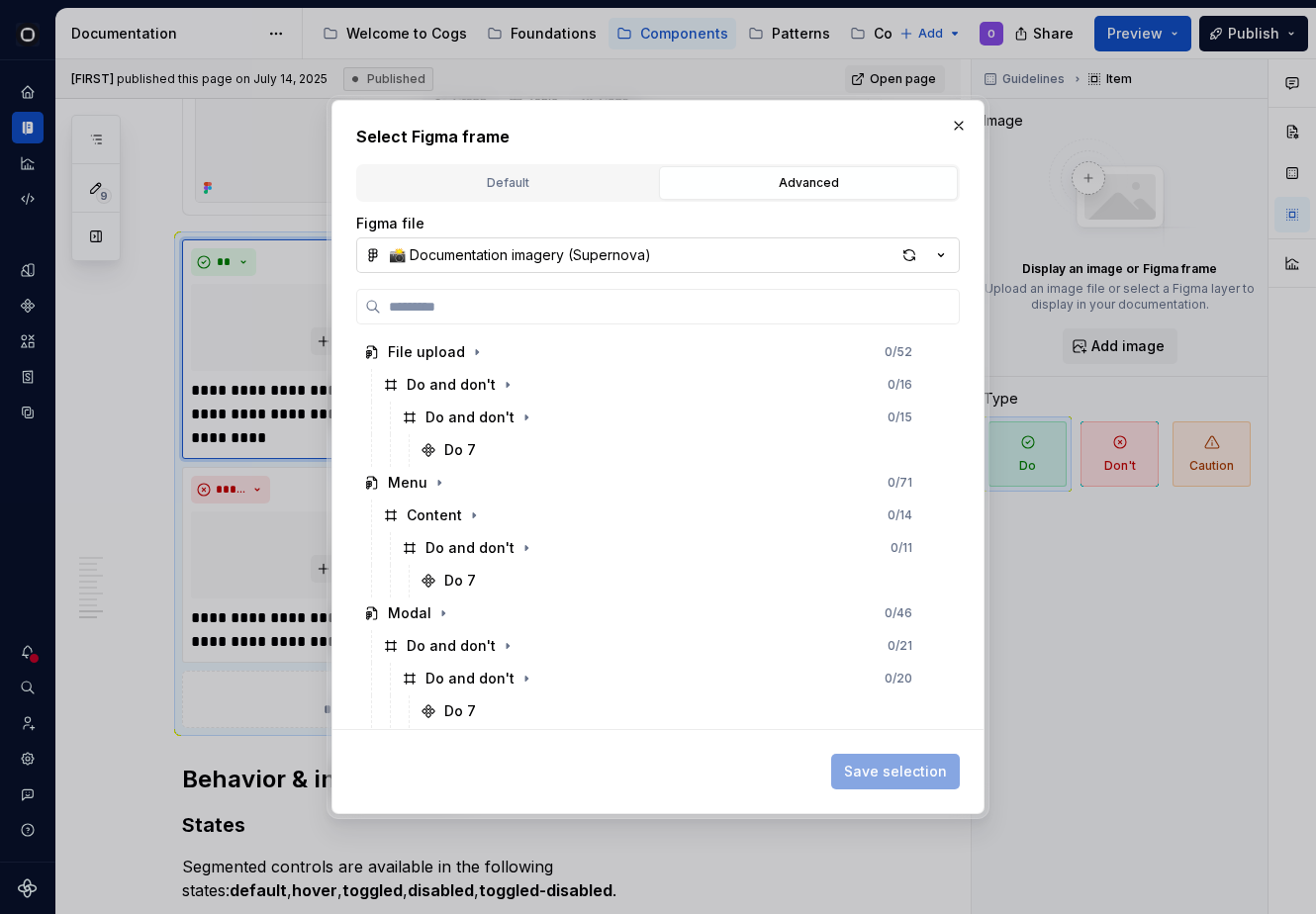 type on "*" 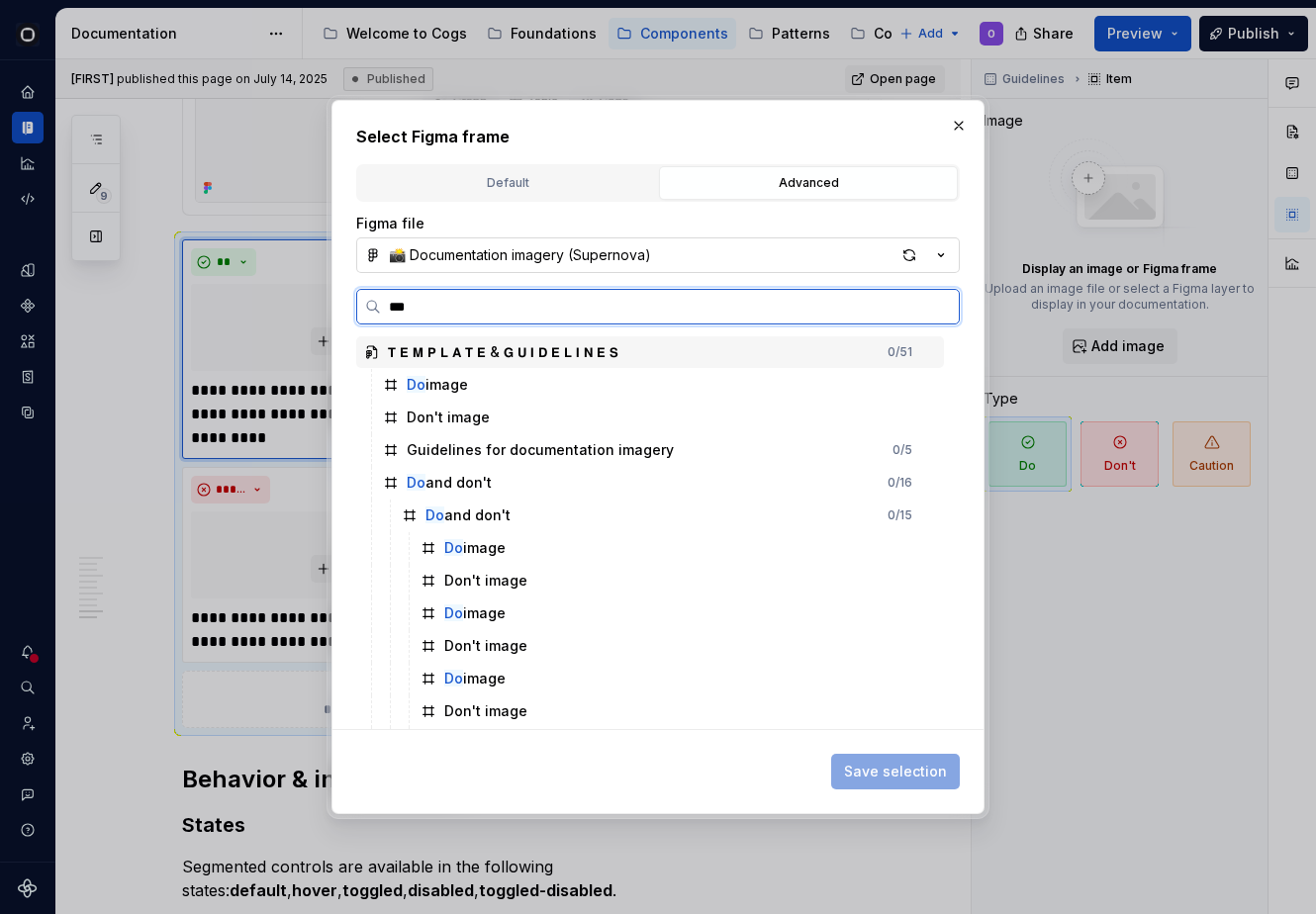 type on "****" 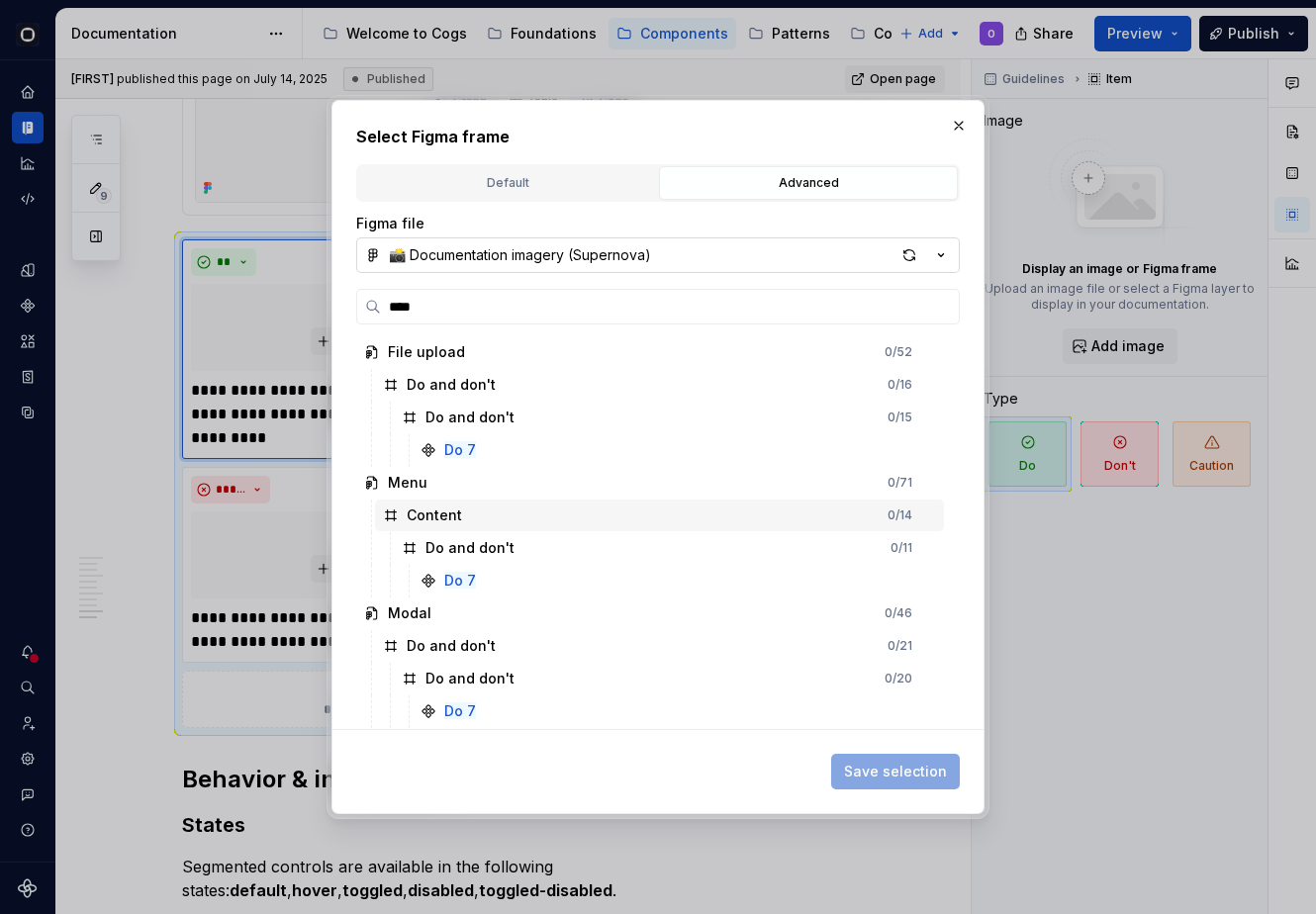 scroll, scrollTop: 259, scrollLeft: 0, axis: vertical 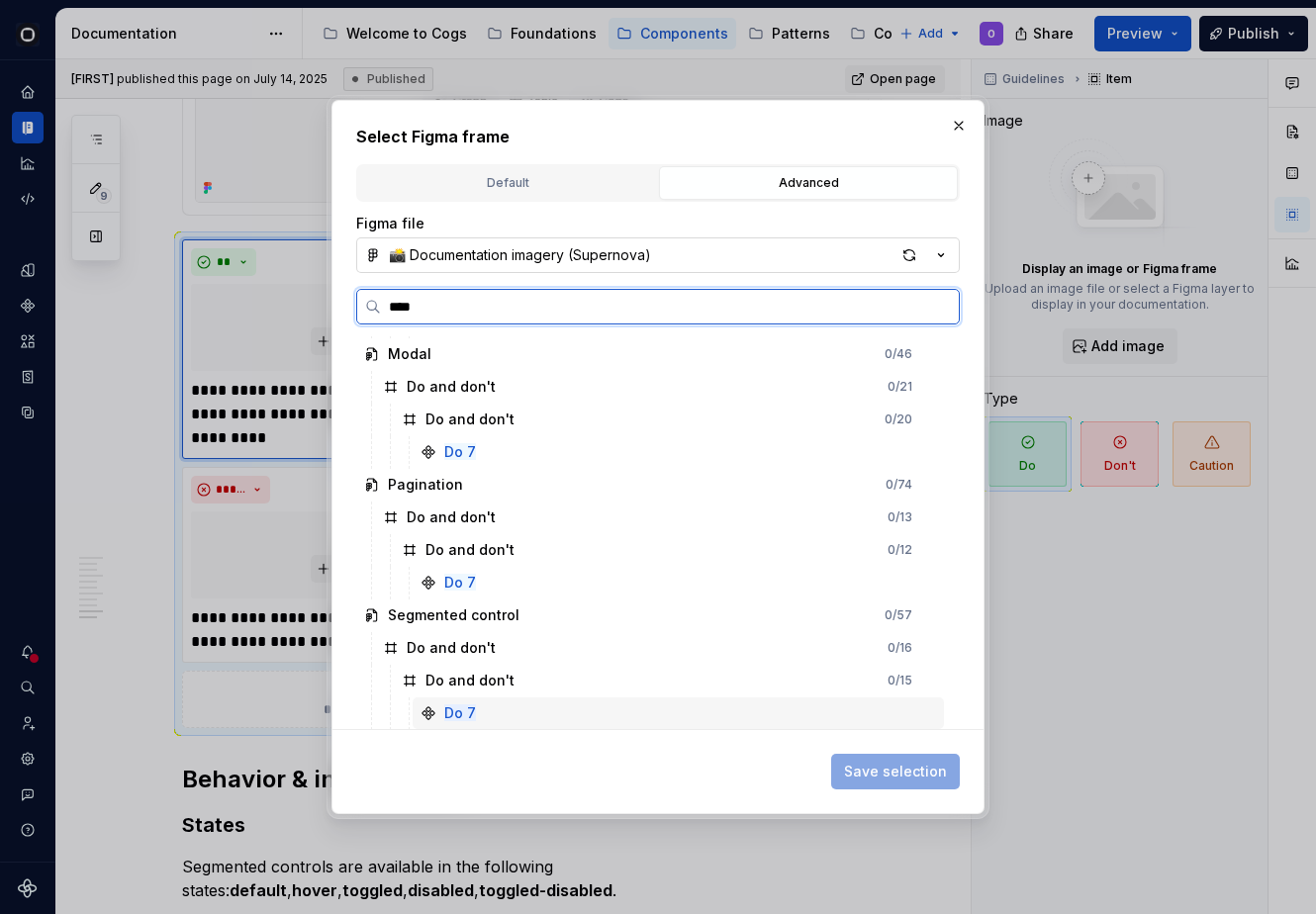 click on "Do 7" at bounding box center [678, 713] 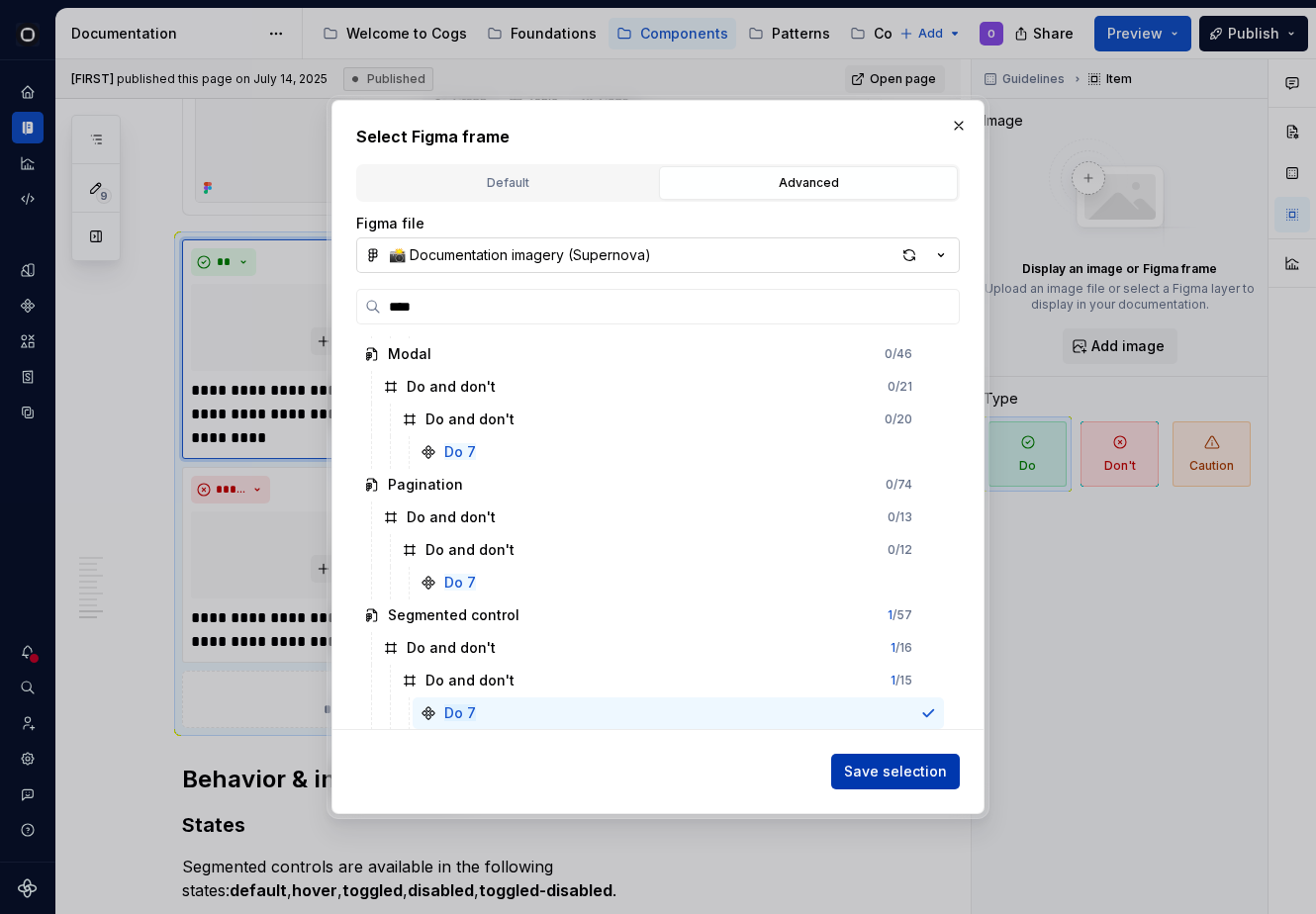 click on "Save selection" at bounding box center (895, 772) 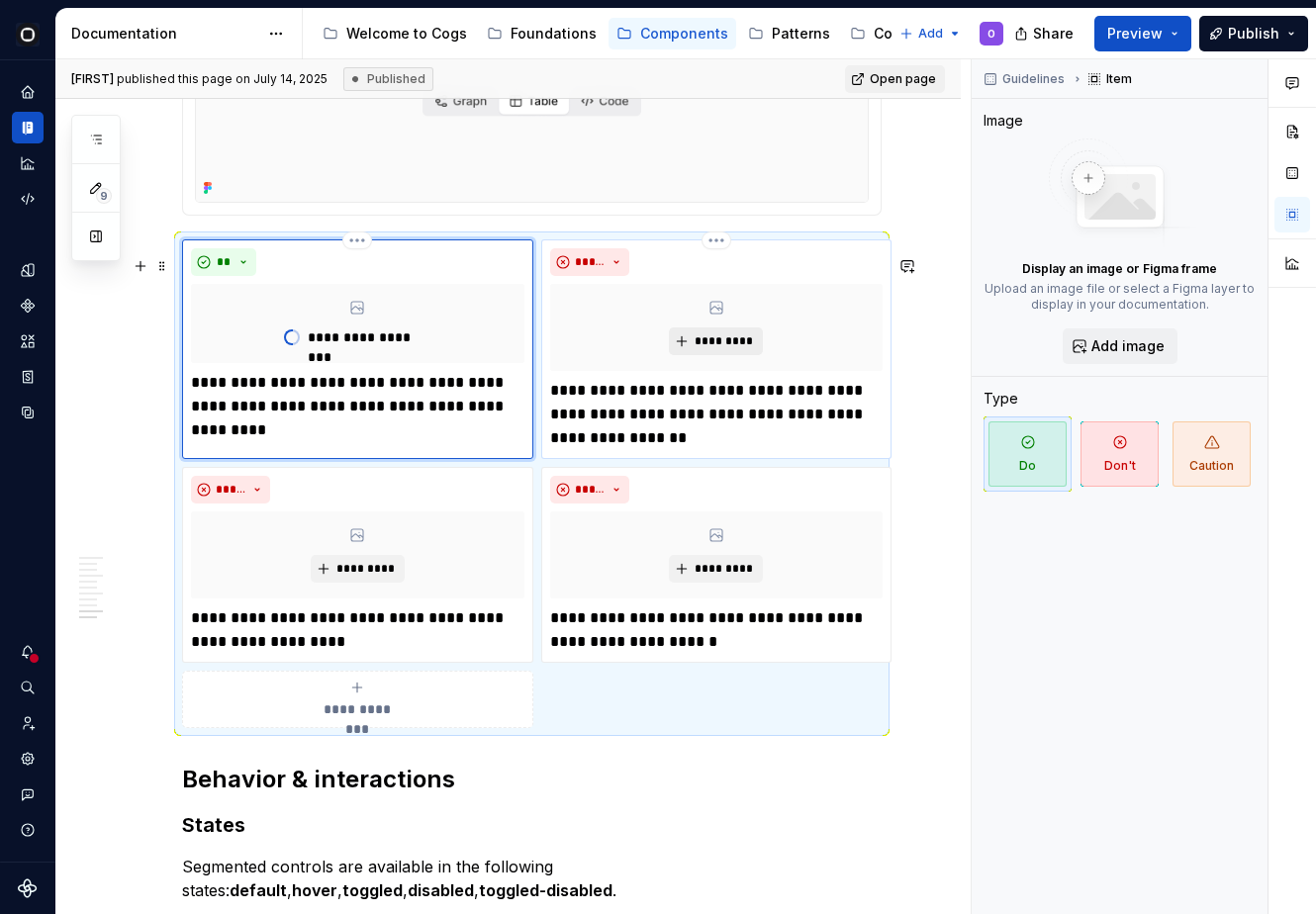 click on "*********" at bounding box center [723, 341] 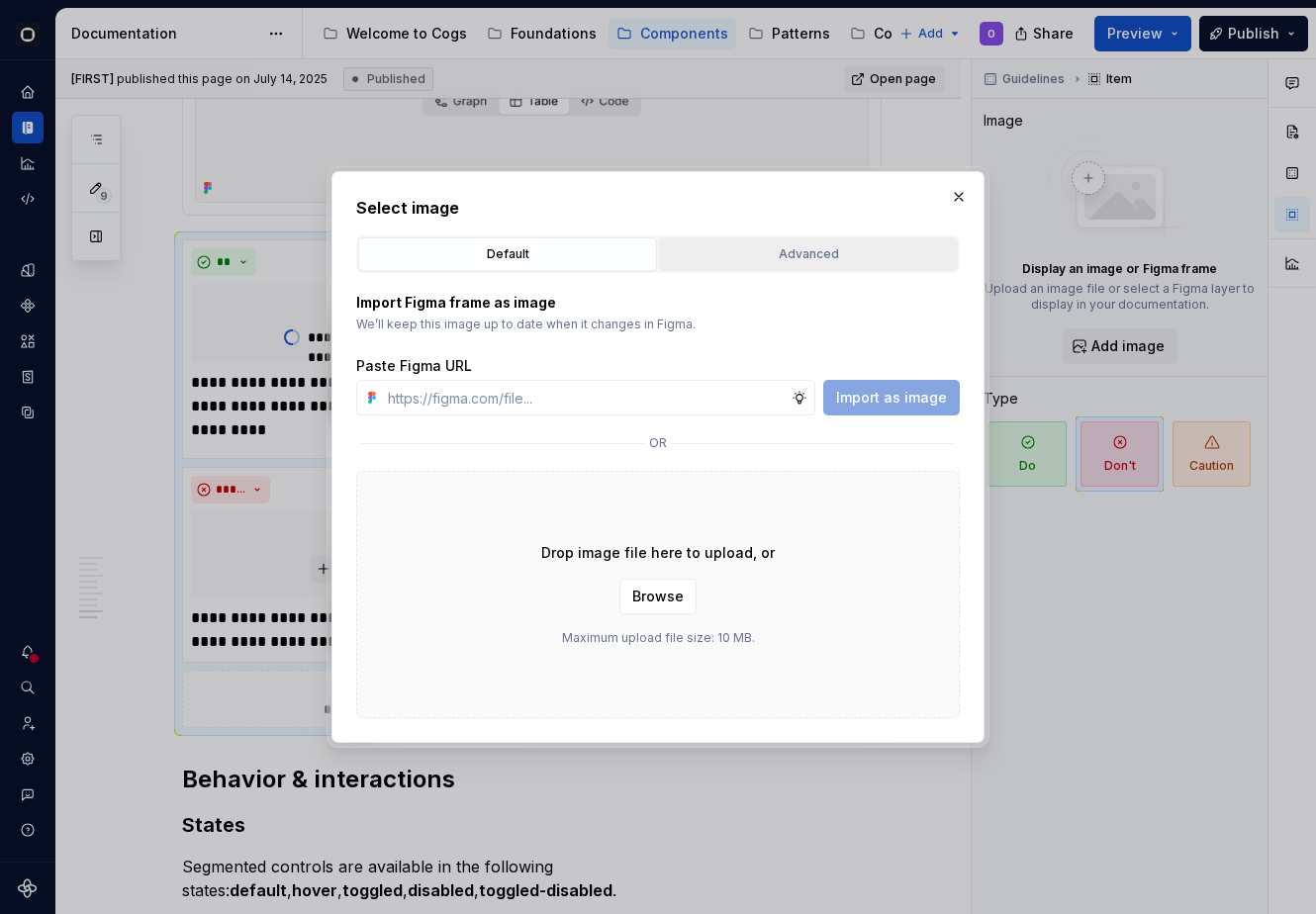 click on "Advanced" at bounding box center [808, 254] 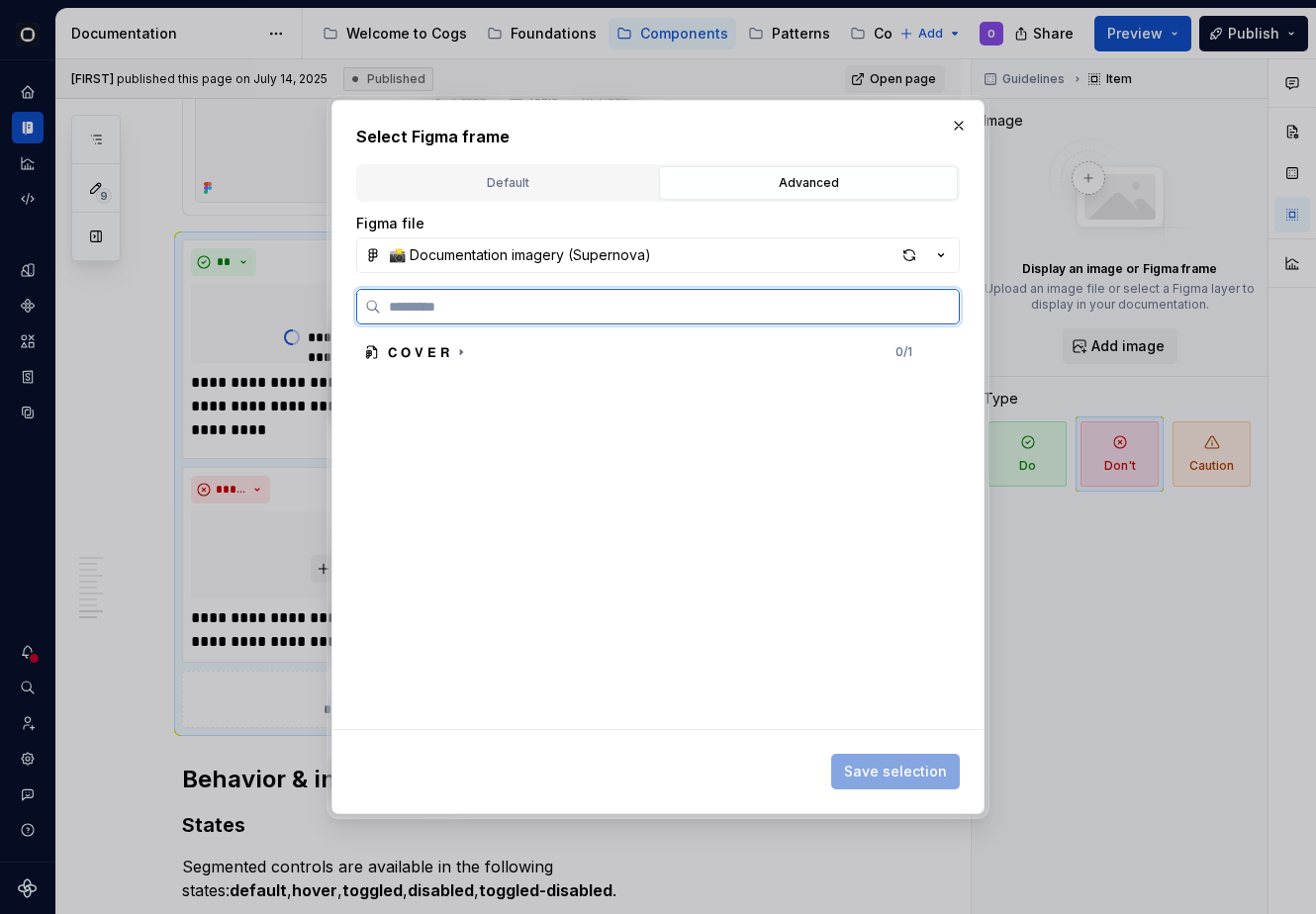 click at bounding box center (670, 307) 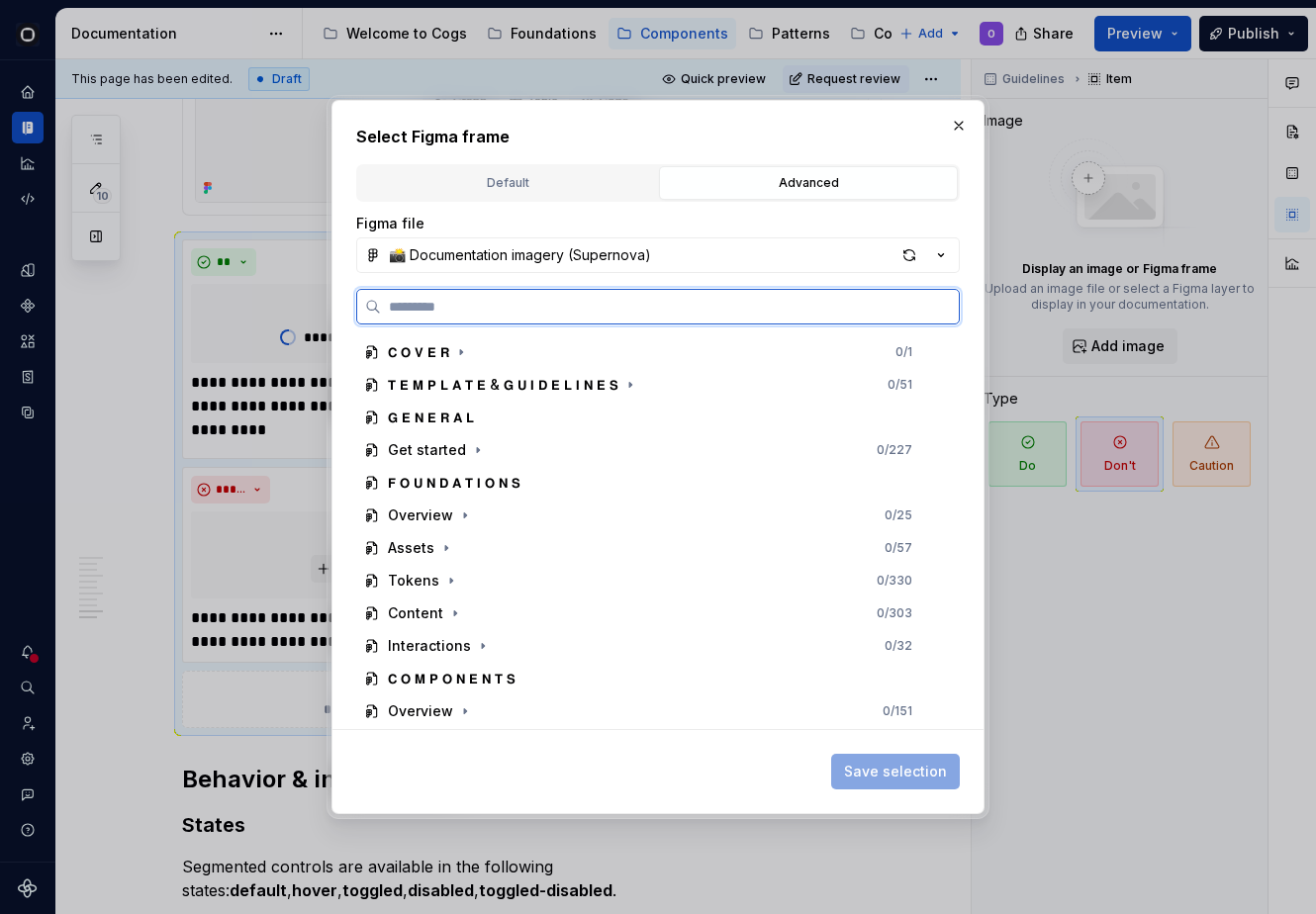 click at bounding box center (670, 307) 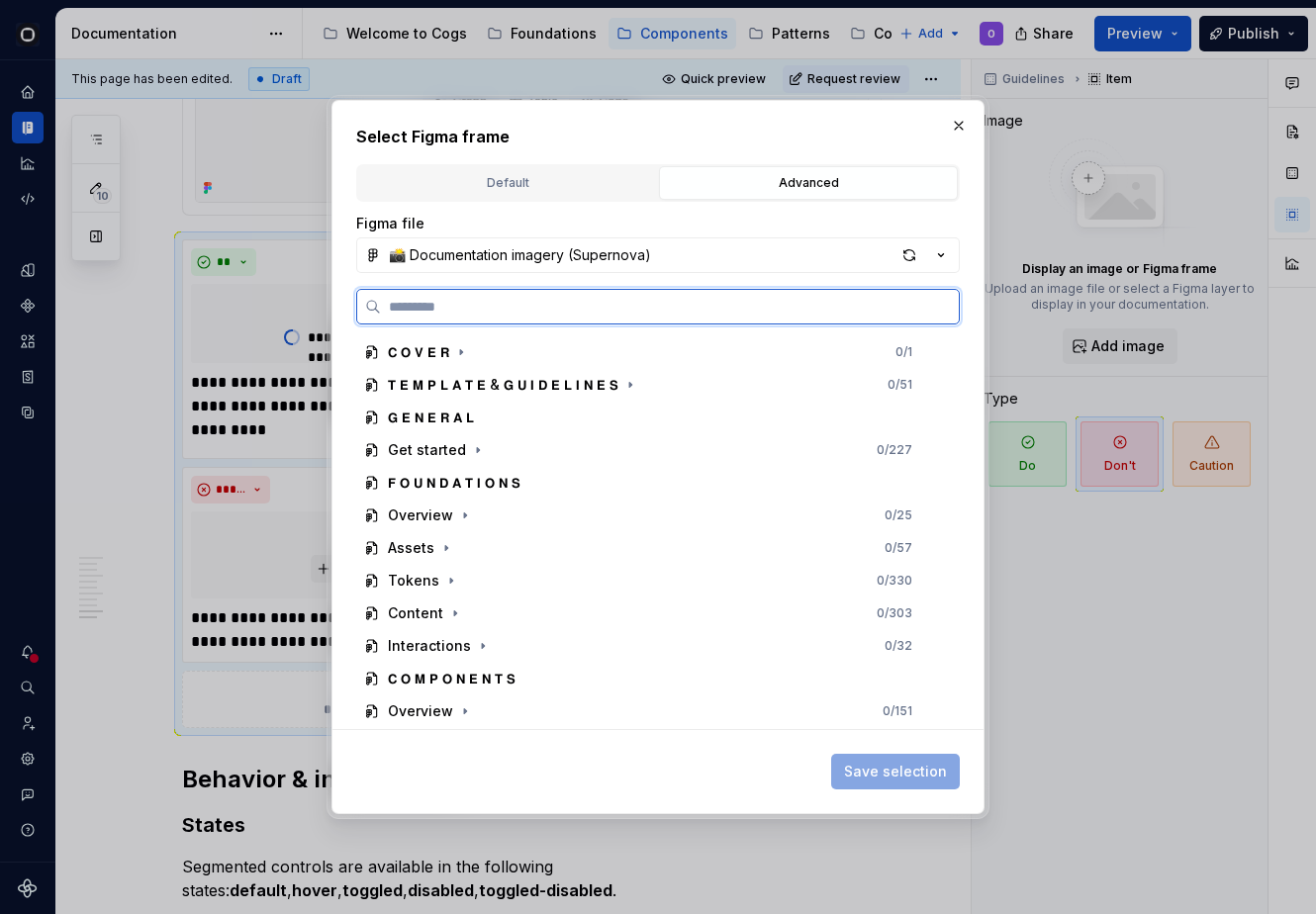 type on "*" 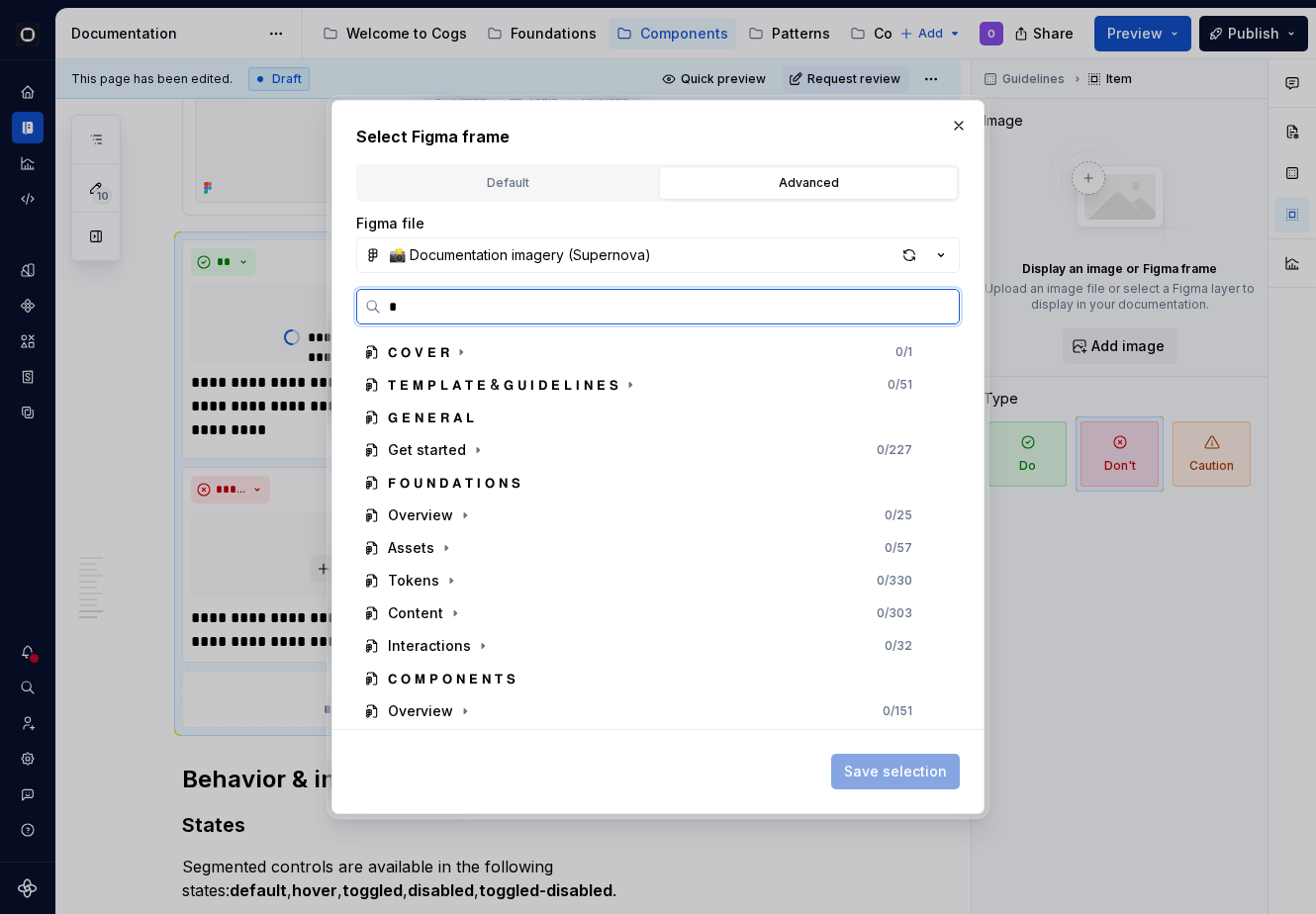 type on "*" 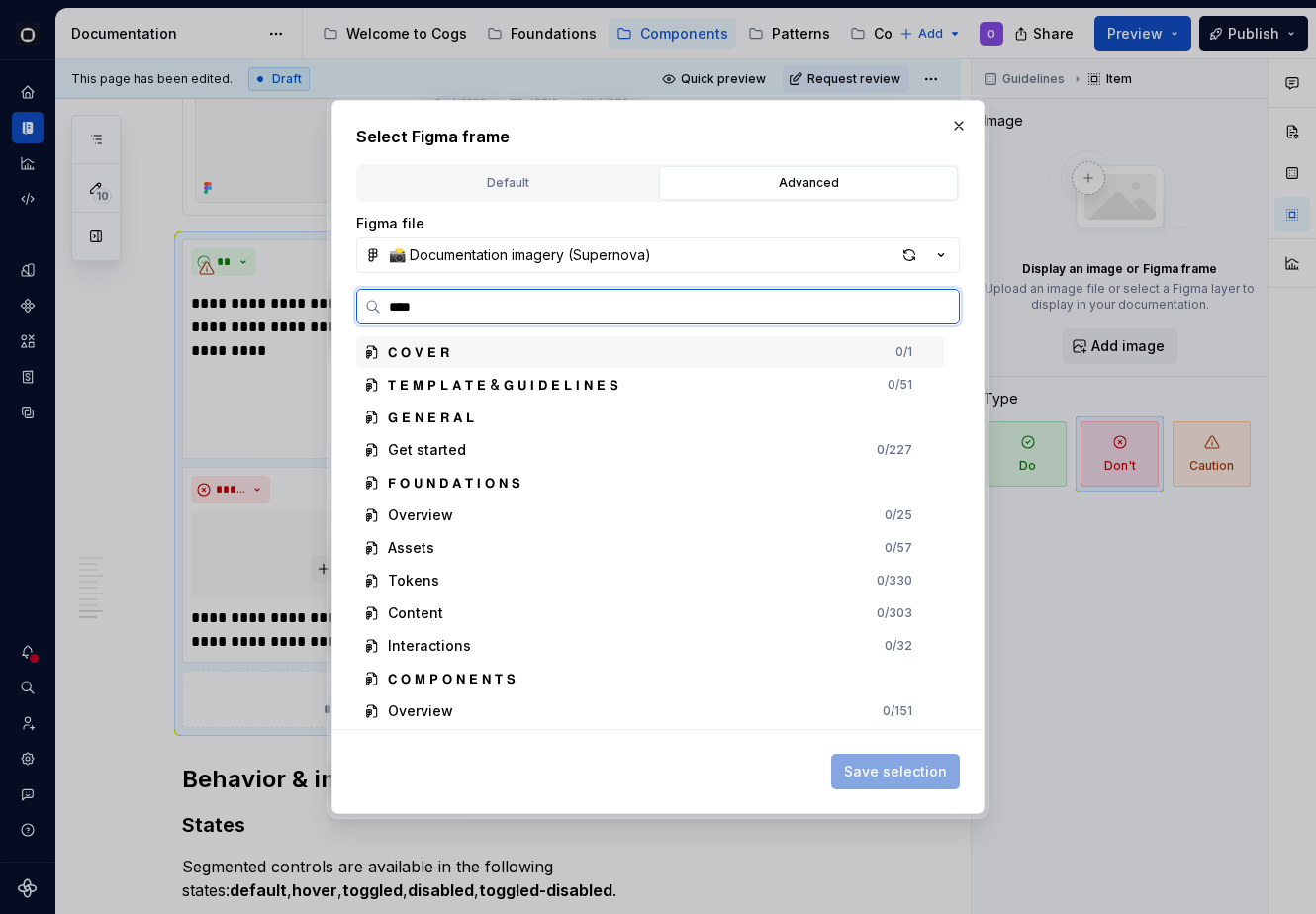 scroll, scrollTop: 5427, scrollLeft: 0, axis: vertical 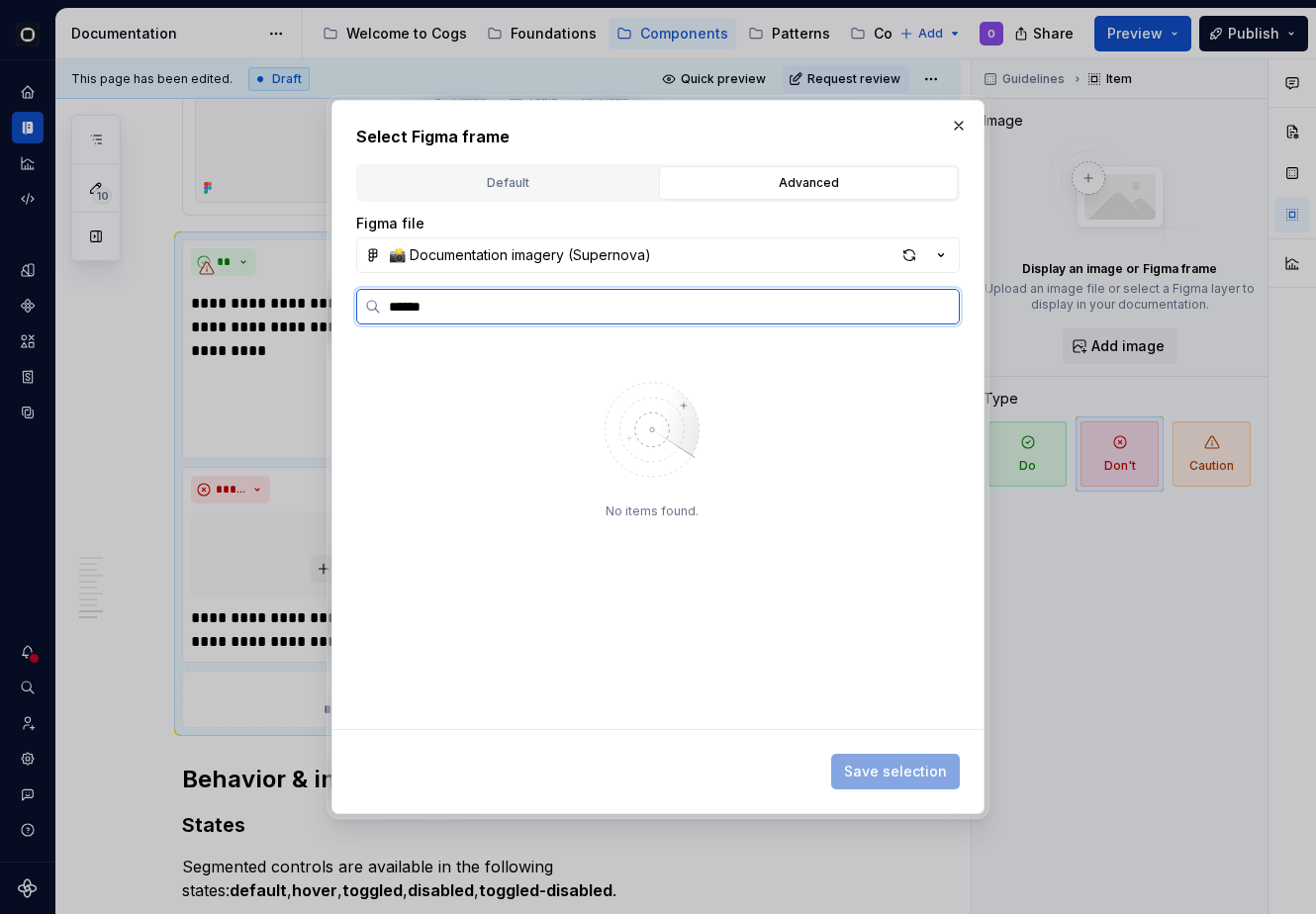 type on "*******" 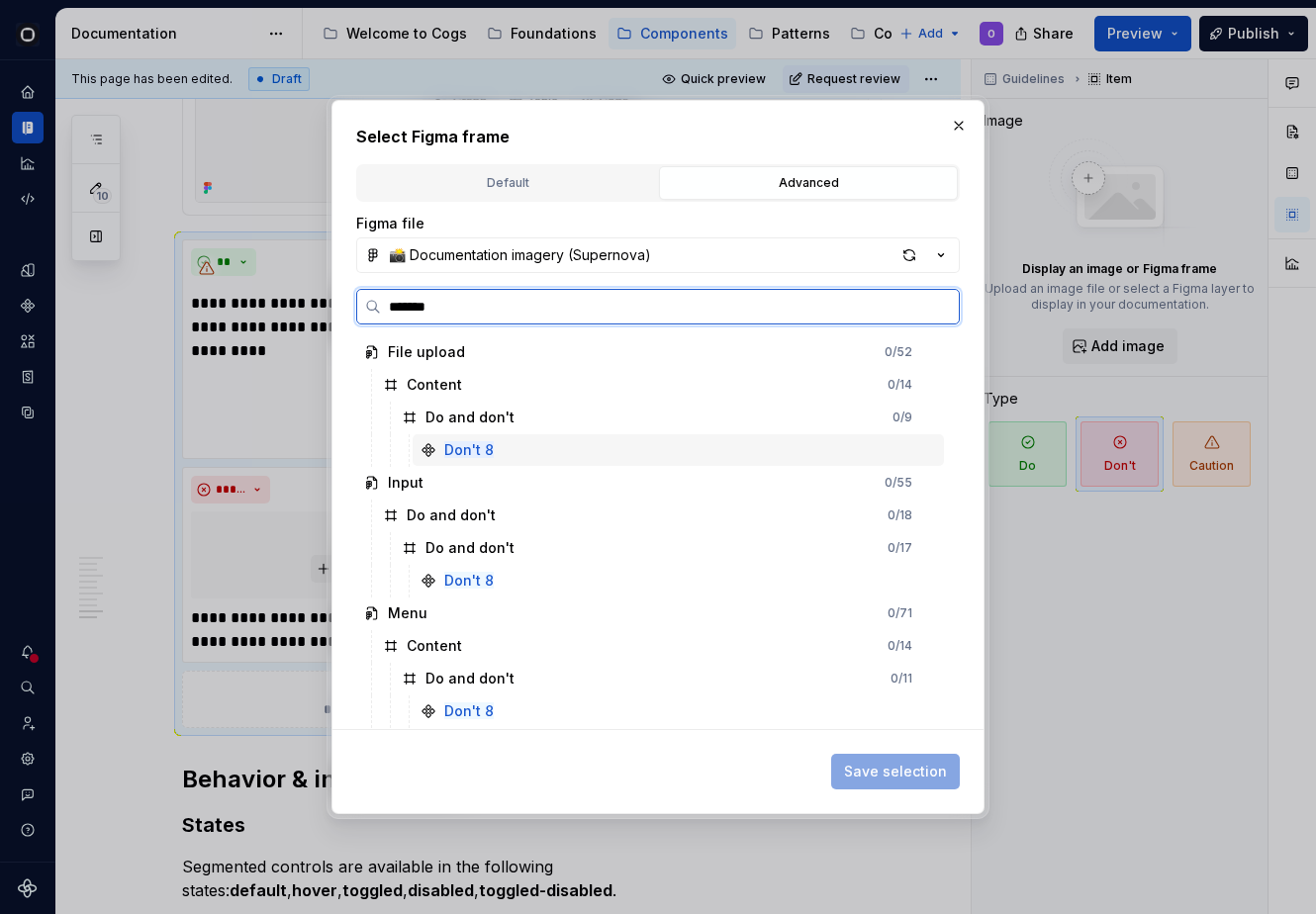 scroll, scrollTop: 390, scrollLeft: 0, axis: vertical 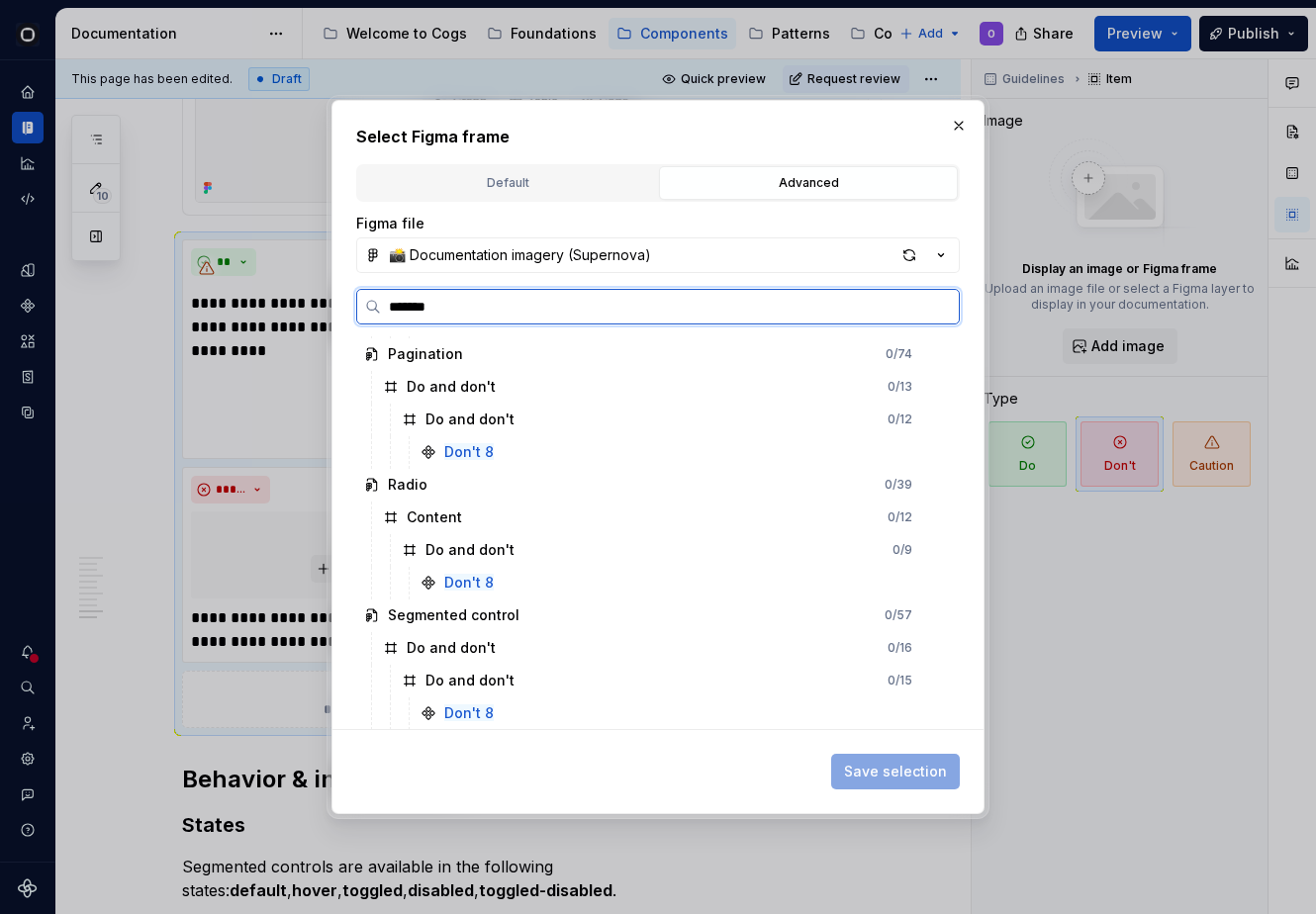 click on "Don't 8" at bounding box center [678, 713] 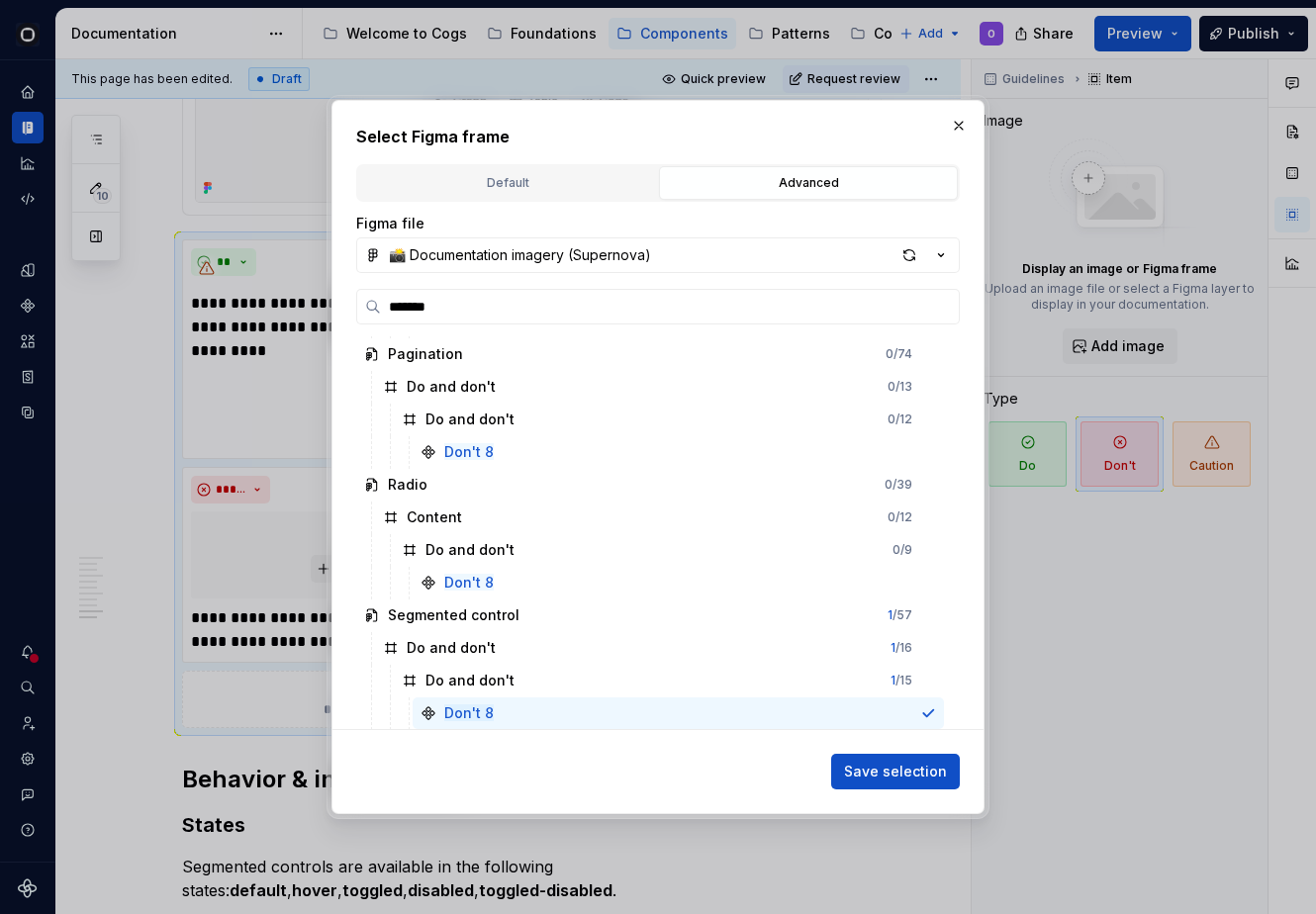 click on "Select Figma frame Default Advanced Import Figma frame as image We’ll keep this image up to date when it changes in Figma. Paste Figma URL Import as image or Drop image file here to upload, or Browse Maximum upload file size: 10 MB. Figma file 📸 Documentation imagery (Supernova) ******* File upload 0 / 52 Content 0 / 14 Do and don't 0 / 9 Don't 8 Input 0 / 55 Do and don't 0 / 18 Do and don't 0 / 17 Don't 8 Menu 0 / 71 Content 0 / 14 Do and don't 0 / 11 Don't 8 Pagination 0 / 74 Do and don't 0 / 13 Do and don't 0 / 12 Don't 8 Radio 0 / 39 Content 0 / 12 Do and don't 0 / 9 Don't 8 Segmented control 1 / 57 Do and don't 1 / 16 Do and don't 1 / 15 Don't 8 Save selection" at bounding box center [658, 457] 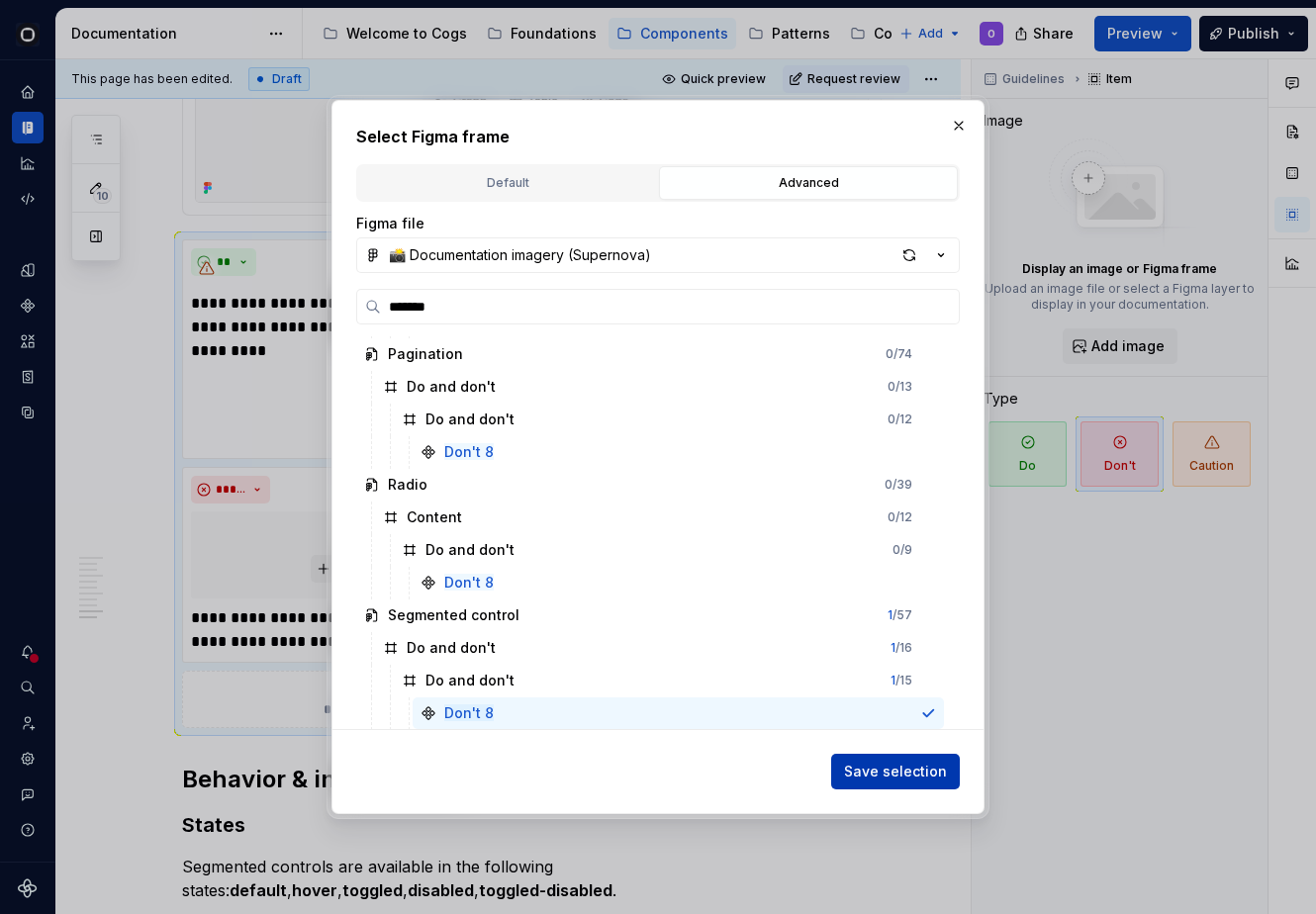 click on "Save selection" at bounding box center [895, 772] 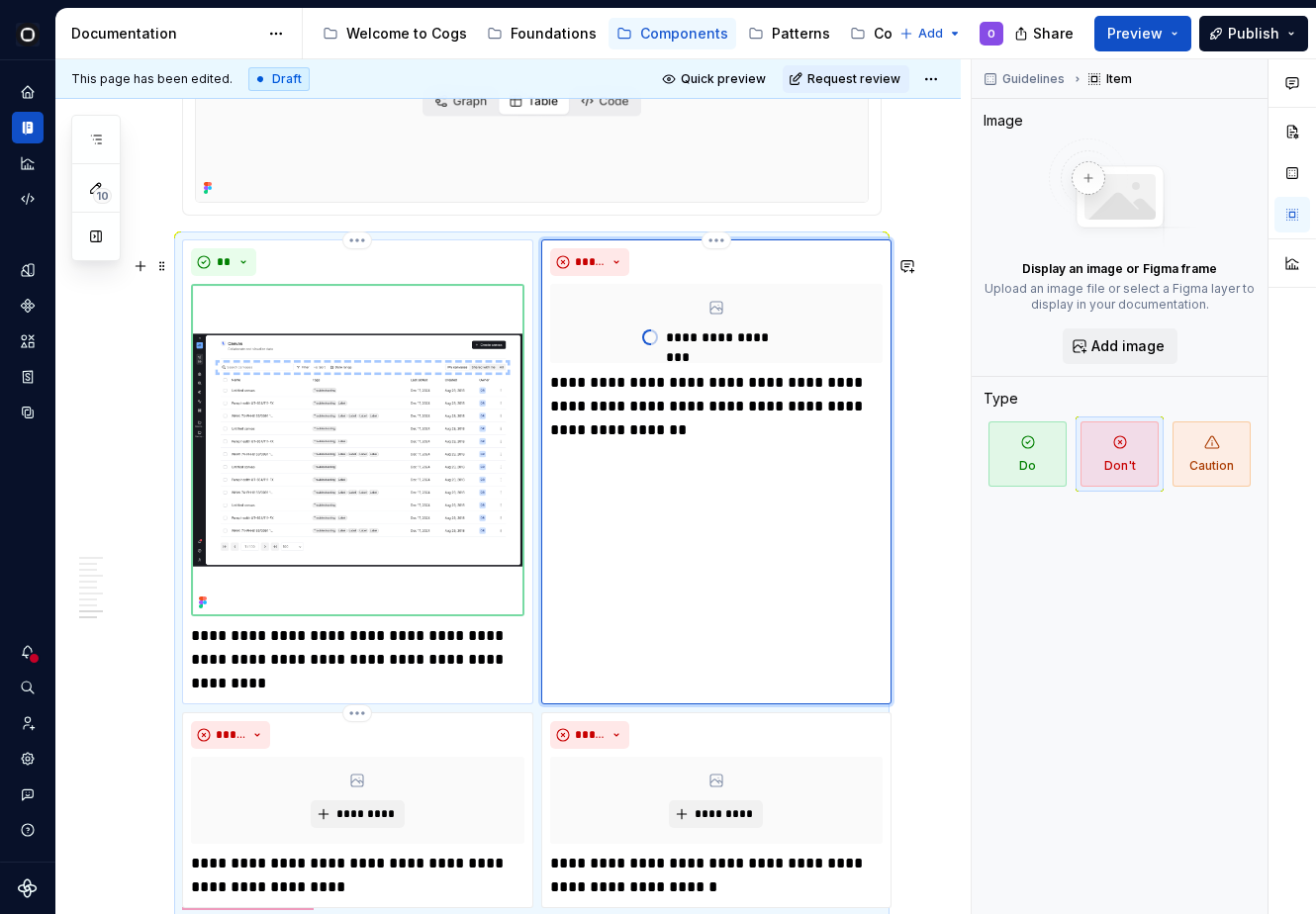click at bounding box center [357, 450] 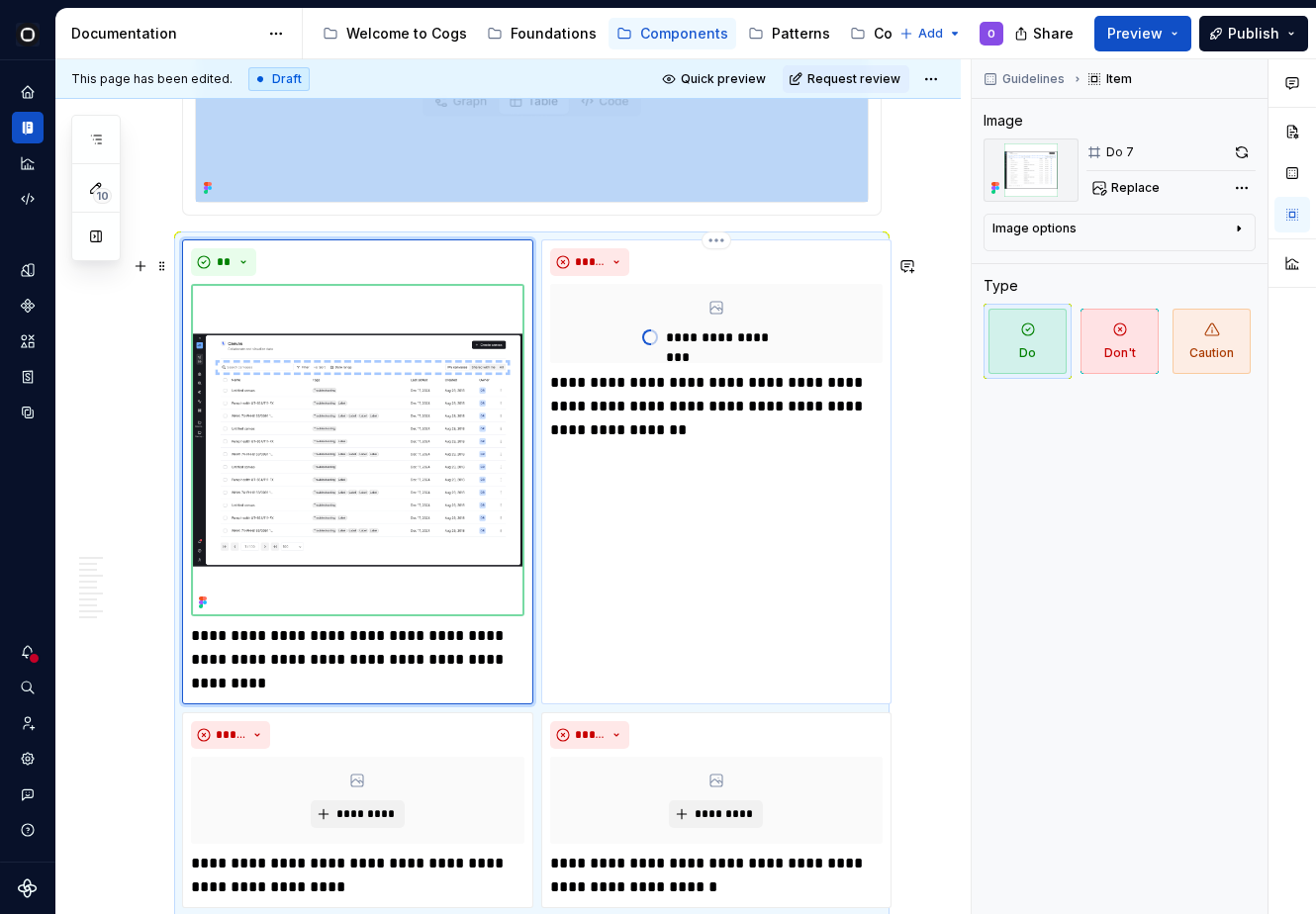 type on "*" 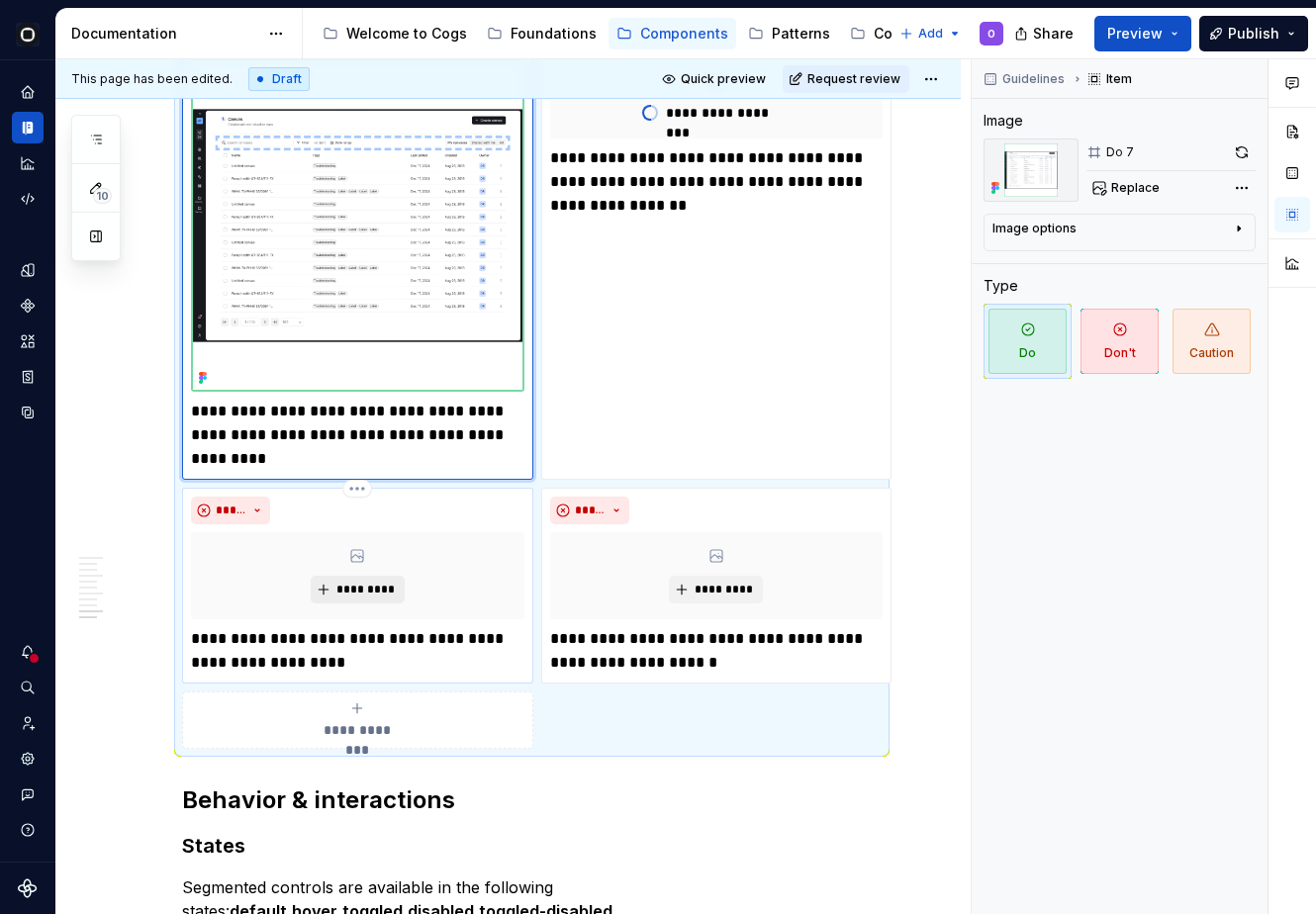 click on "*********" at bounding box center (357, 590) 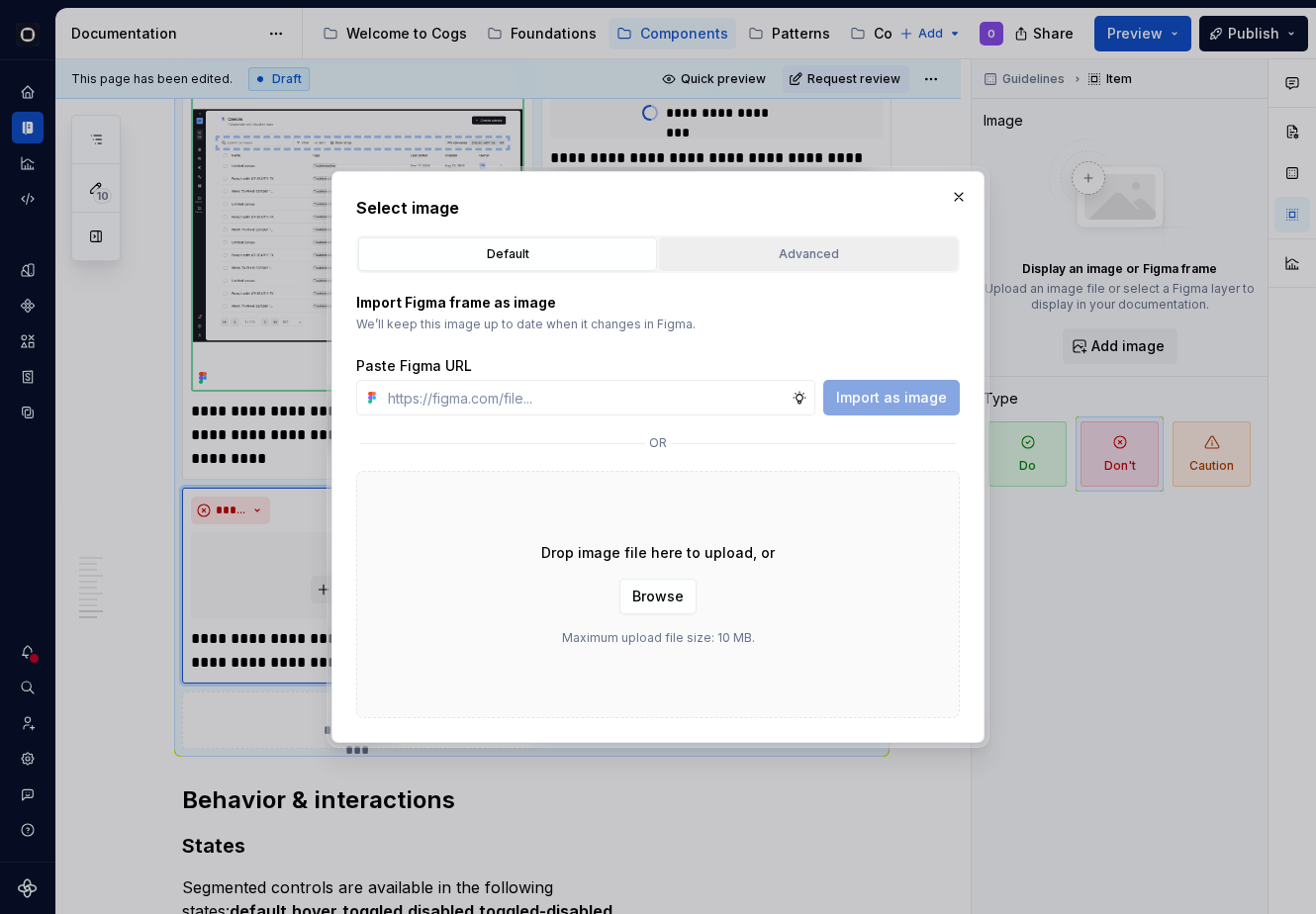 click on "Advanced" at bounding box center (808, 254) 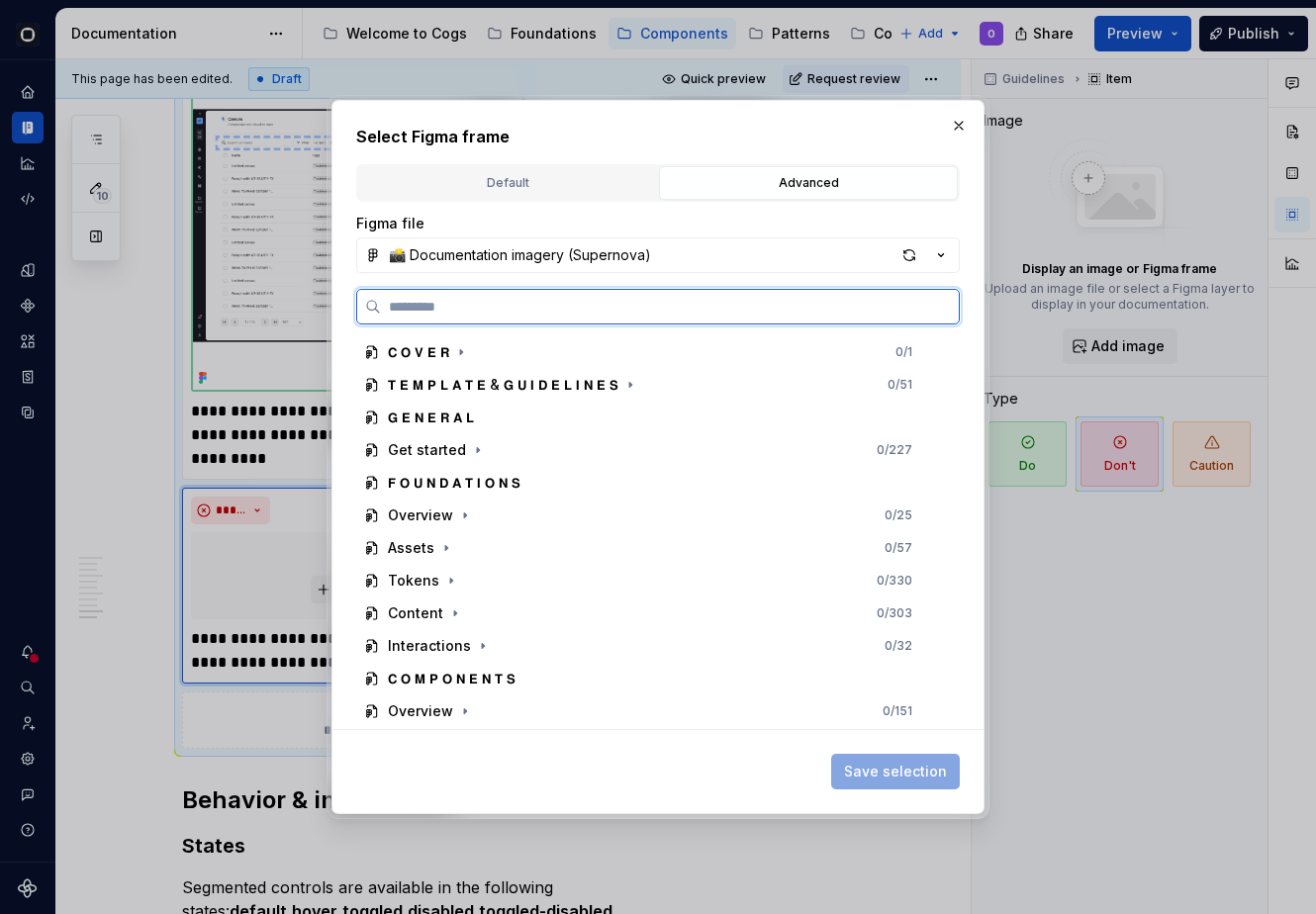 click at bounding box center [670, 307] 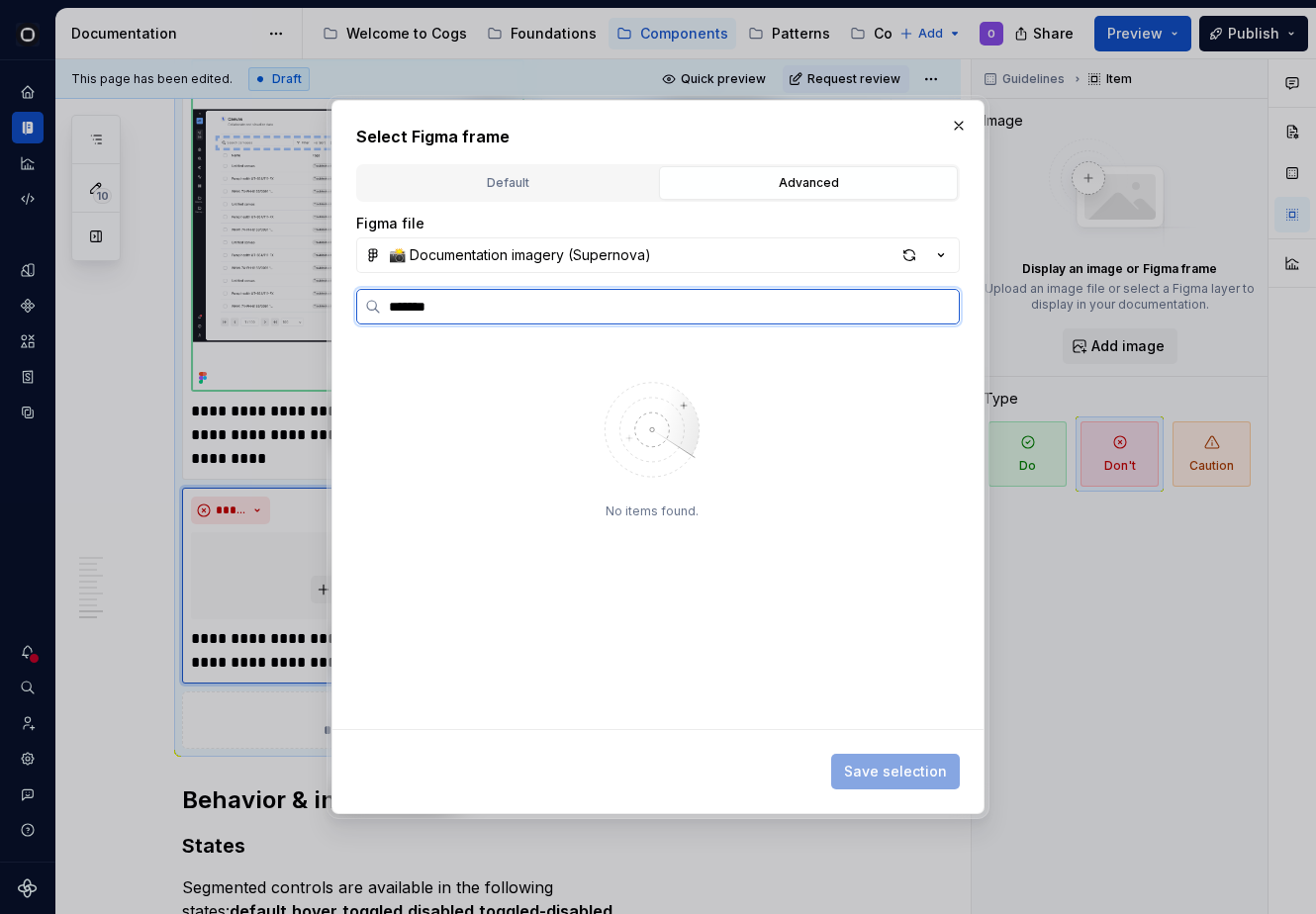type on "*******" 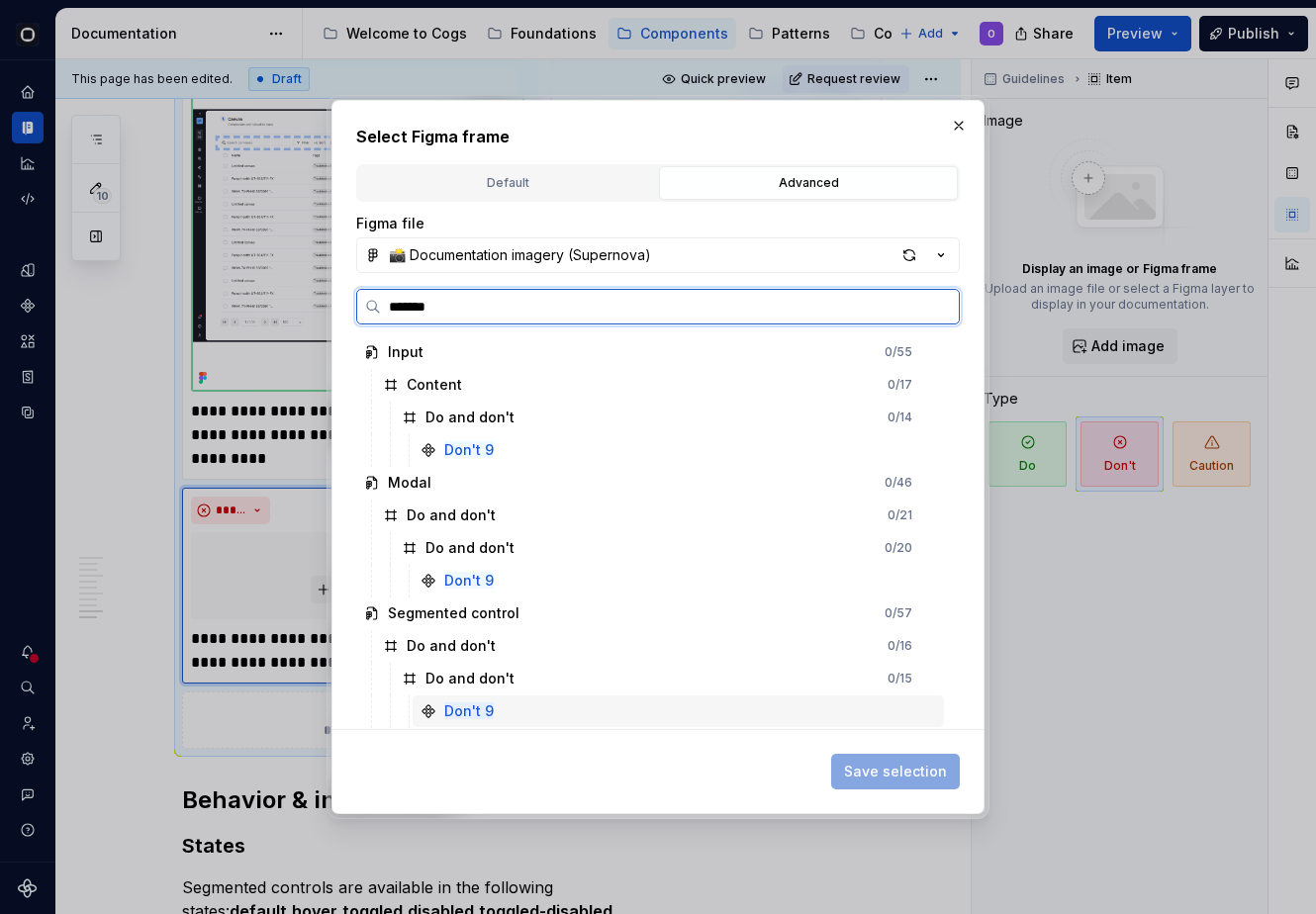click on "Don't 9" at bounding box center [678, 711] 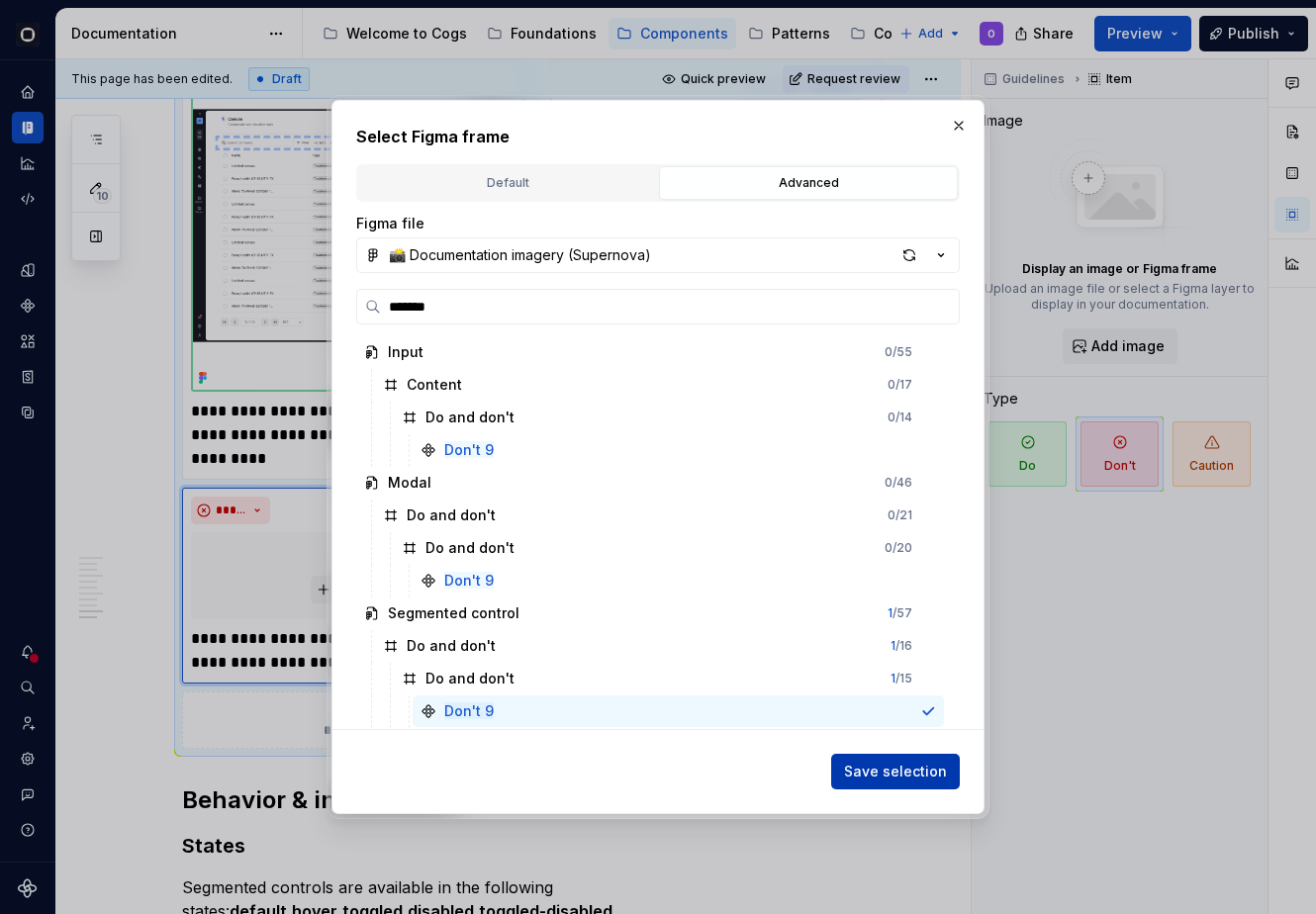 click on "Save selection" at bounding box center [895, 772] 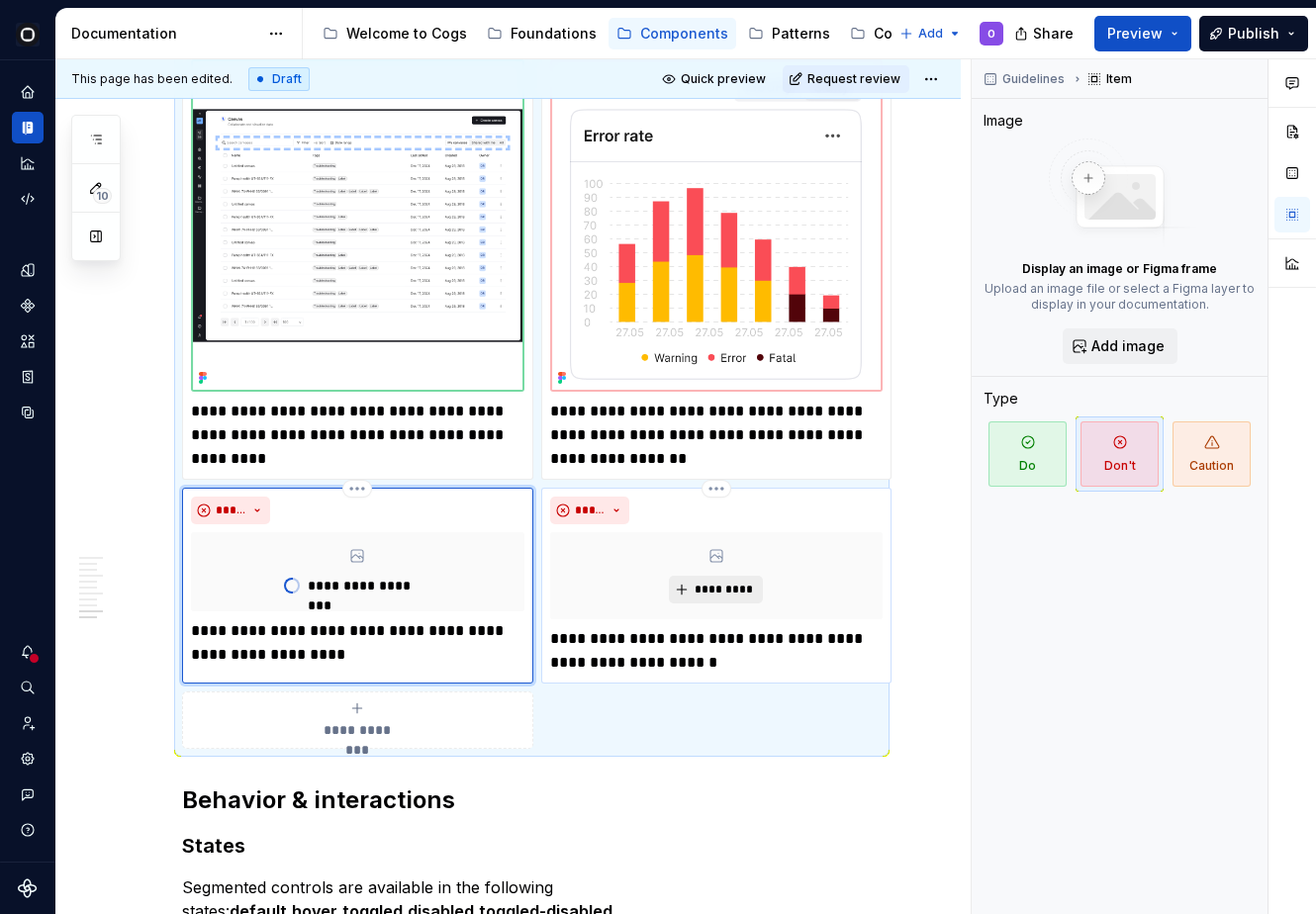 click on "*********" at bounding box center [723, 590] 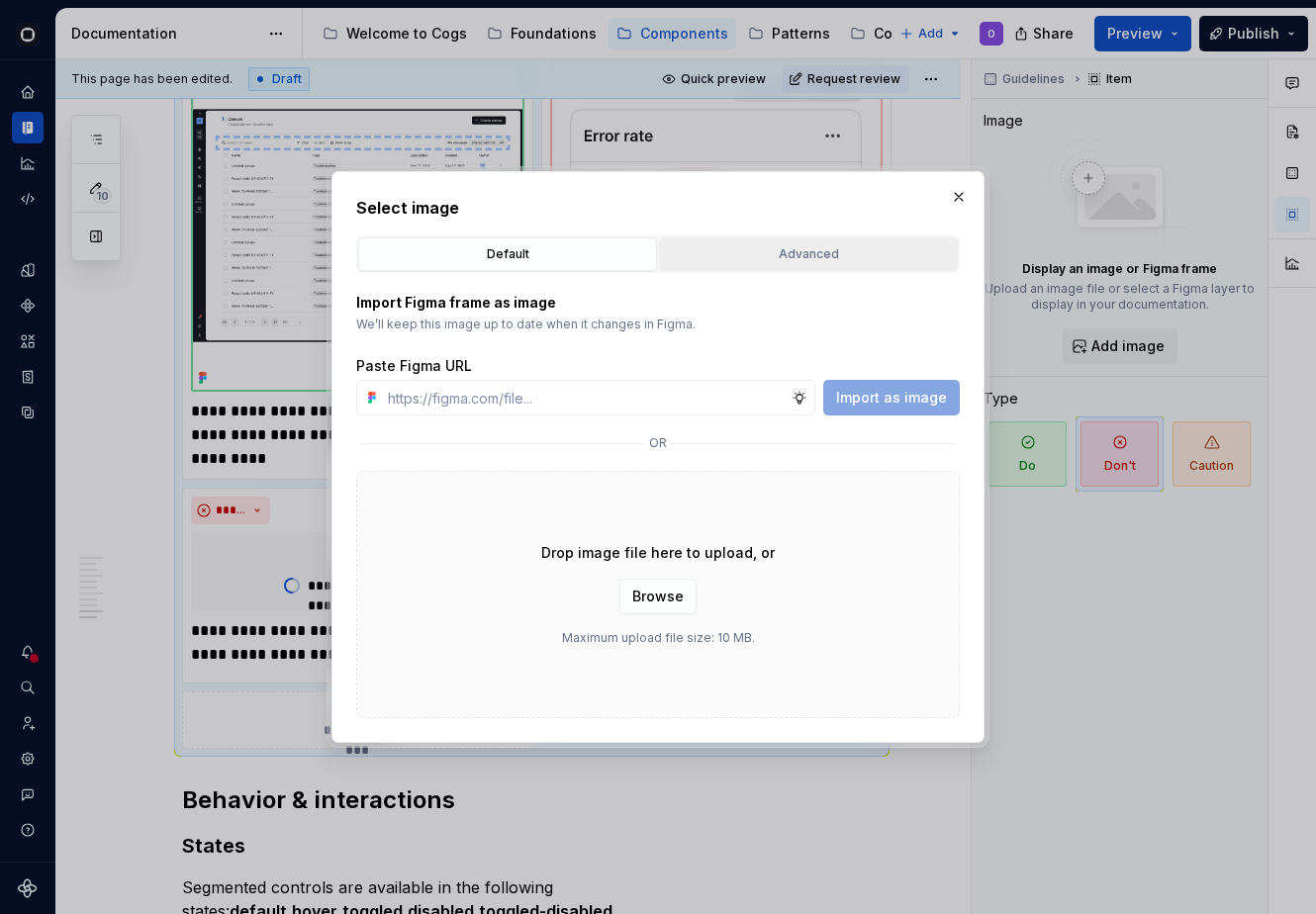 click on "Advanced" at bounding box center [808, 254] 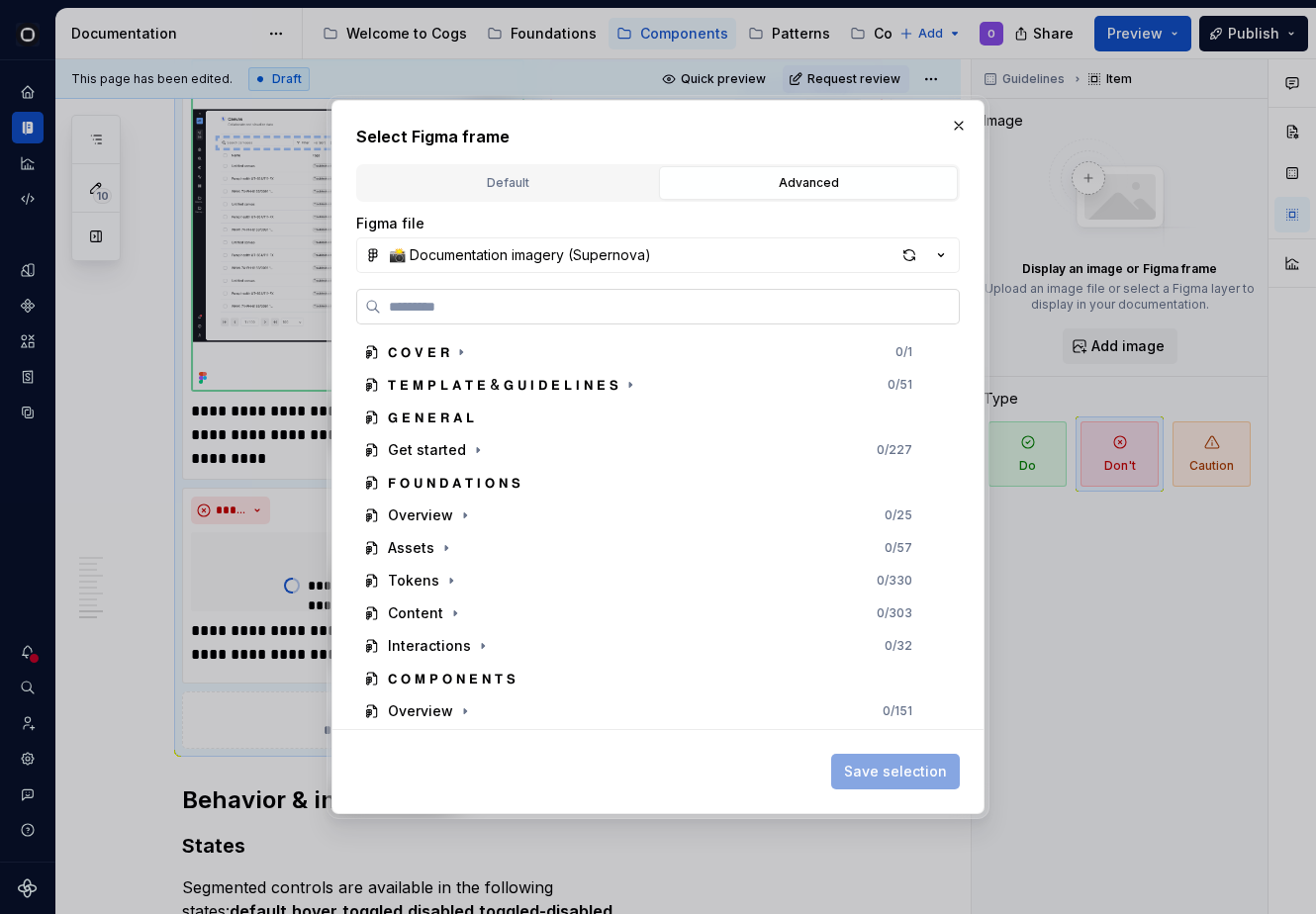 click at bounding box center (658, 307) 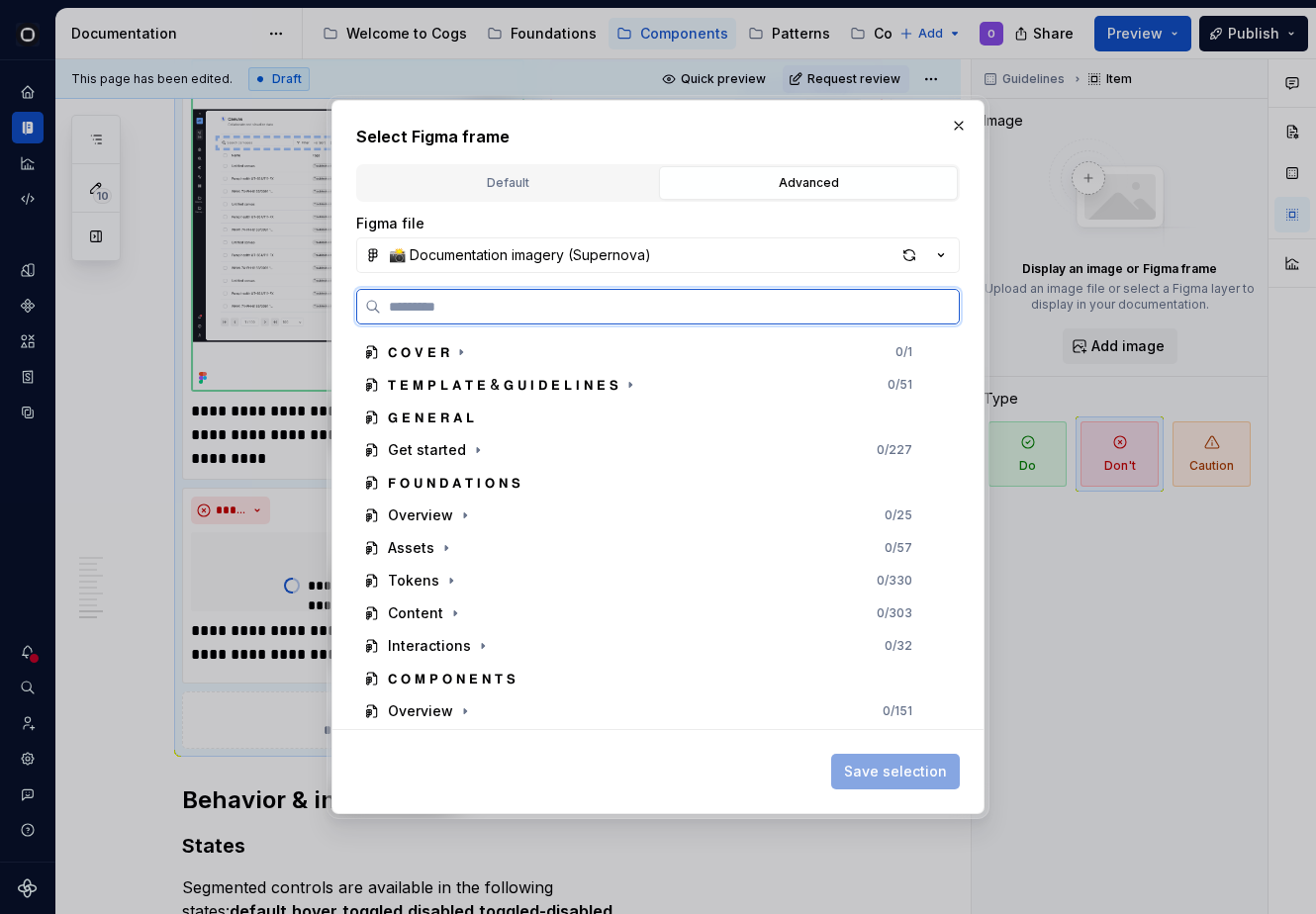 click at bounding box center [670, 307] 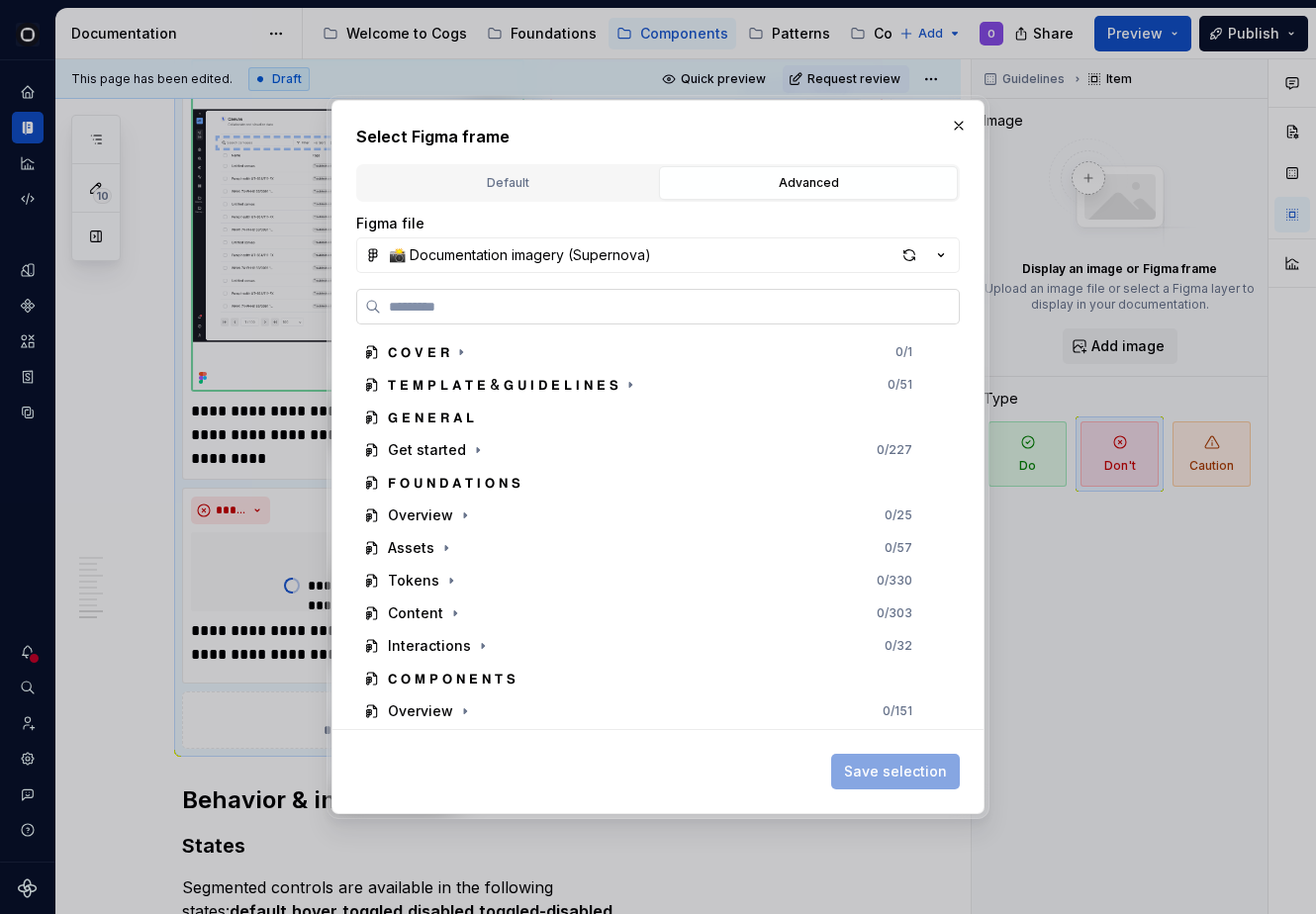 click at bounding box center [658, 307] 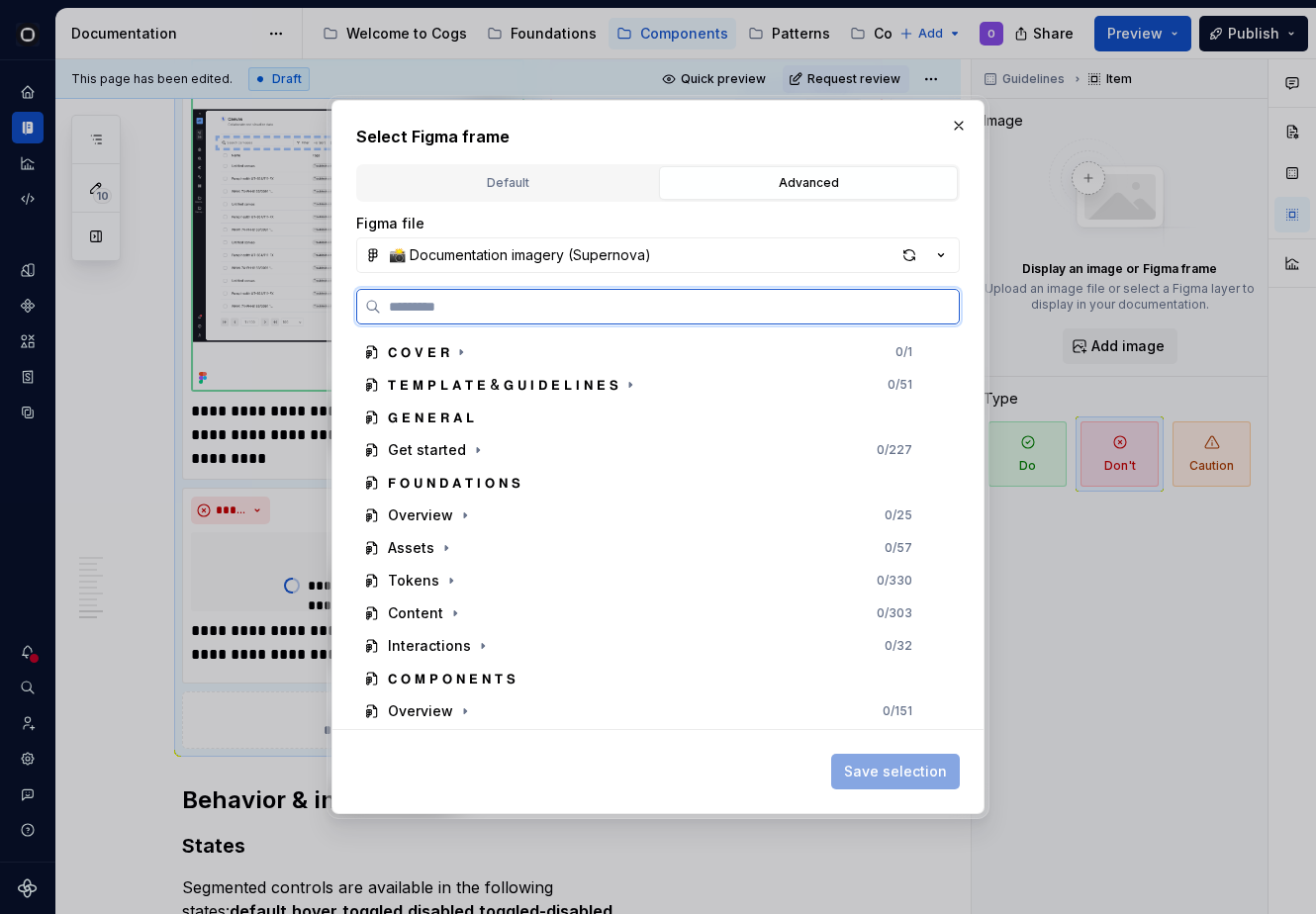 click at bounding box center [670, 307] 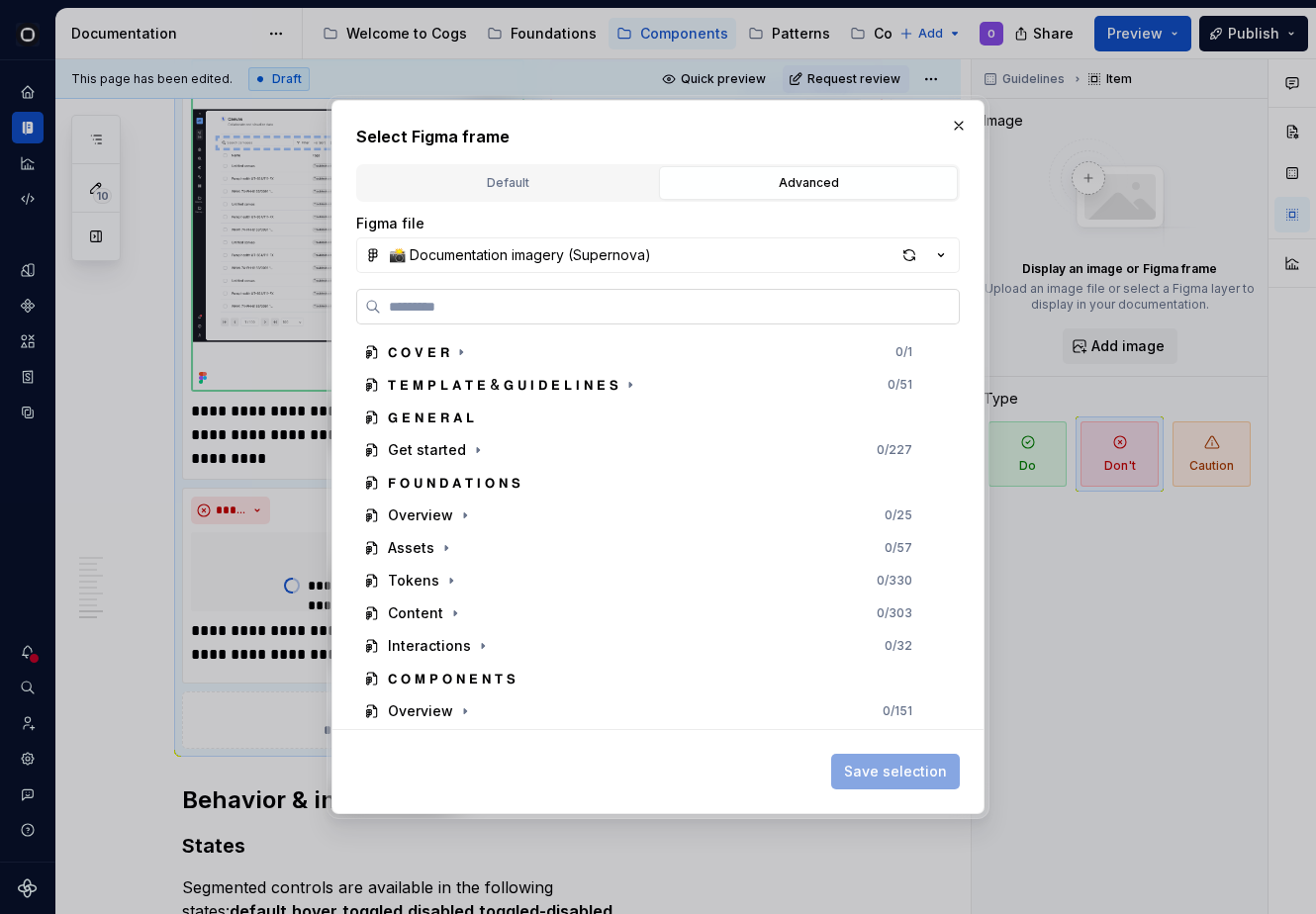click at bounding box center [658, 307] 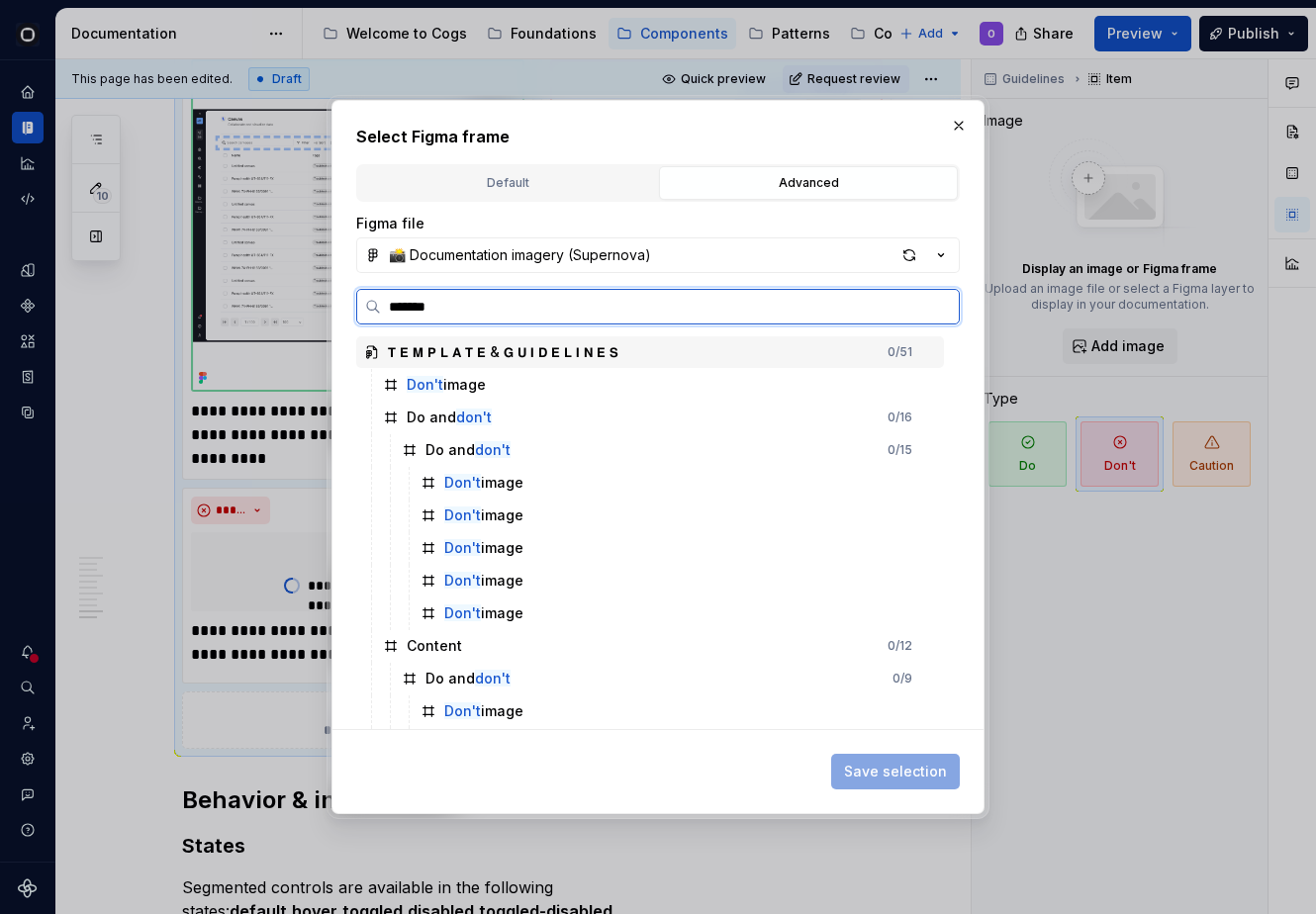 type on "********" 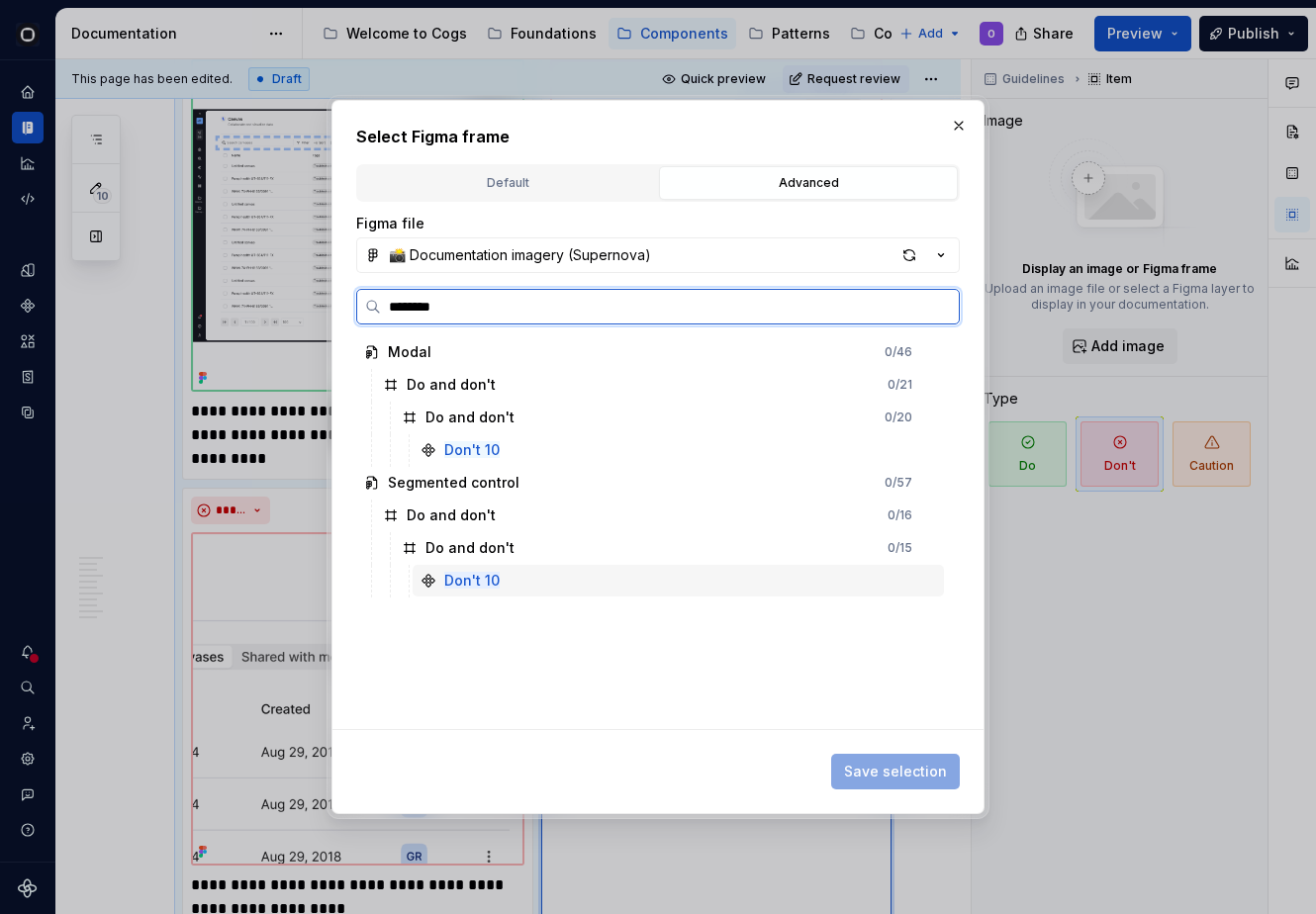 click on "Don't 10" at bounding box center (678, 581) 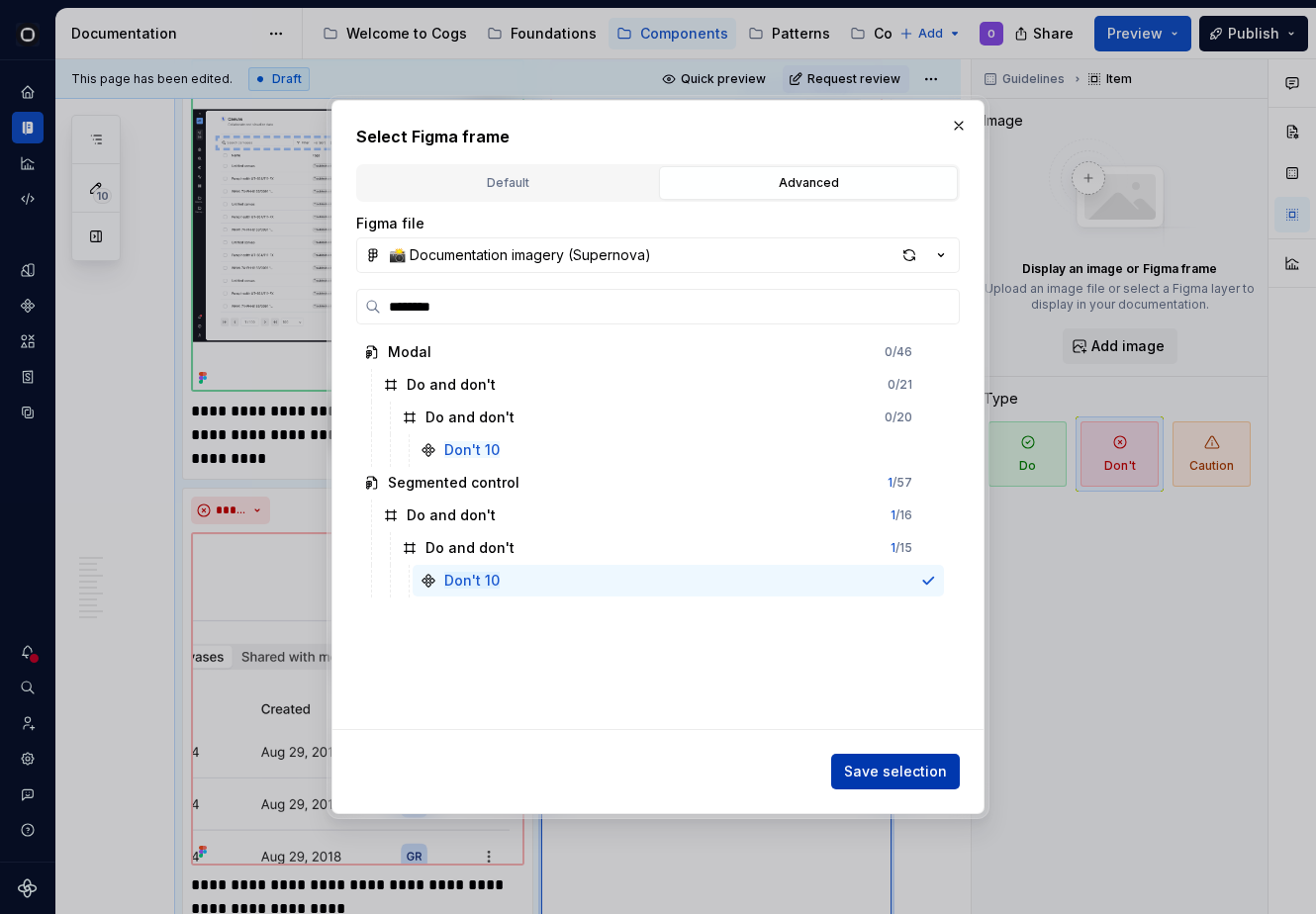 click on "Save selection" at bounding box center (895, 772) 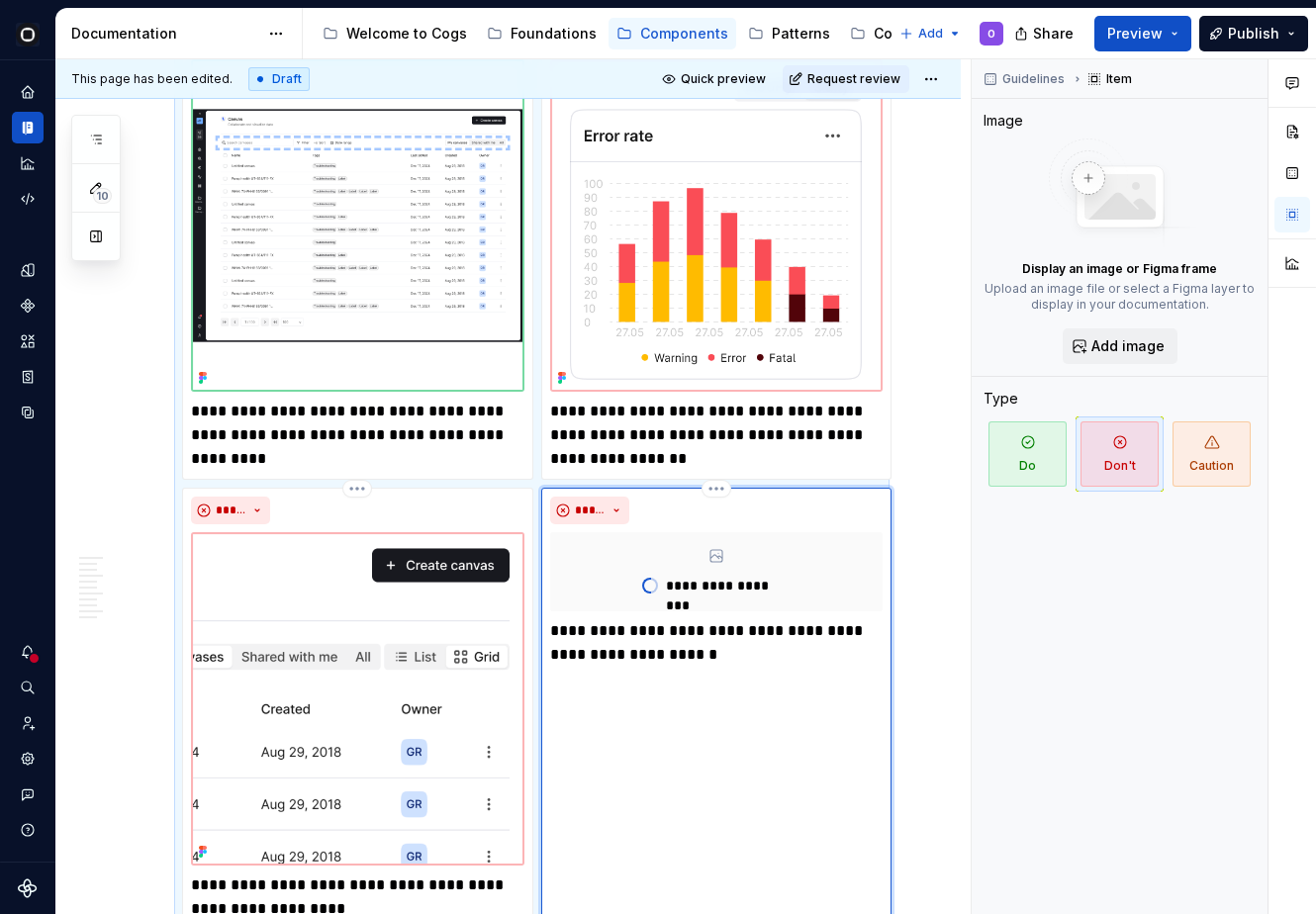 scroll, scrollTop: 5795, scrollLeft: 0, axis: vertical 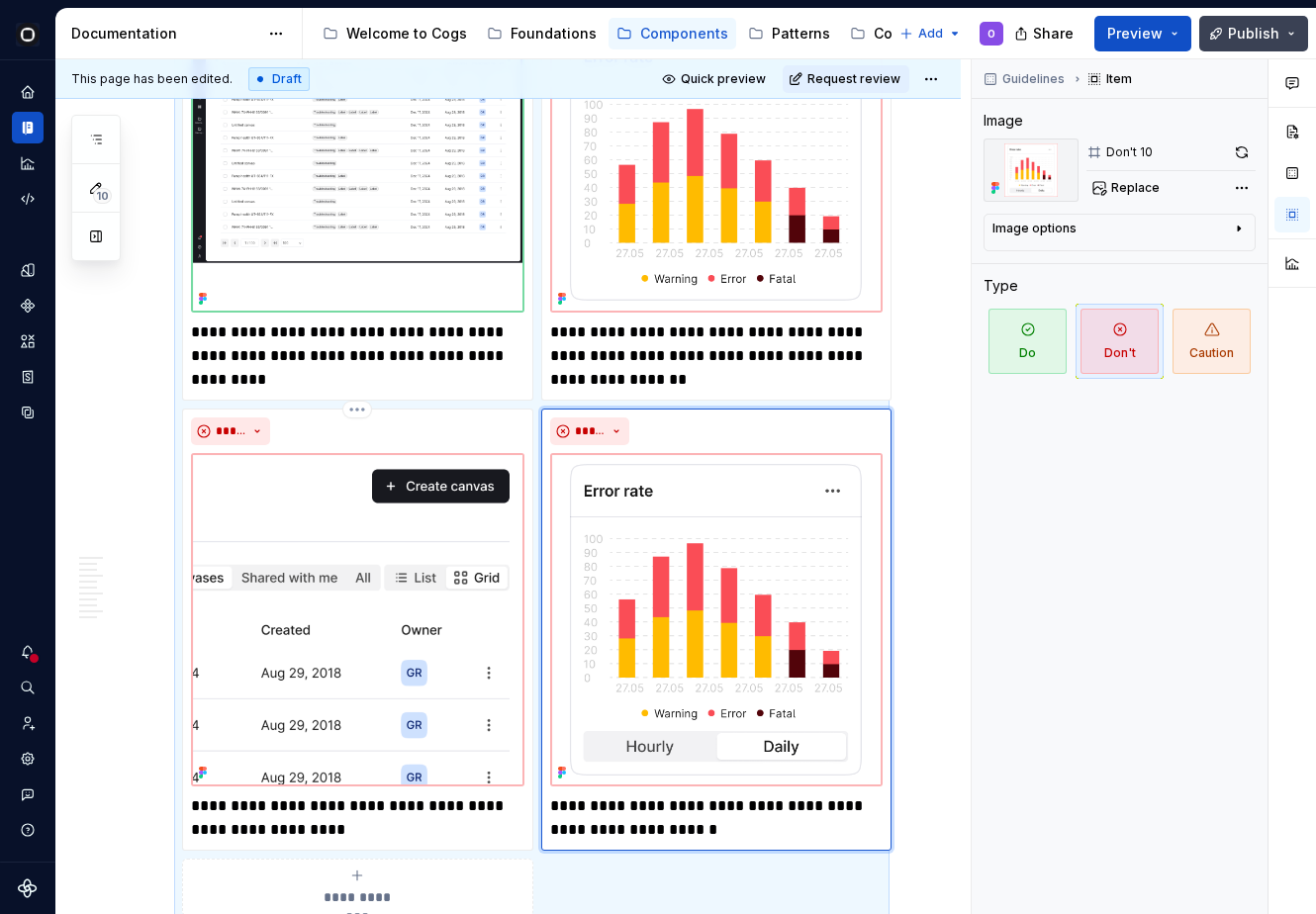 click on "Publish" at bounding box center (1254, 34) 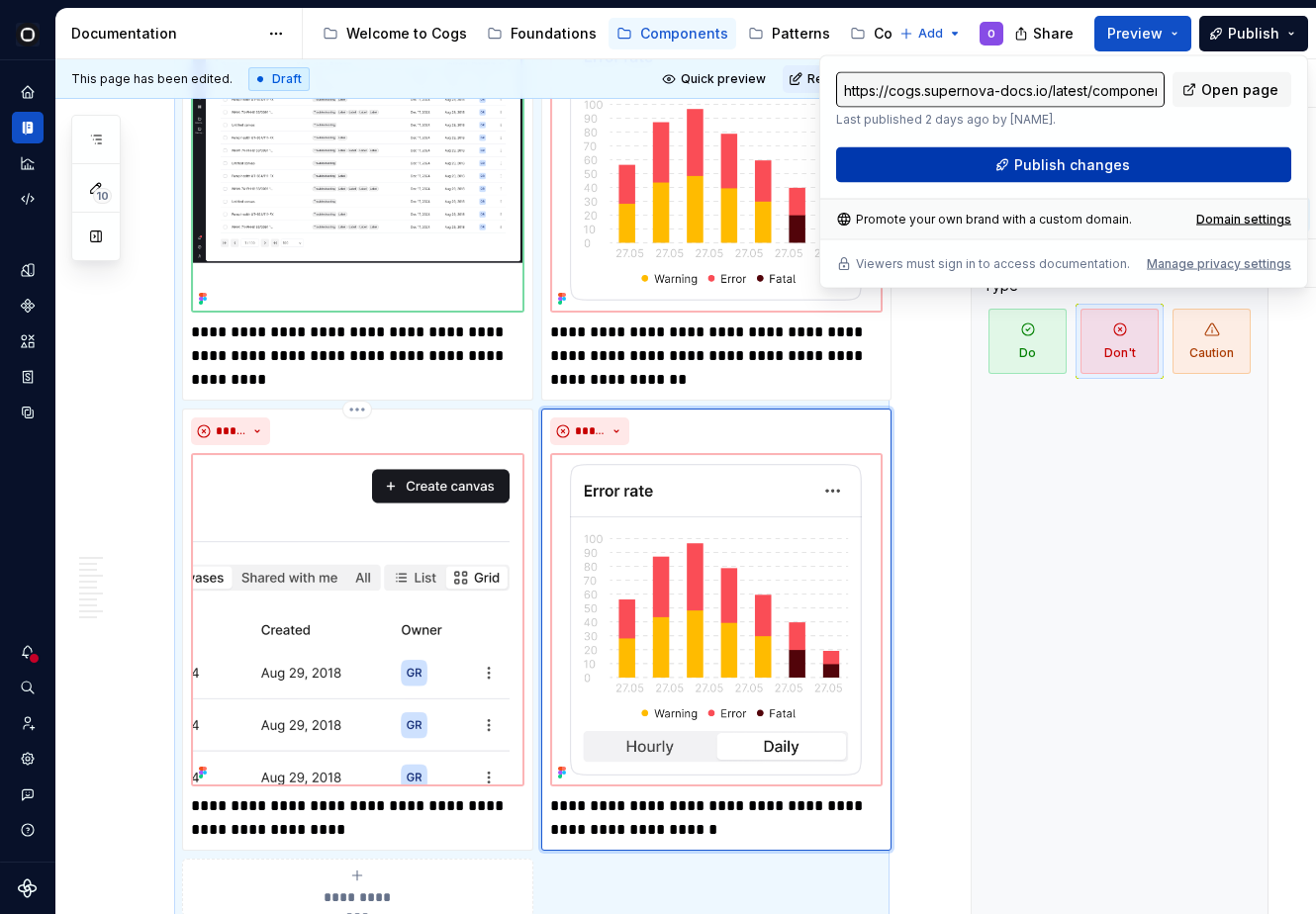 click on "Publish changes" at bounding box center [1064, 165] 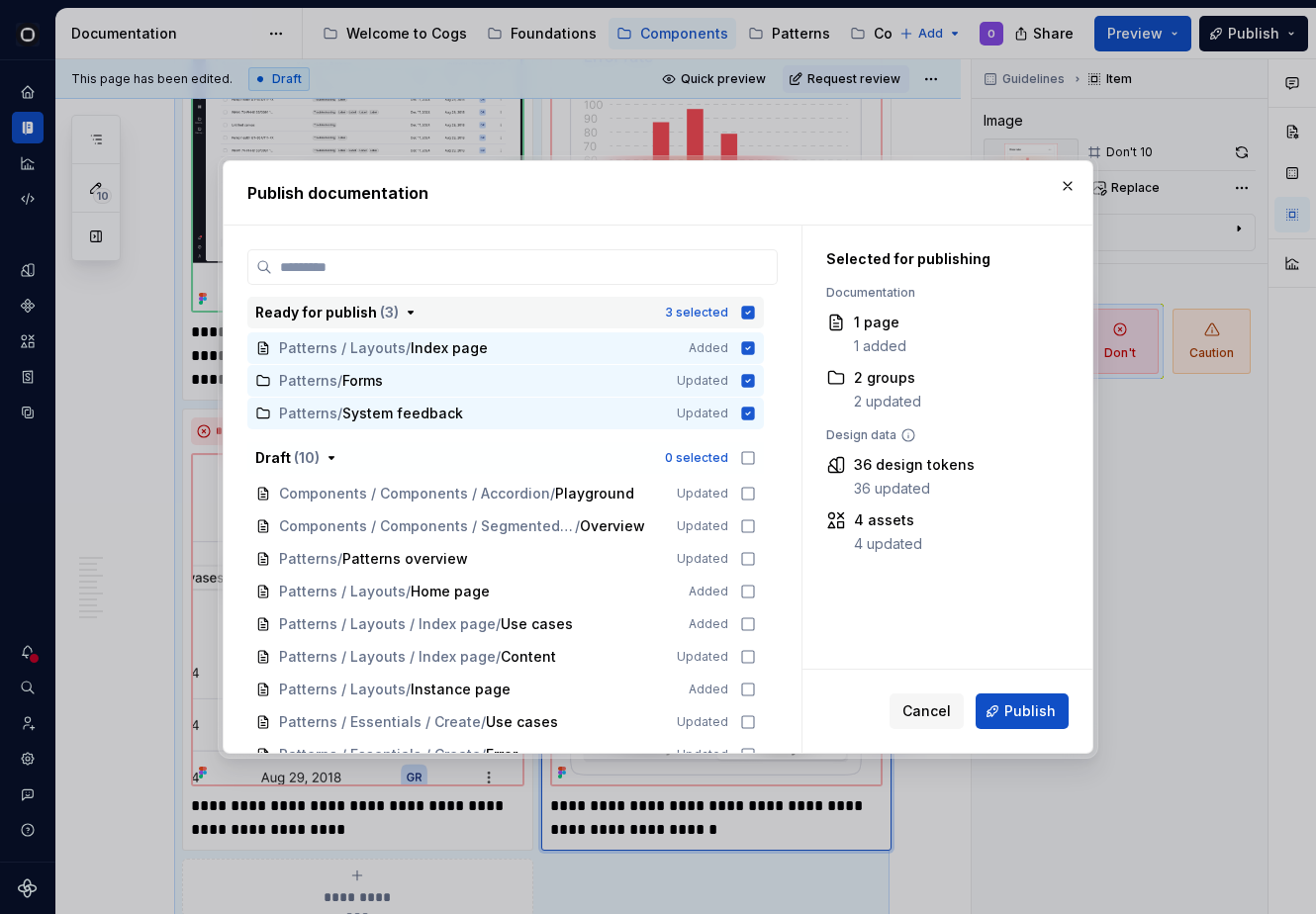 click 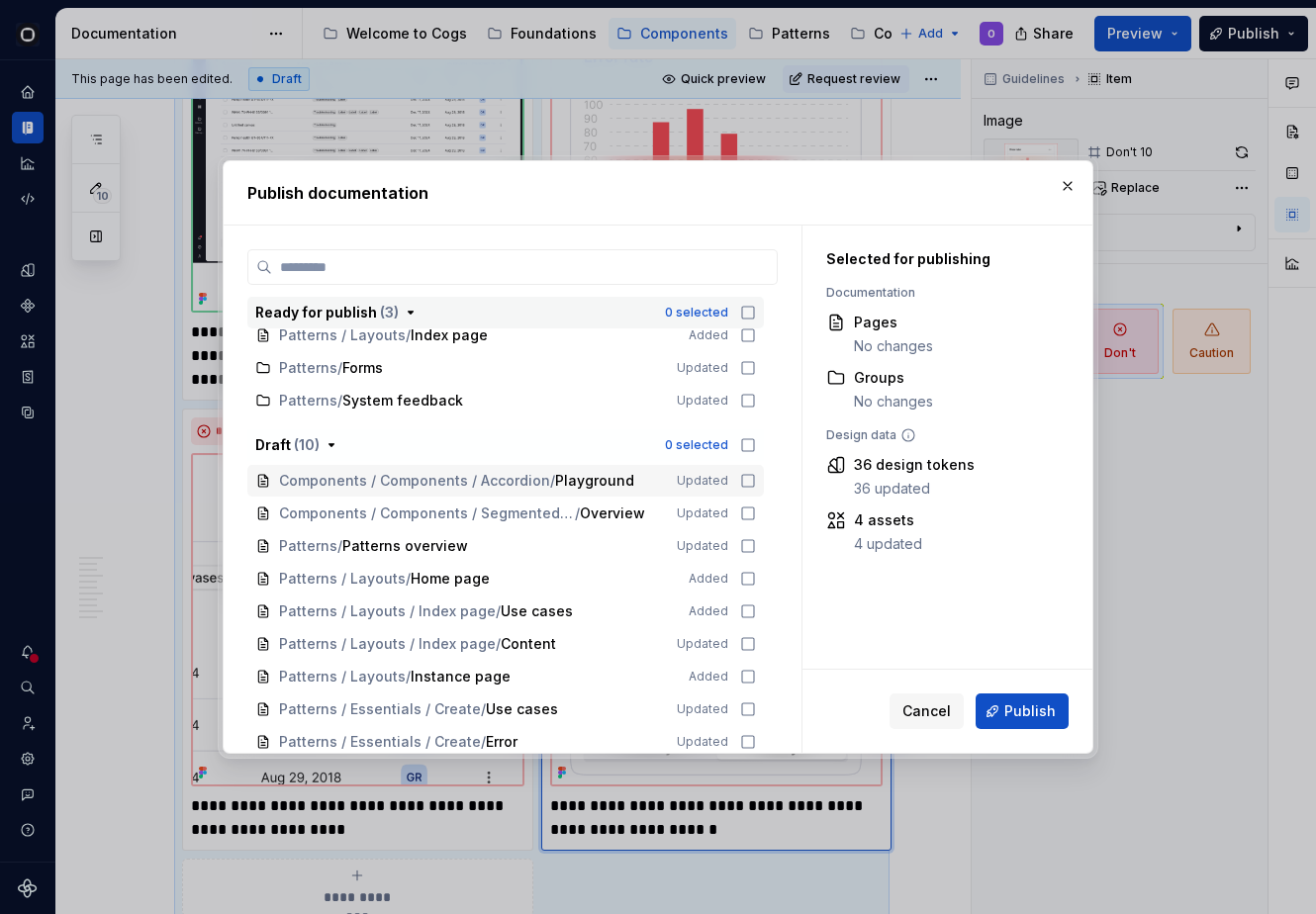 scroll, scrollTop: 18, scrollLeft: 0, axis: vertical 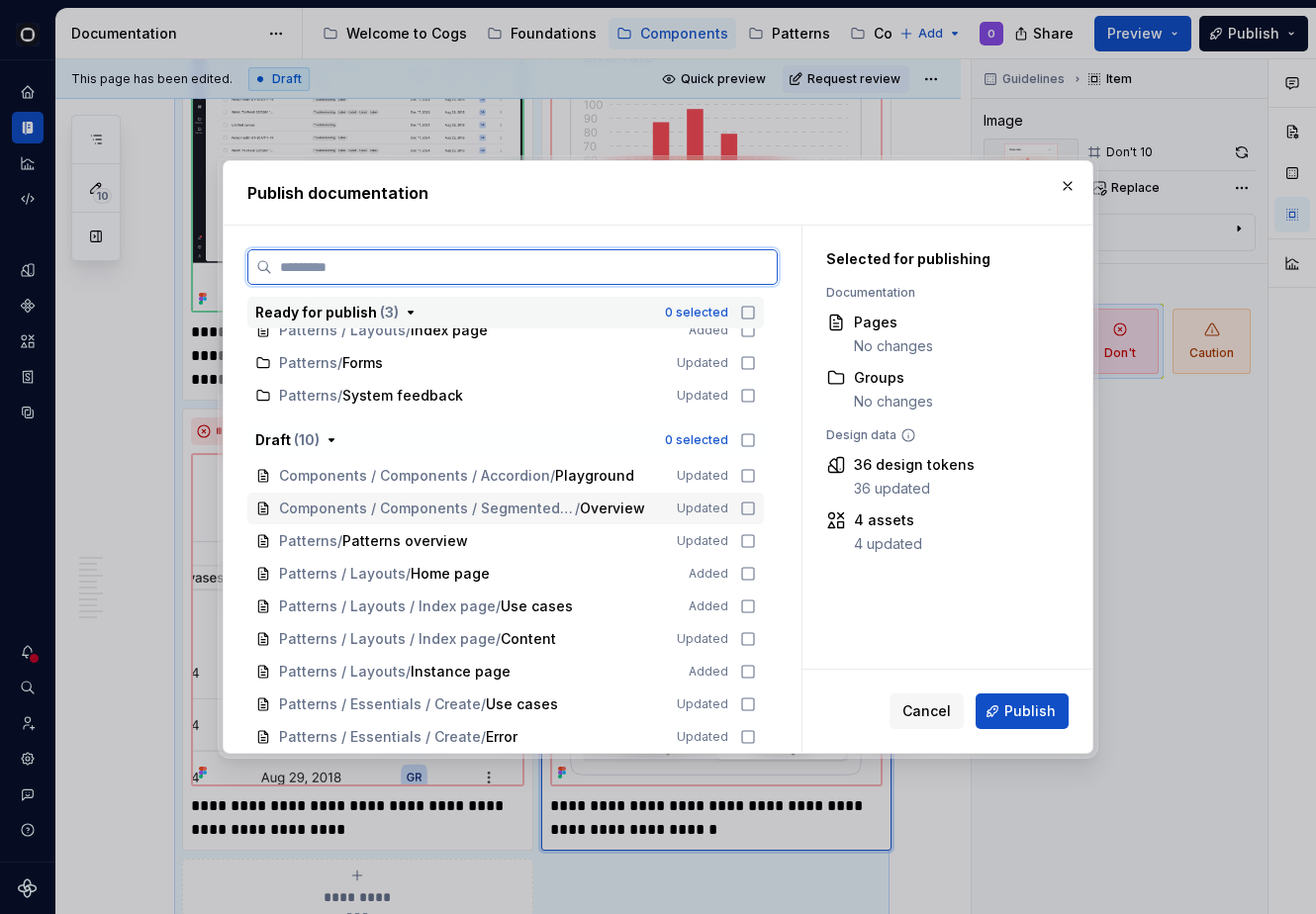 click 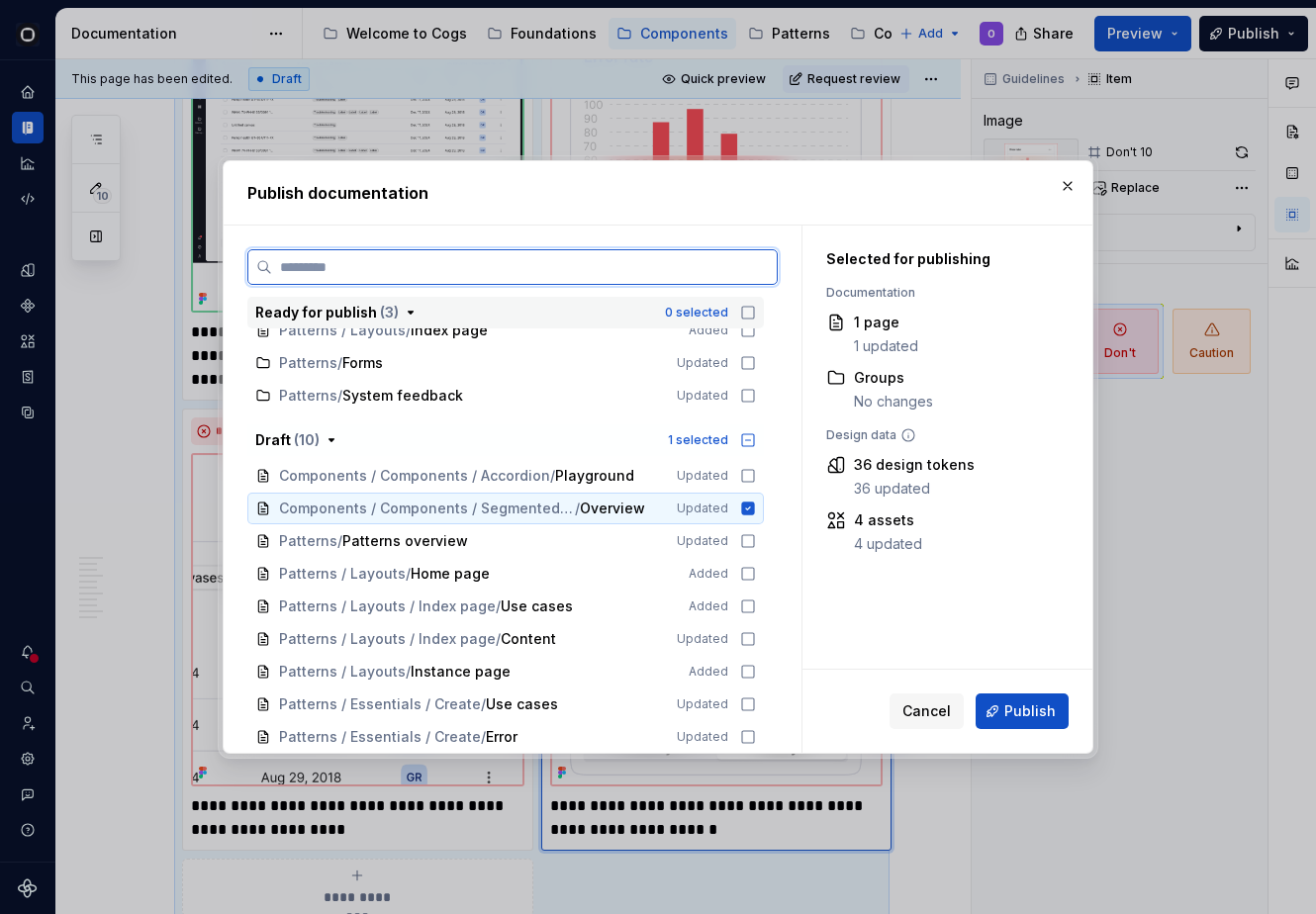 scroll, scrollTop: 51, scrollLeft: 0, axis: vertical 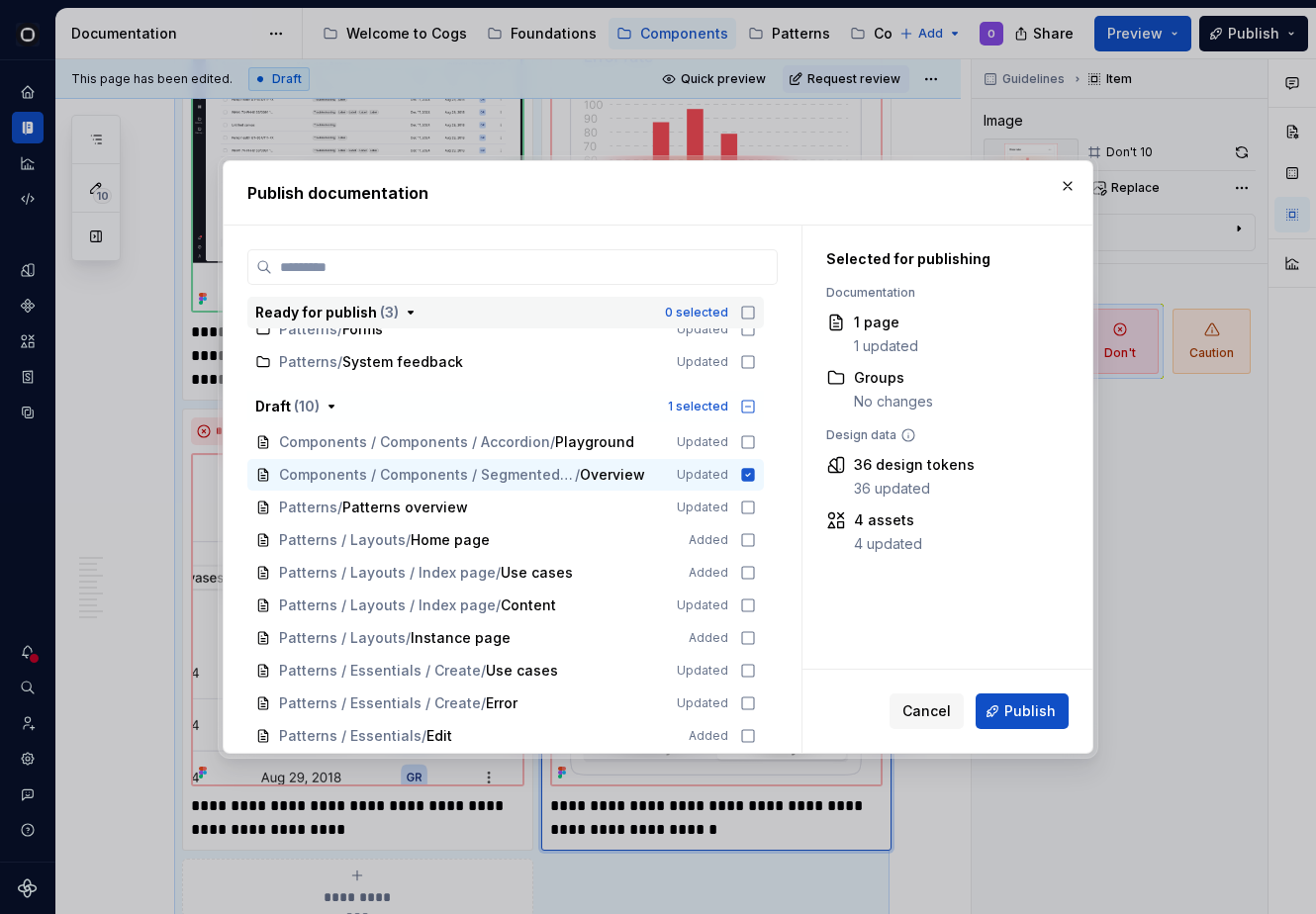 click on "Cancel Publish" at bounding box center (947, 711) 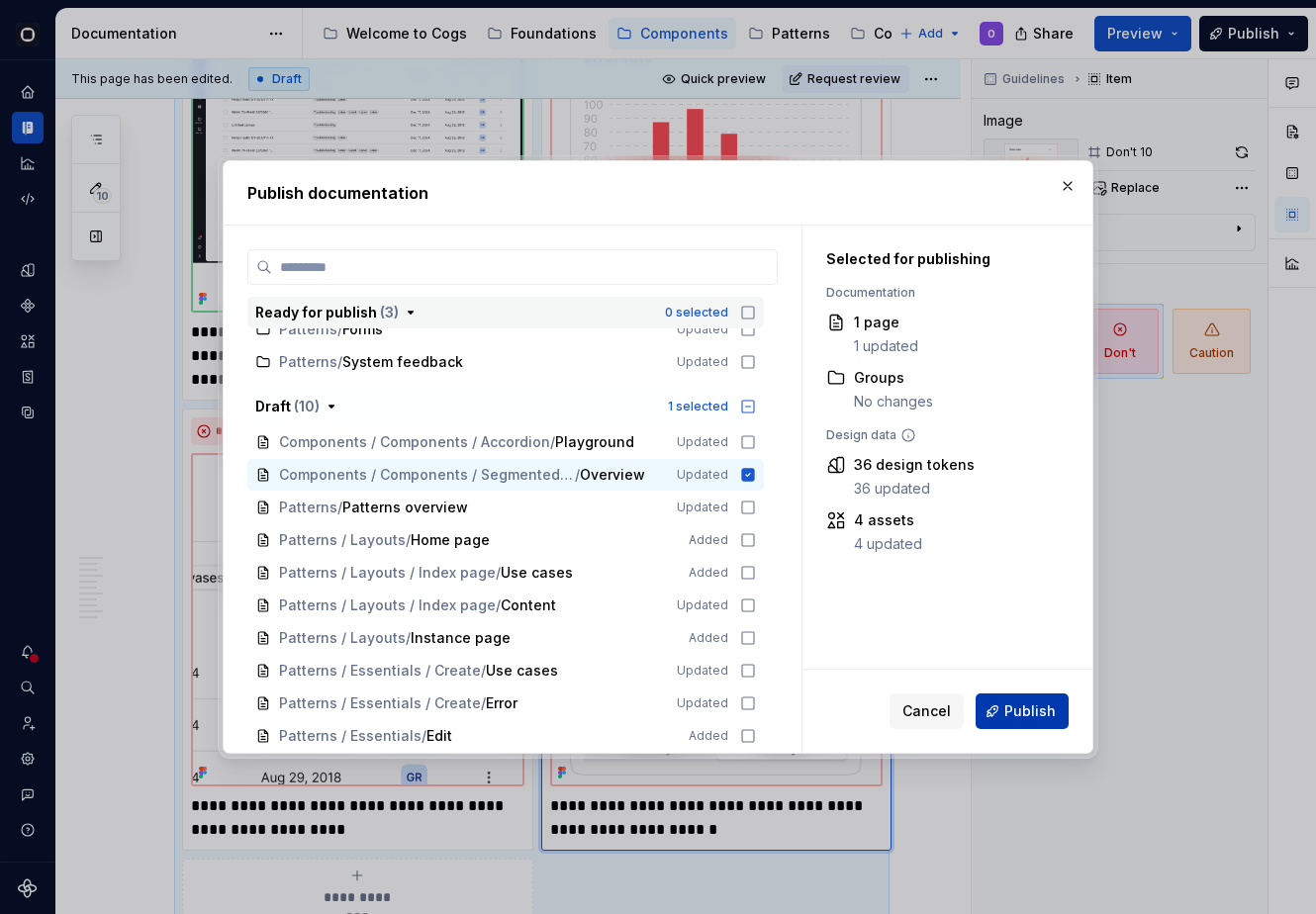 click on "Publish" at bounding box center (1022, 711) 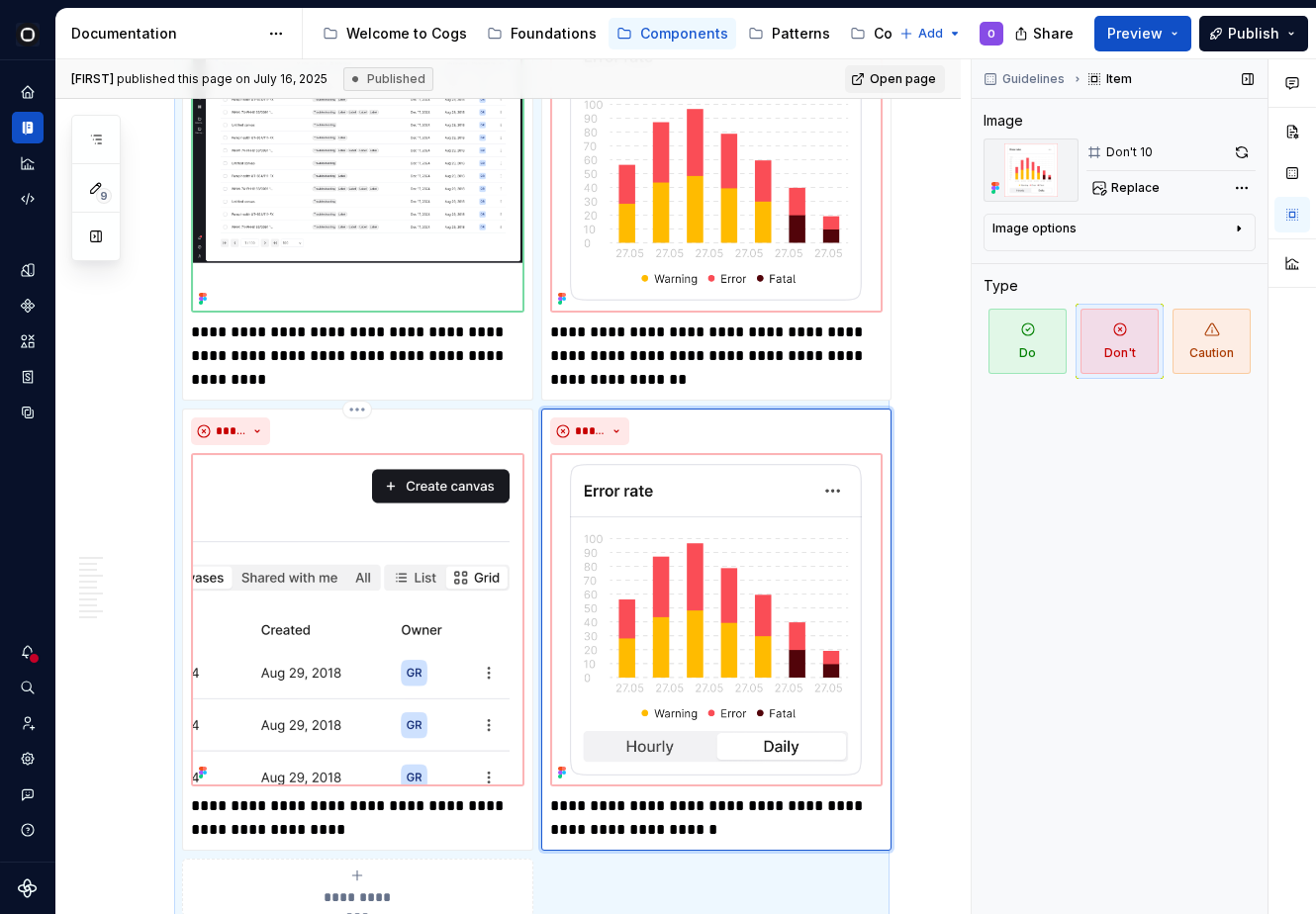 click on "Guidelines Item Image Don't 10 Replace Image options Alignment Alt Caption Type Do Don't Caution" at bounding box center (1119, 487) 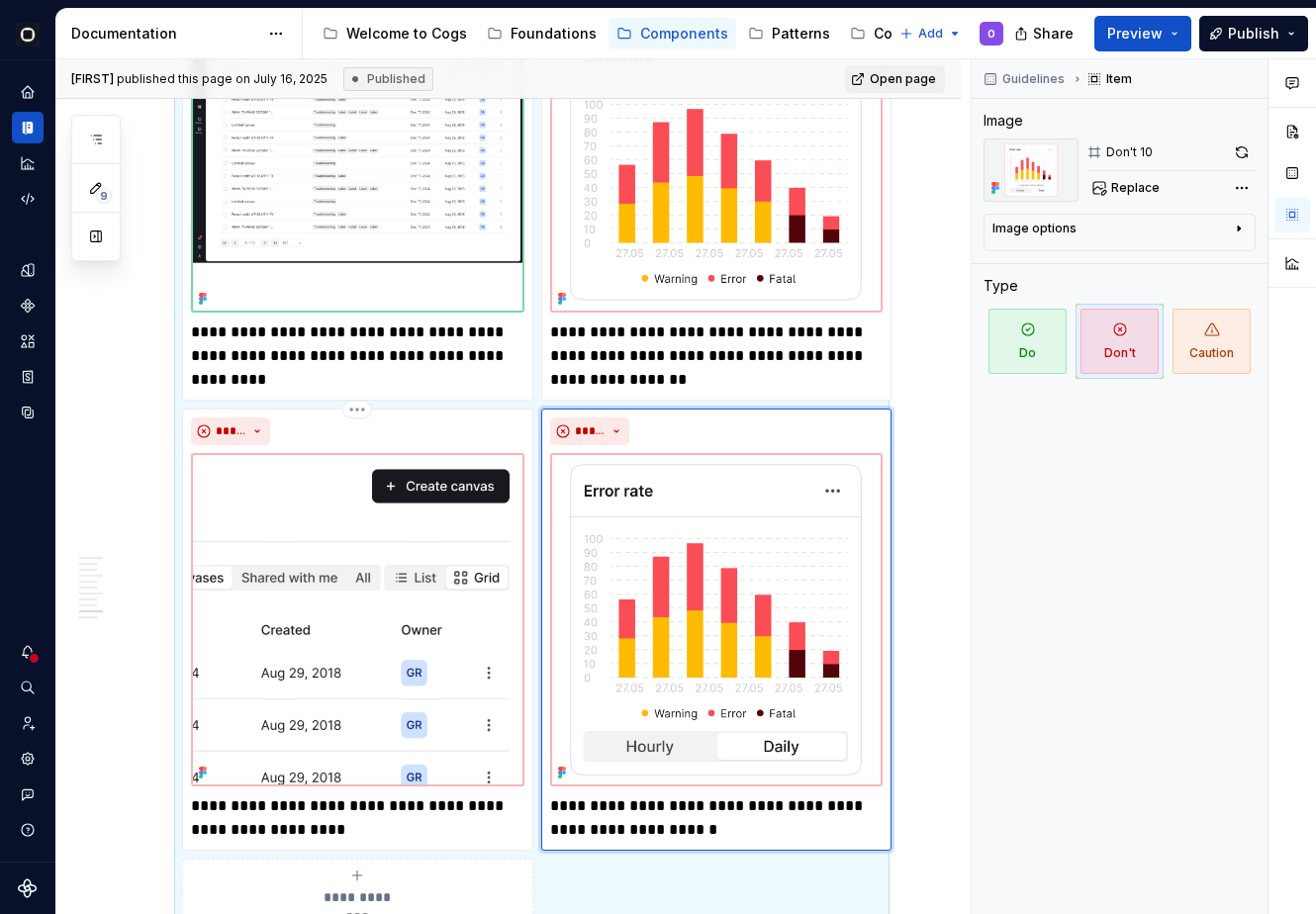 scroll, scrollTop: 6684, scrollLeft: 0, axis: vertical 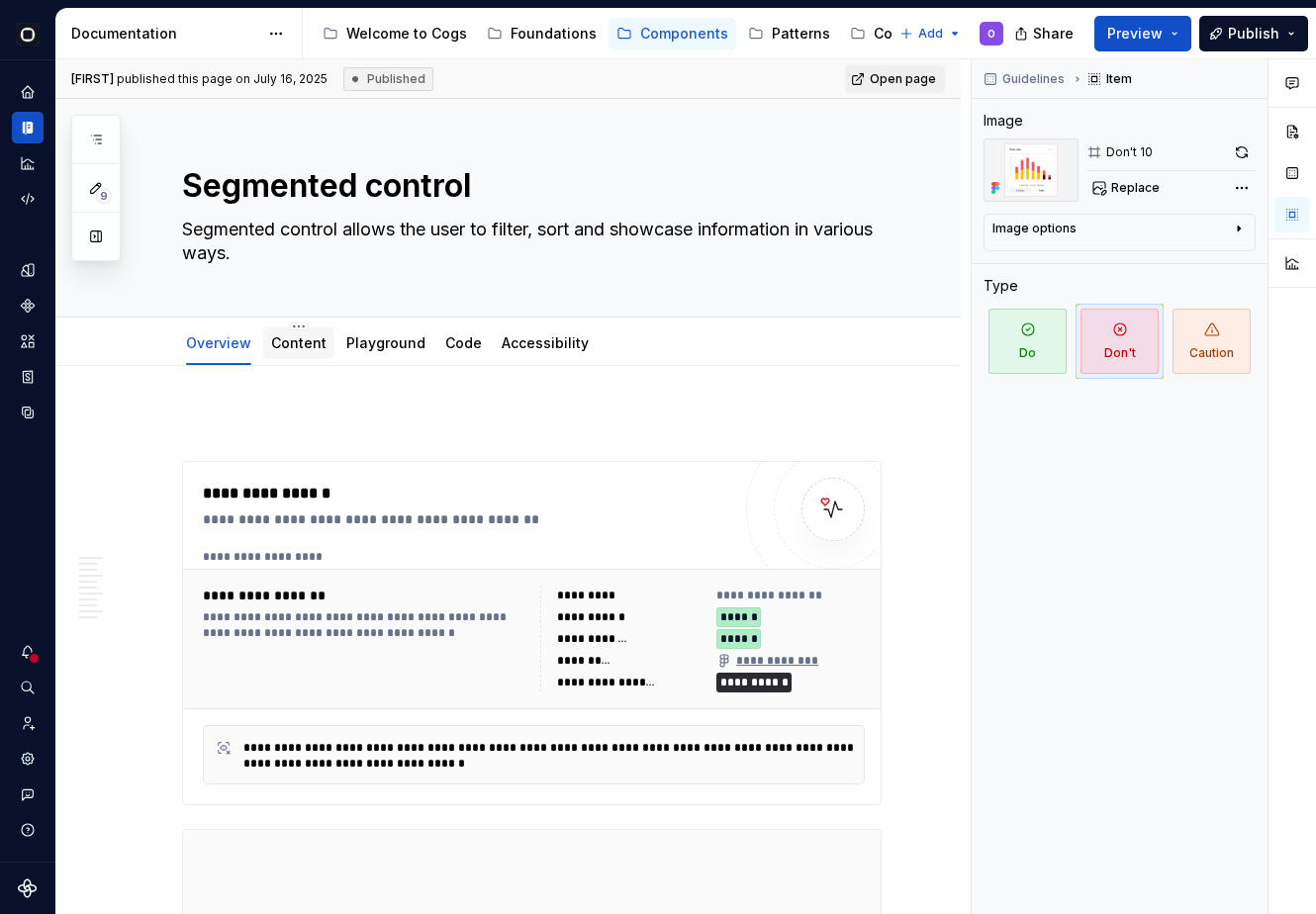 click on "Content" at bounding box center [299, 343] 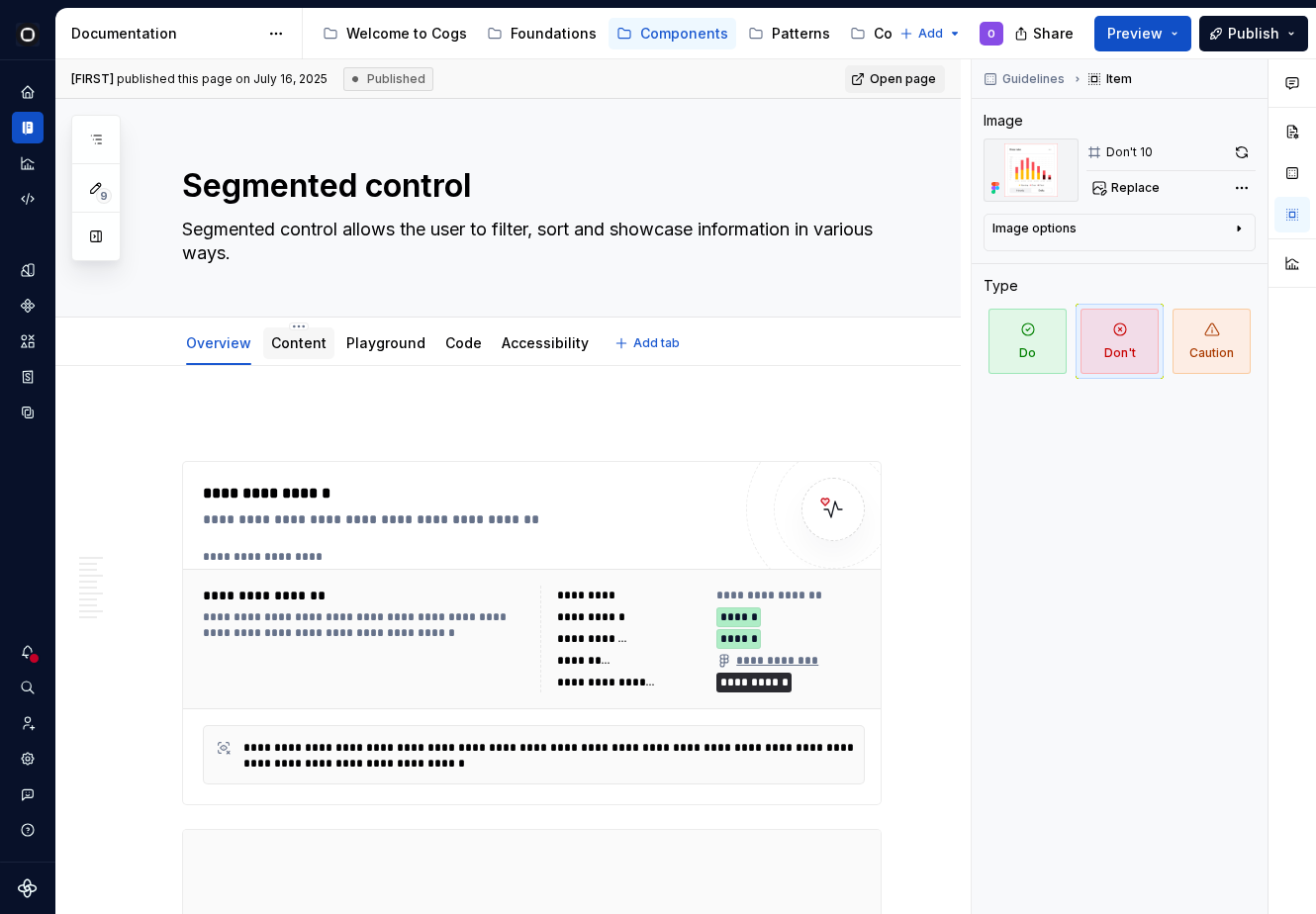 click on "Content" at bounding box center (299, 342) 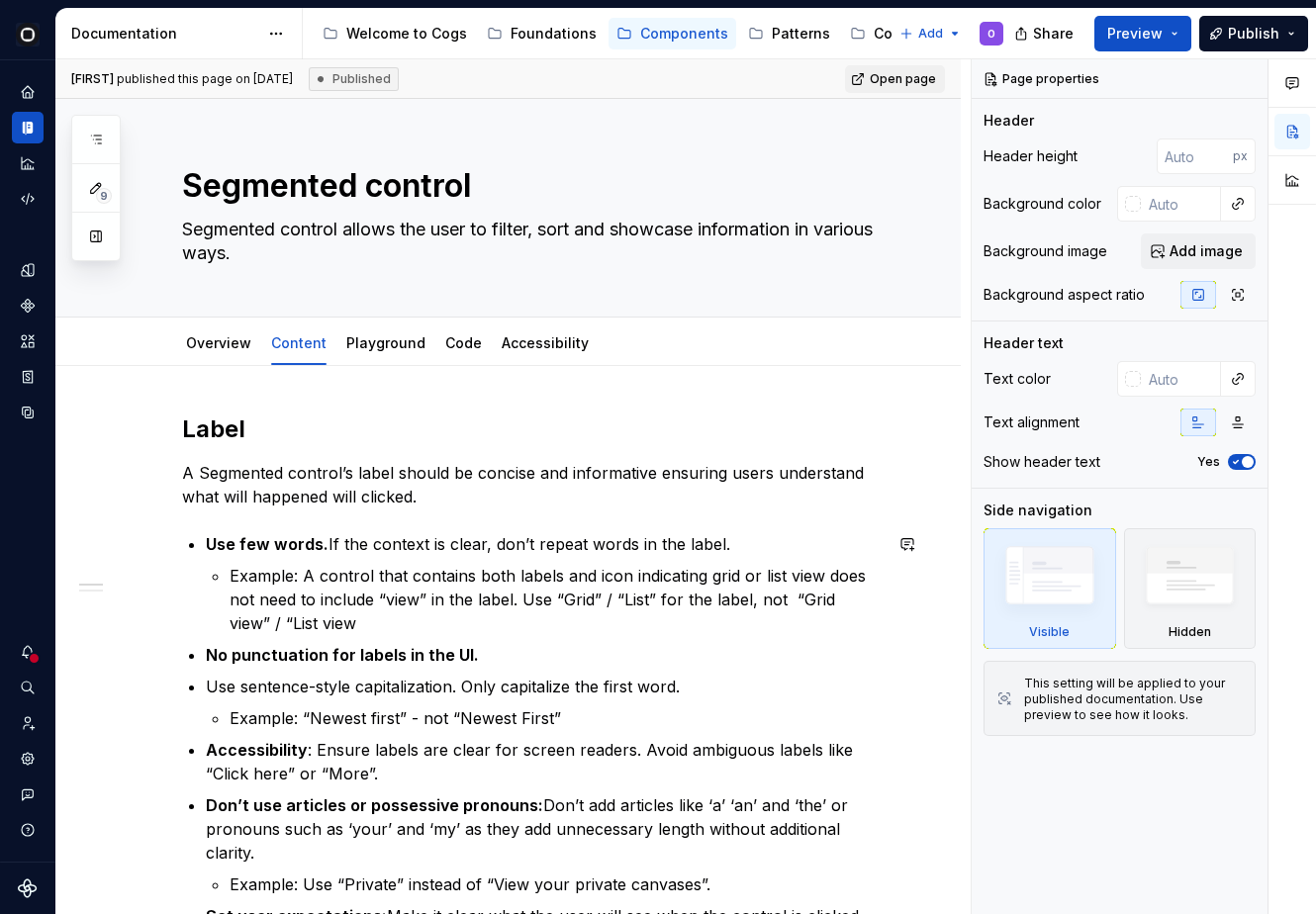 scroll, scrollTop: 715, scrollLeft: 0, axis: vertical 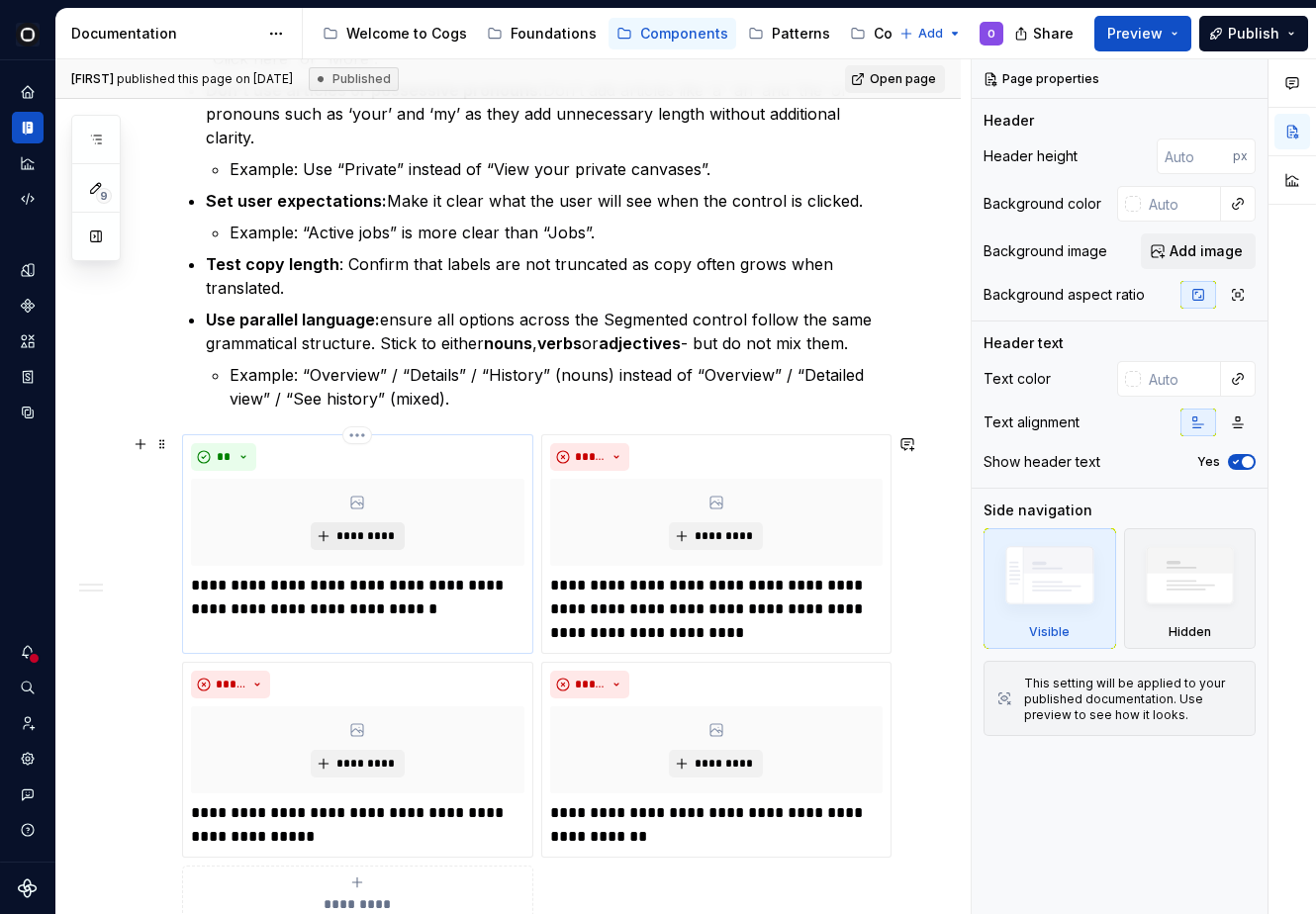 click on "*********" at bounding box center [365, 536] 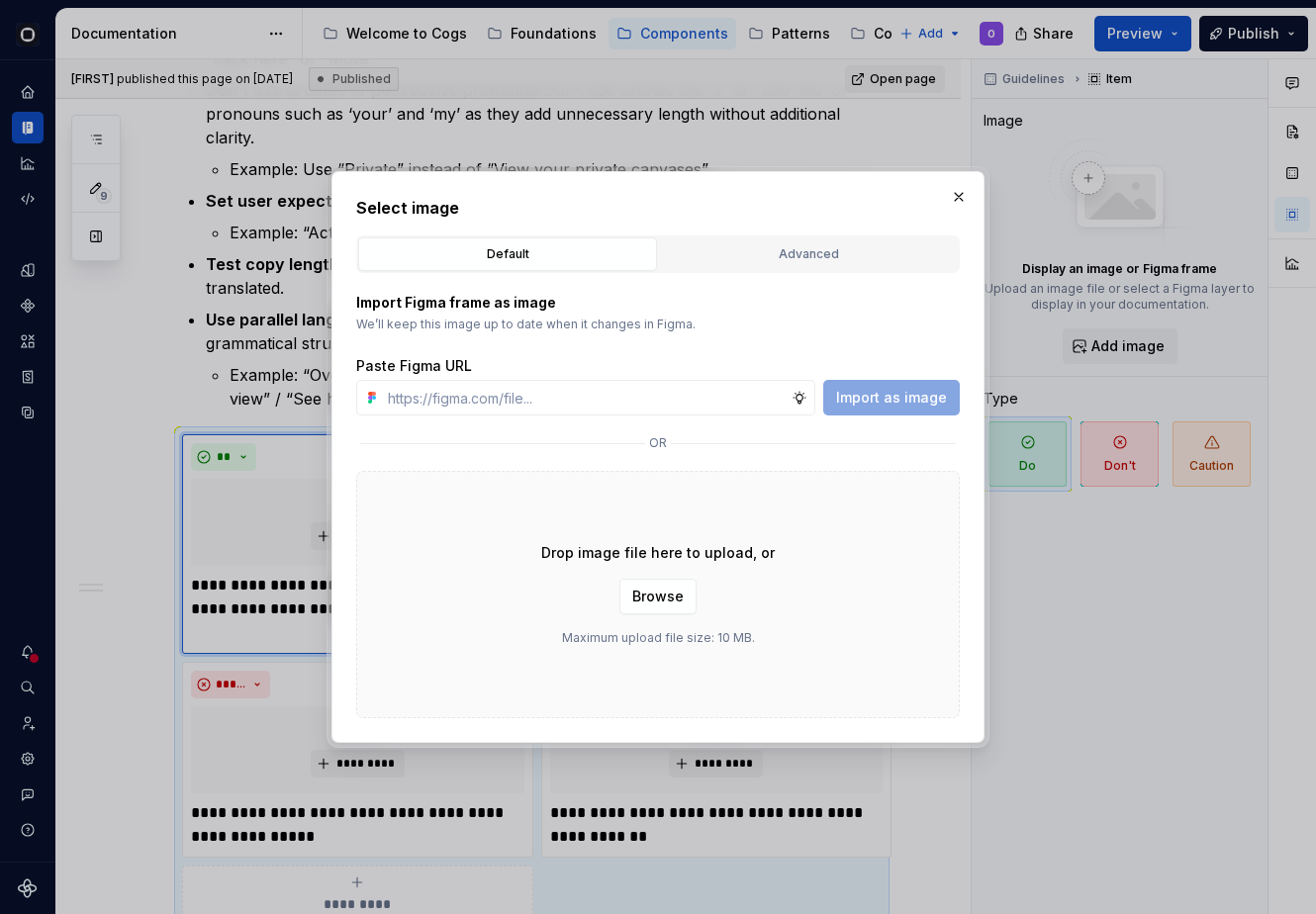 click on "Advanced" at bounding box center (808, 254) 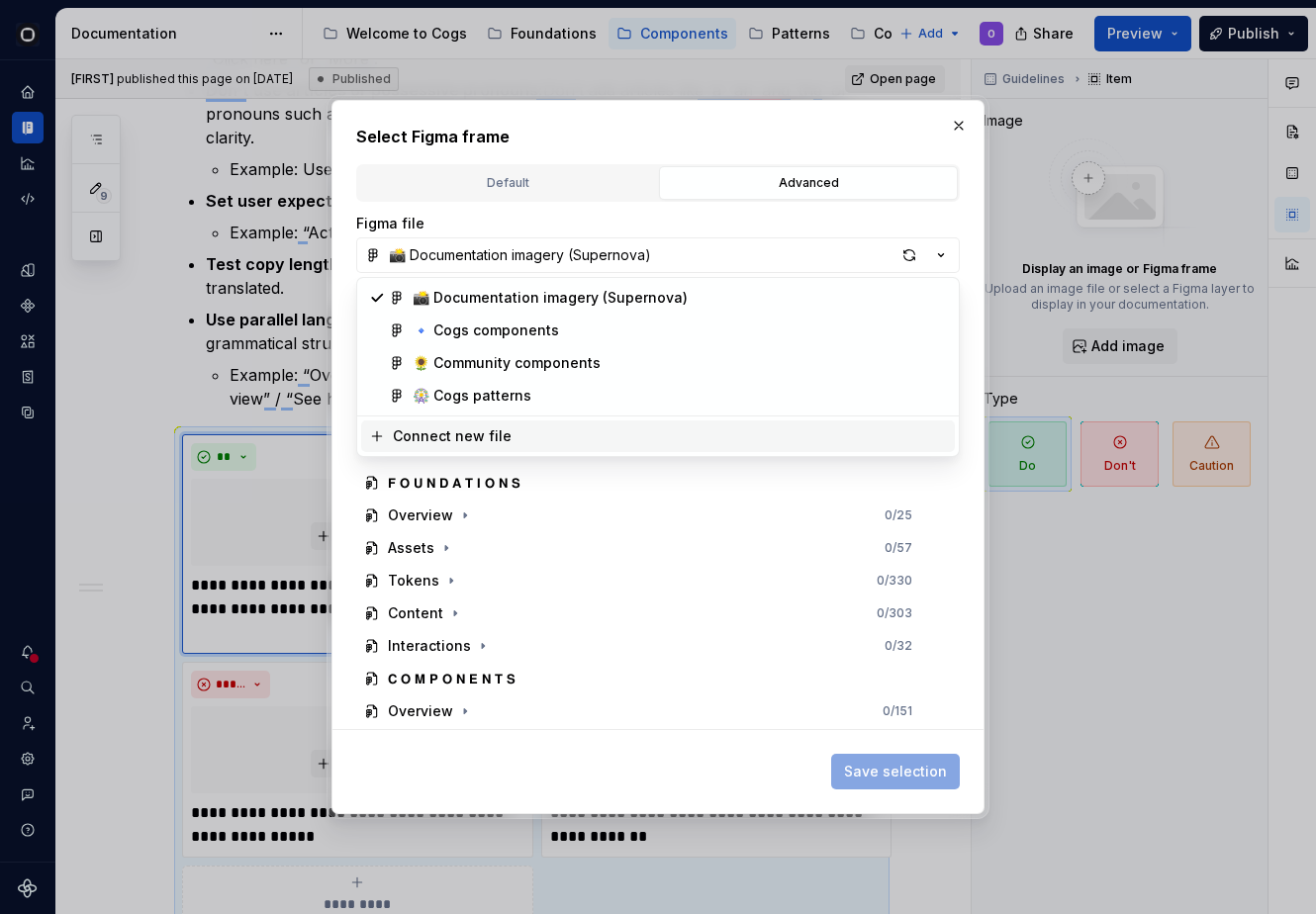 click on "Select Figma frame Default Advanced Import Figma frame as image We’ll keep this image up to date when it changes in Figma. Paste Figma URL Import as image or Drop image file here to upload, or Browse Maximum upload file size: 10 MB. Figma file 📸 Documentation imagery (Supernova) 𝗖 𝗢 𝗩 𝗘 𝗥 0 / 1 𝗧 𝗘 𝗠 𝗣 𝗟 𝗔 𝗧 𝗘  &  𝗚 𝗨 𝗜 𝗗 𝗘 𝗟 𝗜 𝗡 𝗘 𝗦  0 / 51 𝗚 𝗘 𝗡 𝗘 𝗥 𝗔 𝗟 Get started 0 / 227 𝗙 𝗢 𝗨 𝗡 𝗗 𝗔 𝗧 𝗜 𝗢 𝗡 𝗦 Overview 0 / 25 Assets 0 / 57 Tokens 0 / 330 Content 0 / 303 Interactions 0 / 32 𝗖 𝗢 𝗠 𝗣 𝗢 𝗡 𝗘 𝗡 𝗧 𝗦 Overview 0 / 151 Accordion 0 / 28 Action list 0 / 27 Action toolbar 0 / 14 Autocomplete 0 / 66 Avatar 0 / 14 Banner 0 / 15 Breadcrumb 0 / 29 Button 0 / 69 Checkbox 0 / 40 Chips 0 / 108 Date calendar 0 / 52 Date time pickers 0 / 68 Divider 0 / 47 Dots 0 / 46 Empty state 0 / 42 File upload 0 / 52 Save selection" at bounding box center (658, 457) 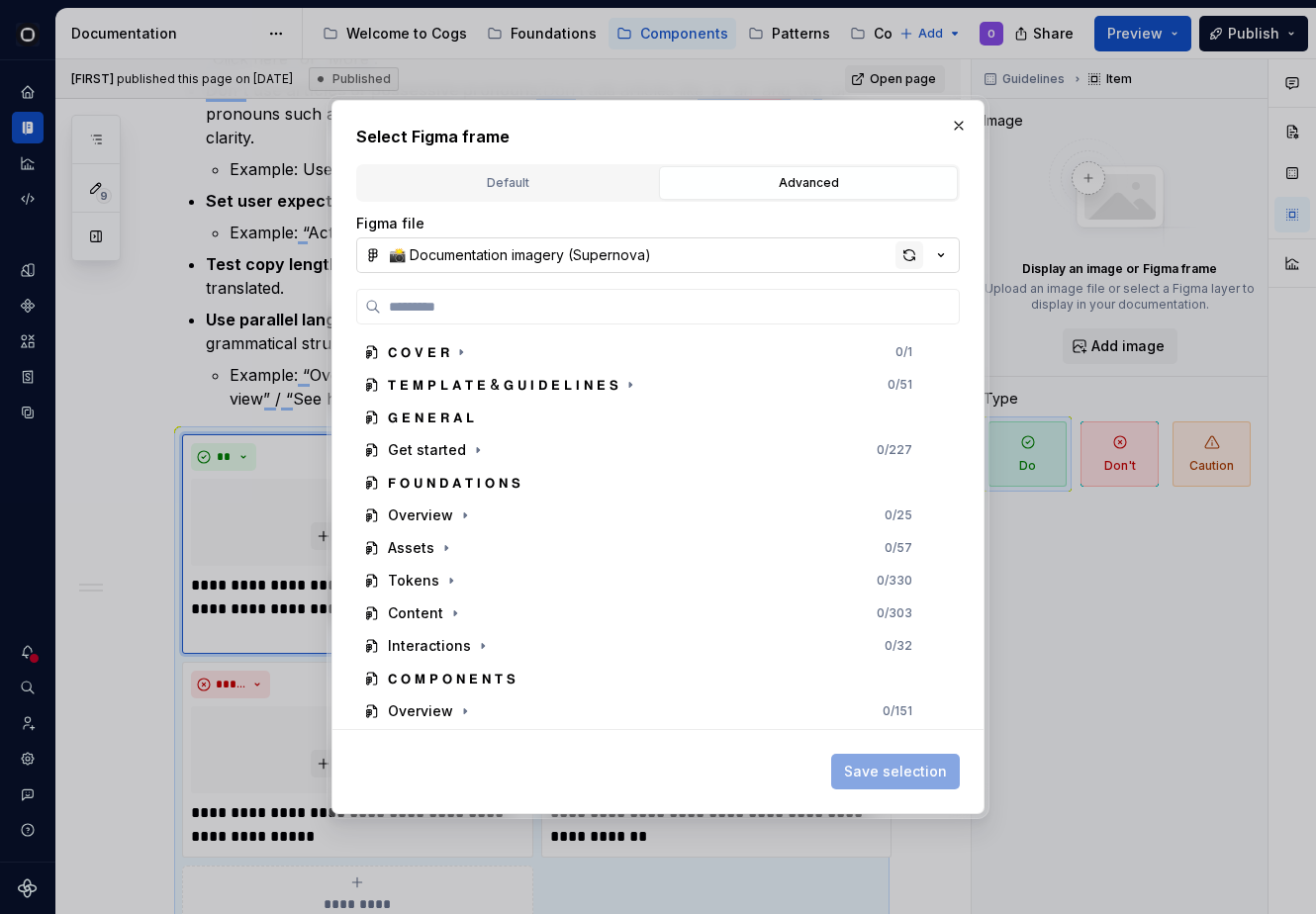 click at bounding box center [909, 255] 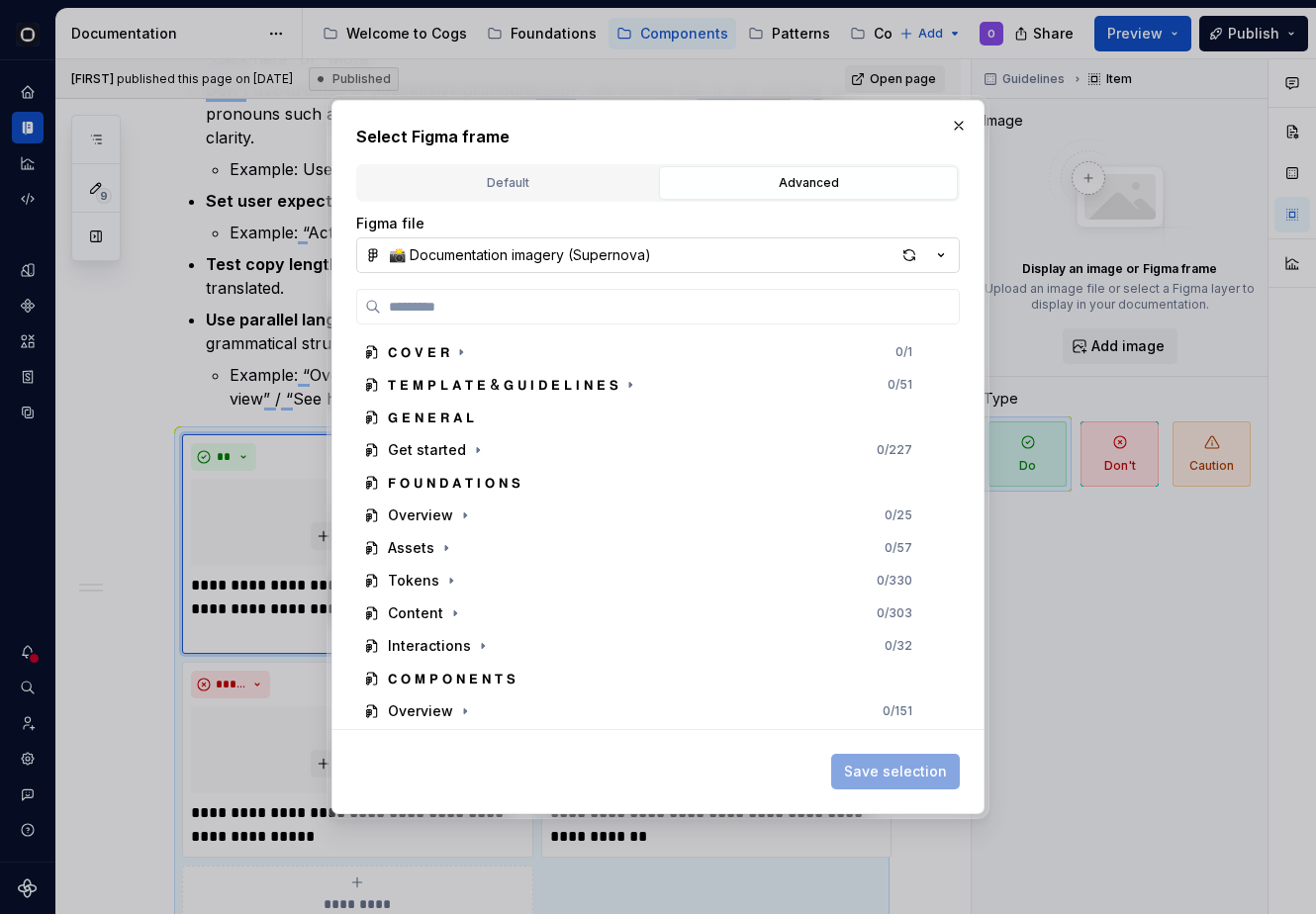 type on "*" 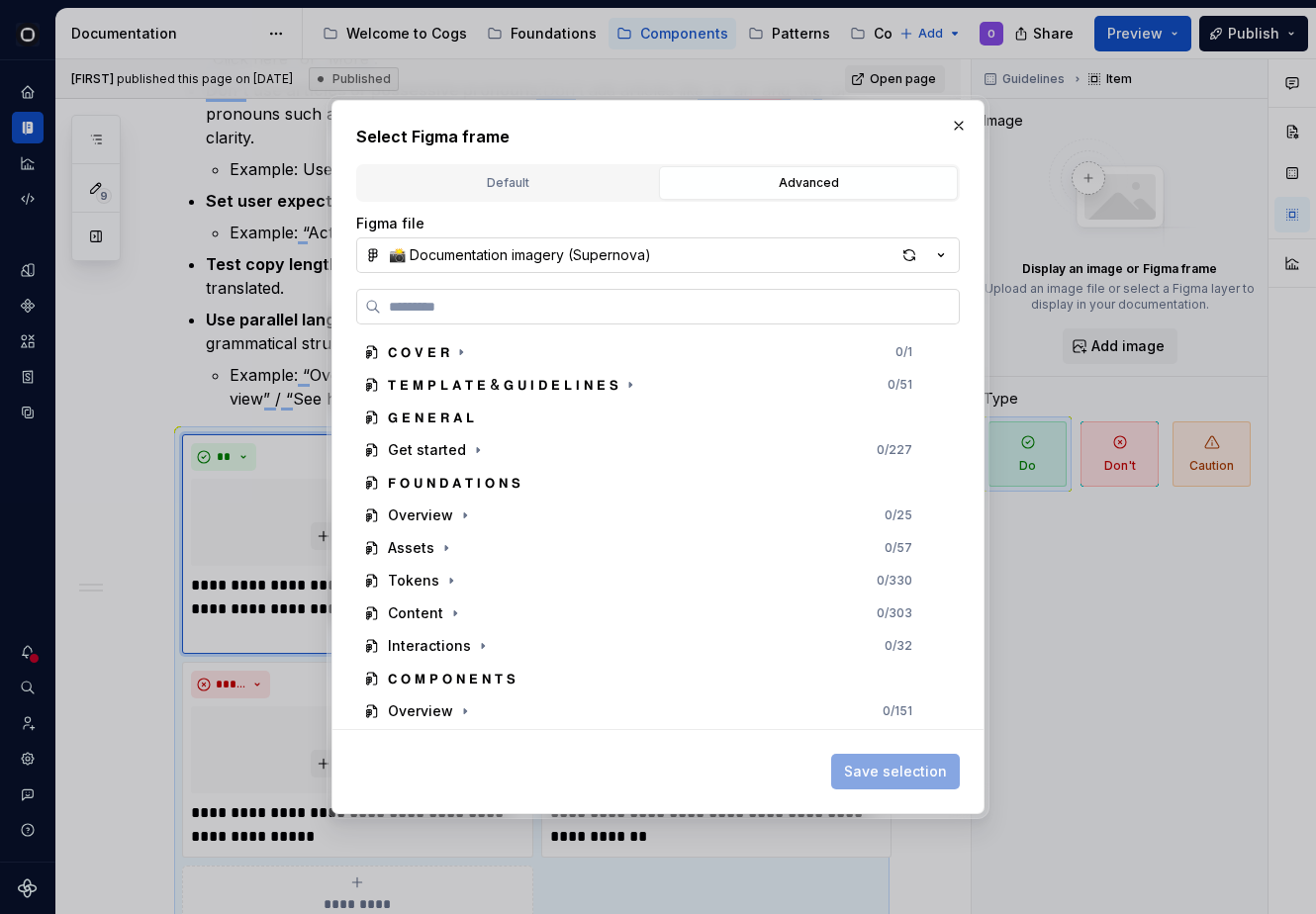 click at bounding box center [670, 307] 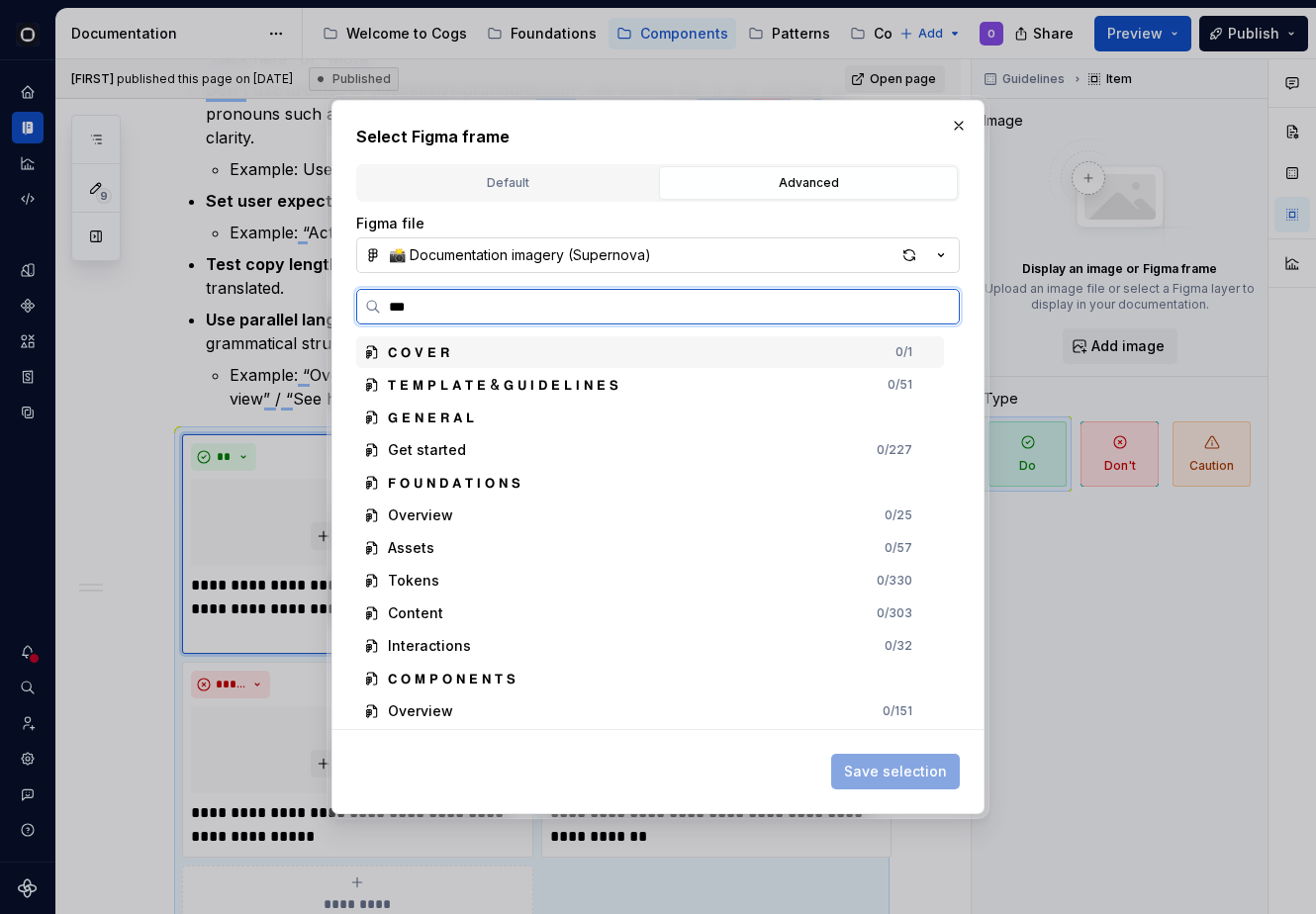 type on "****" 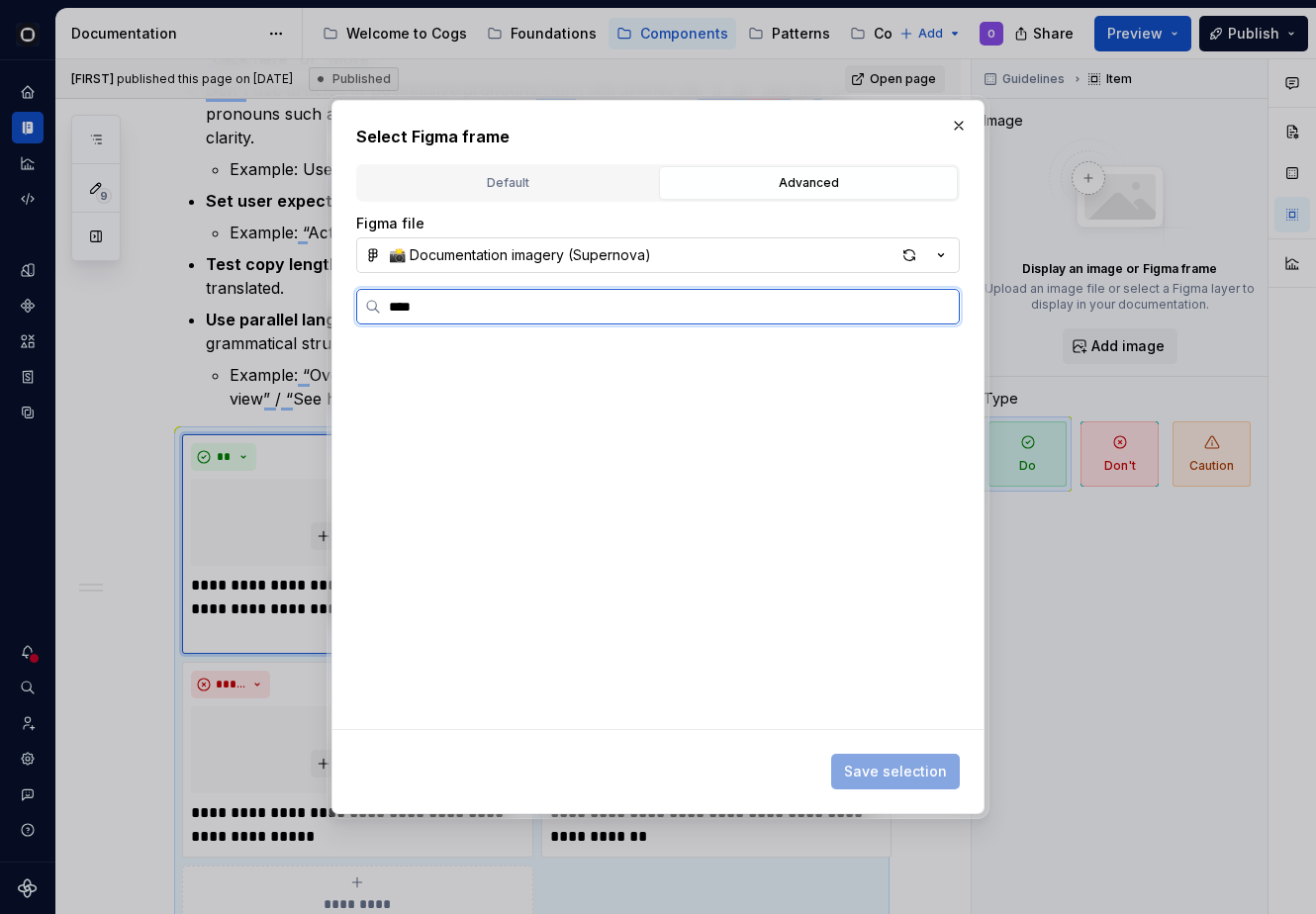 scroll, scrollTop: 1532, scrollLeft: 0, axis: vertical 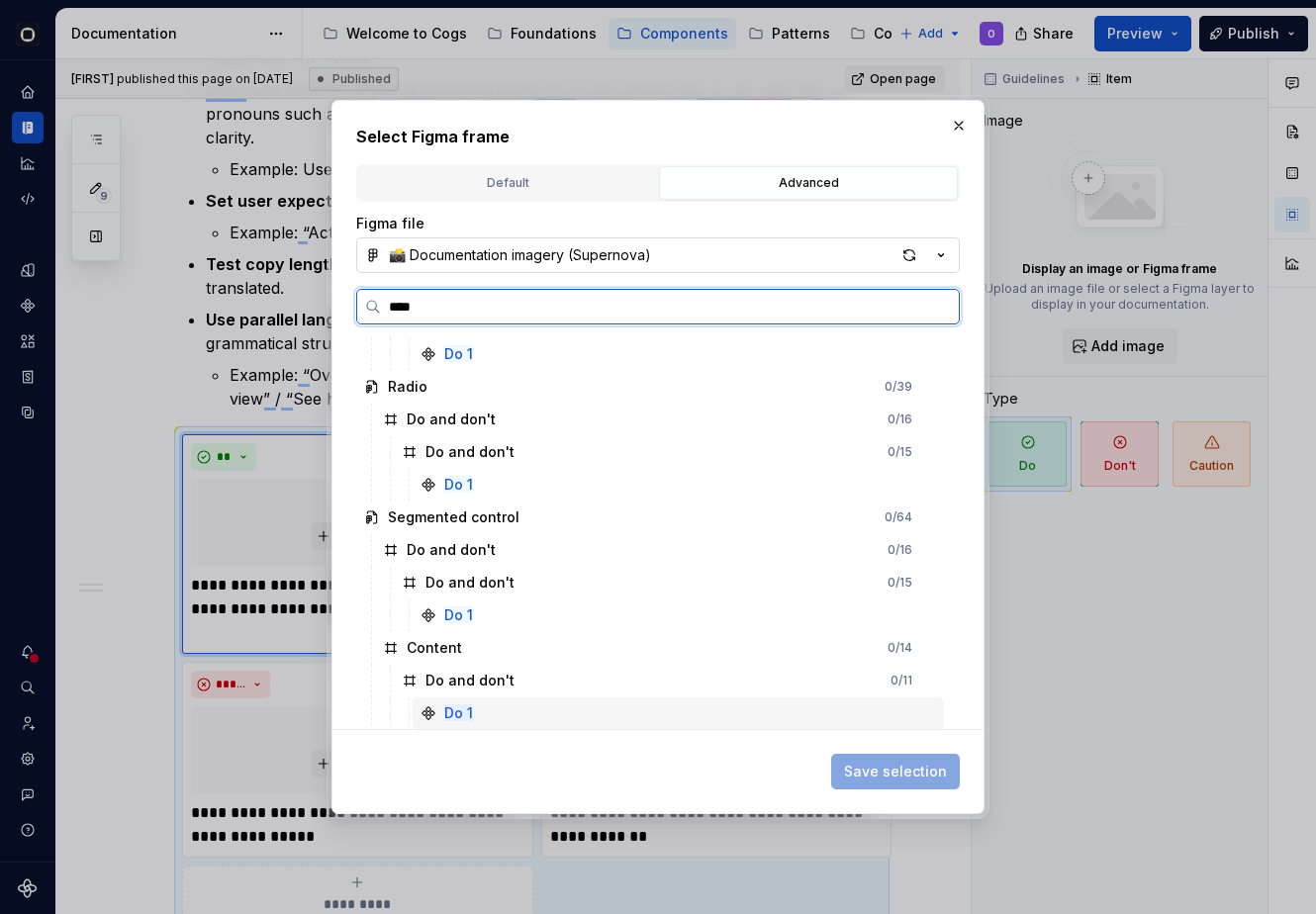 click on "Do 1" at bounding box center [678, 713] 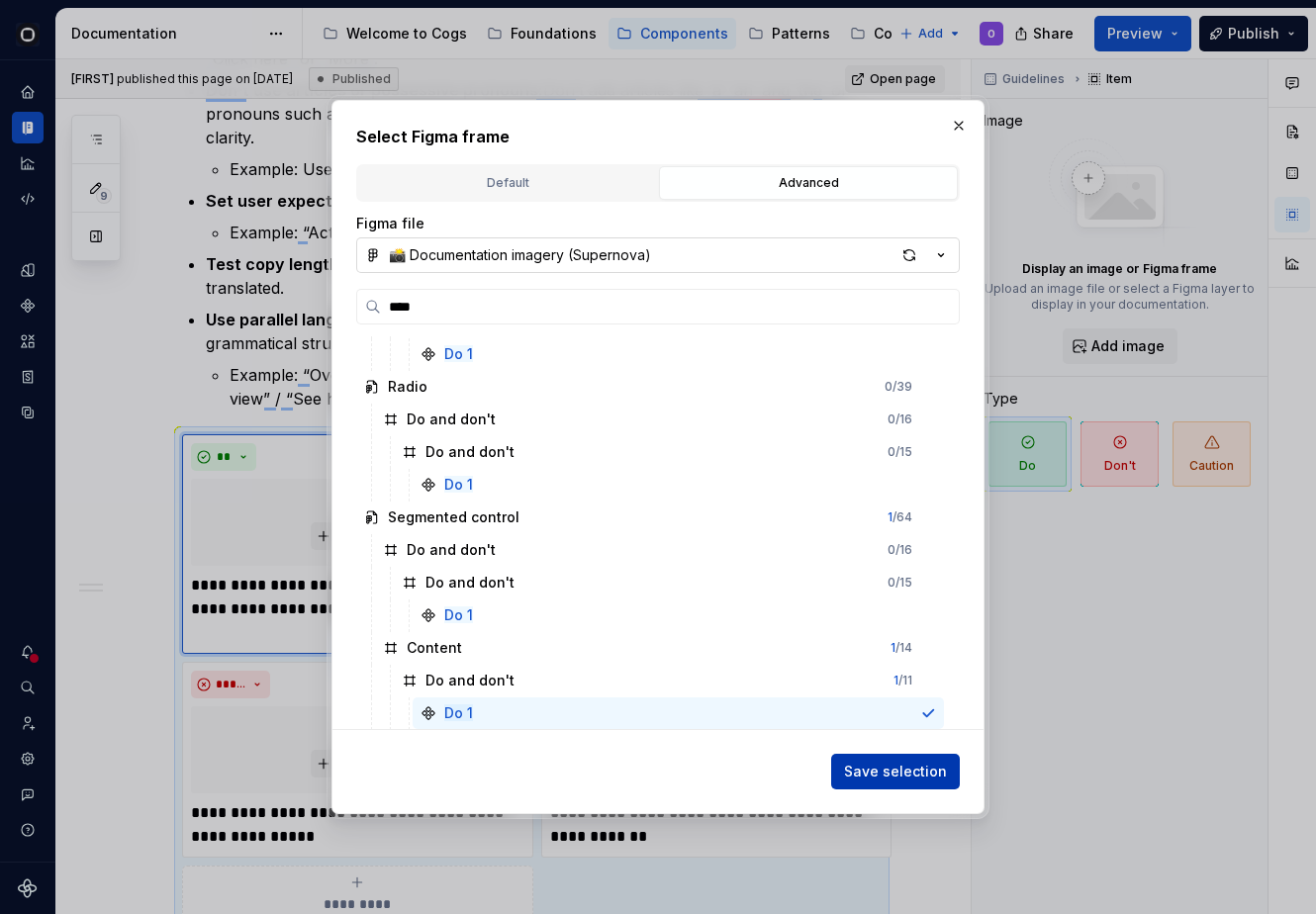 click on "Save selection" at bounding box center (895, 772) 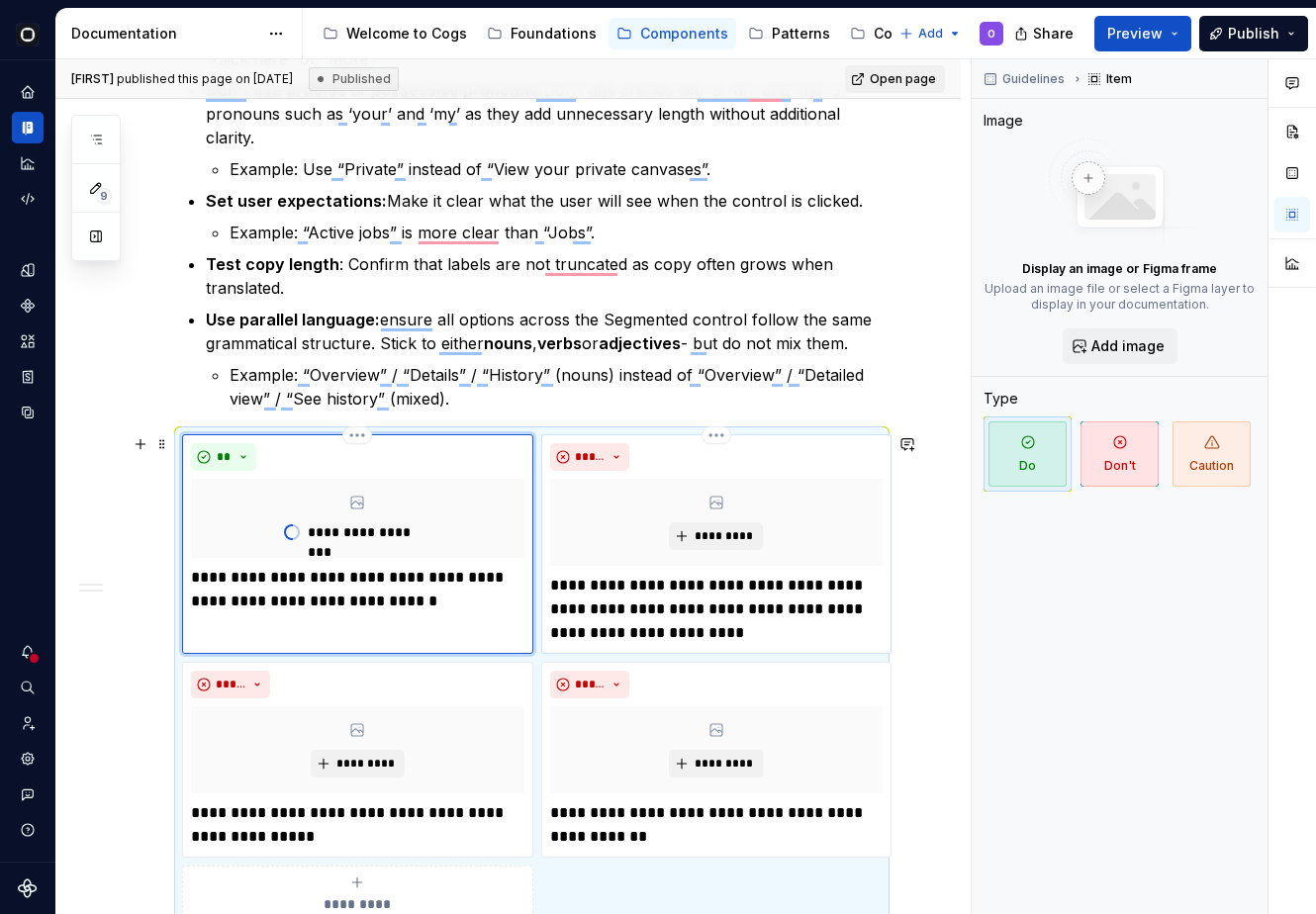 click on "**********" at bounding box center (716, 609) 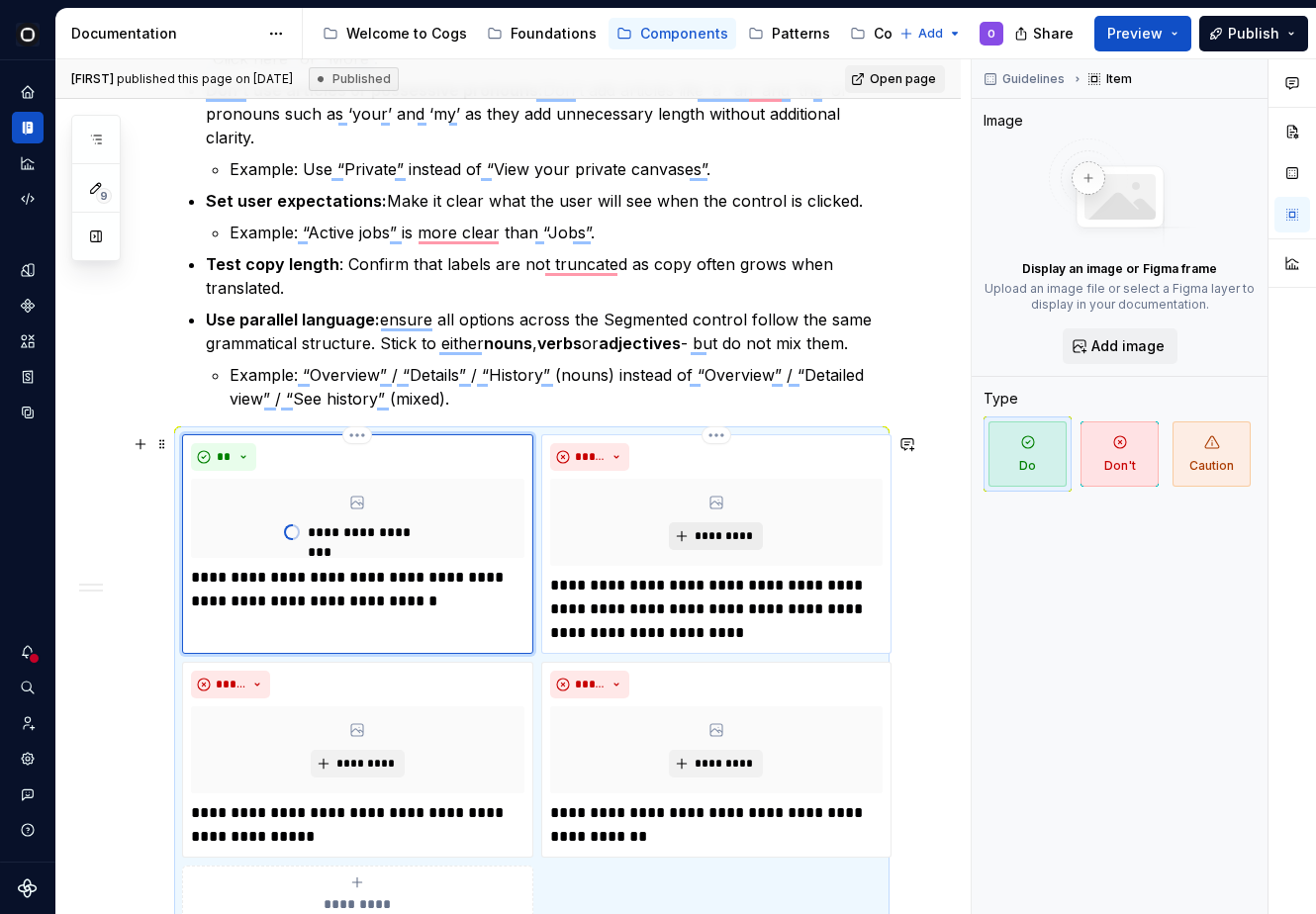 click on "*********" at bounding box center [723, 536] 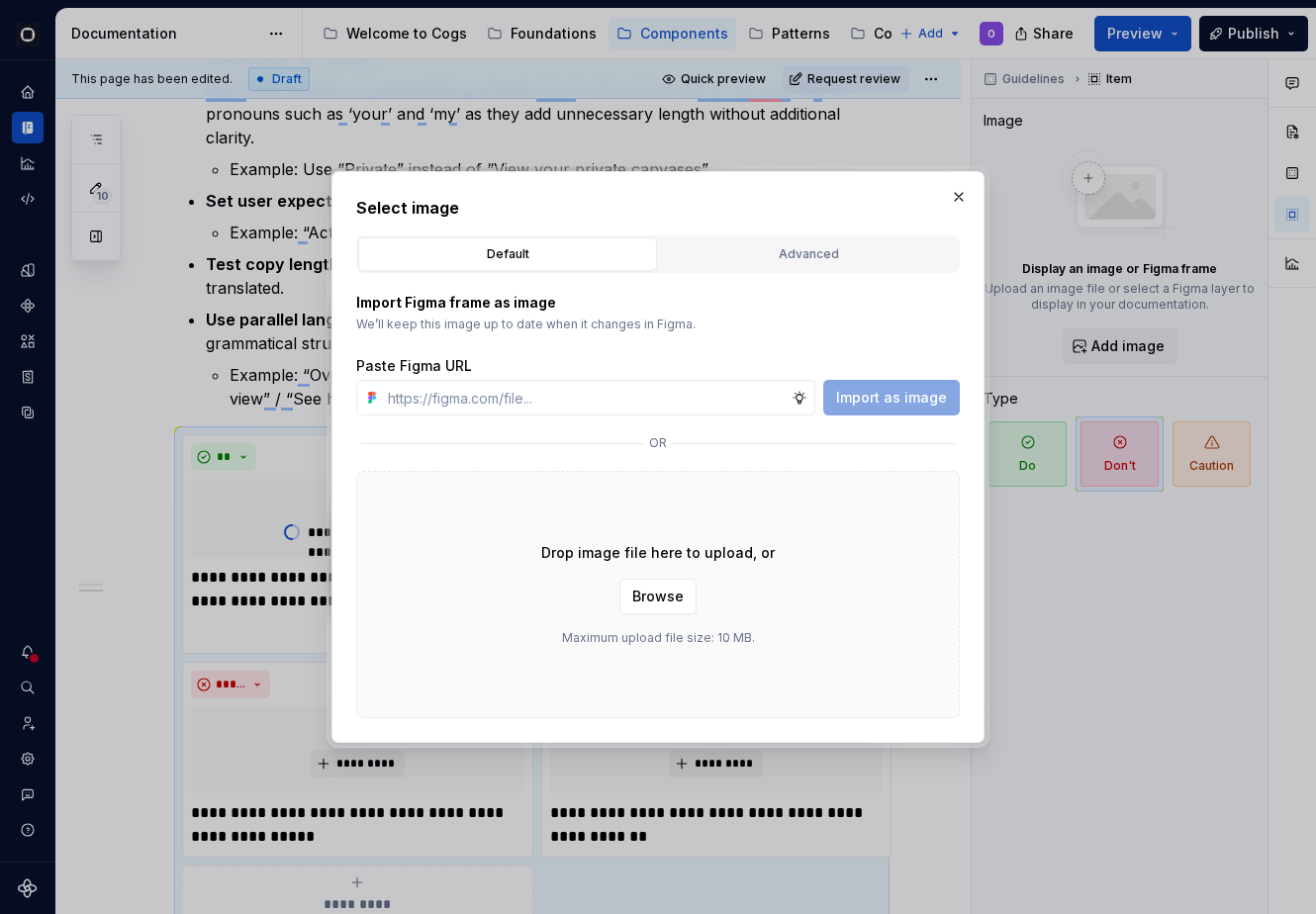 scroll, scrollTop: 765, scrollLeft: 0, axis: vertical 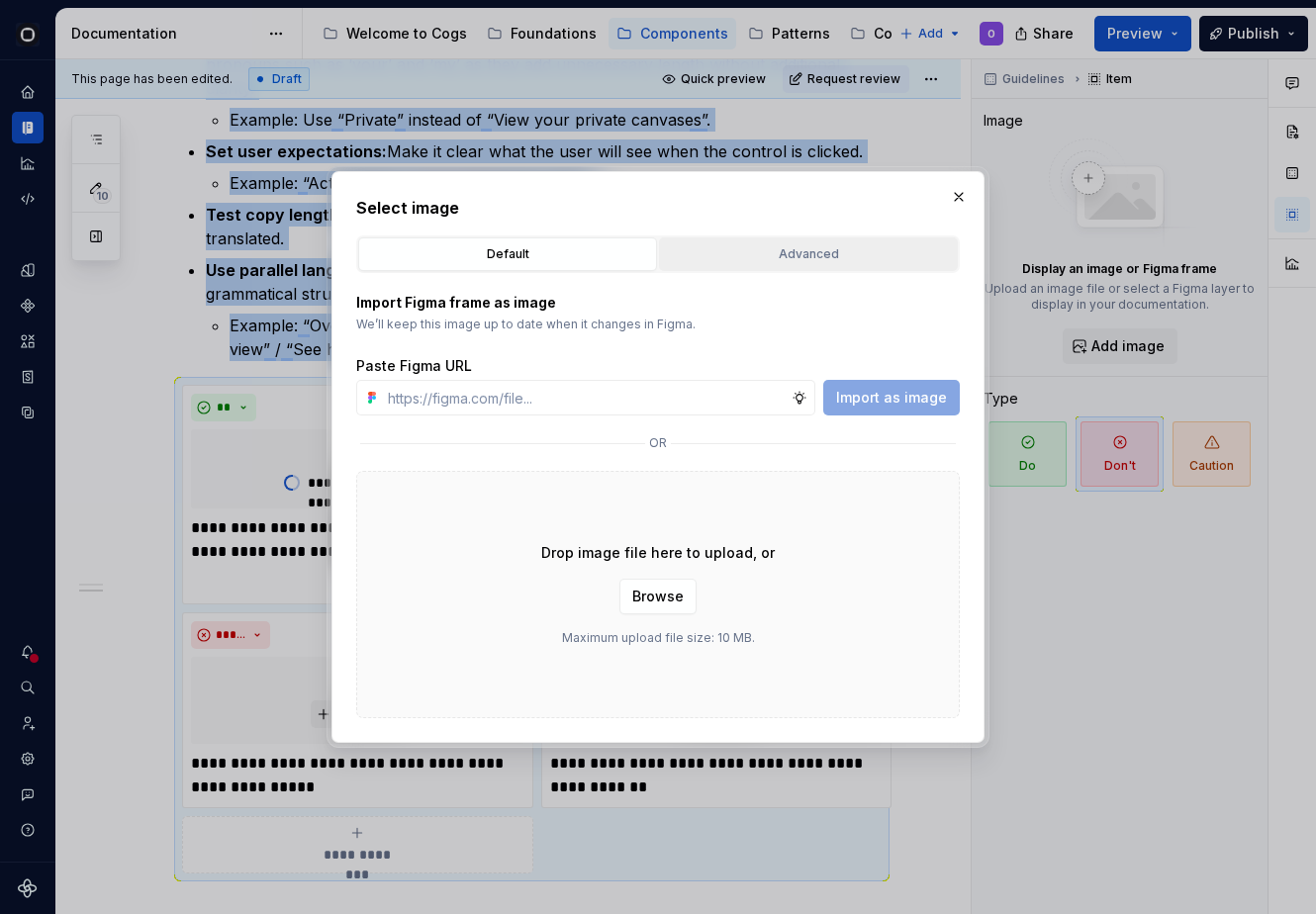 click on "Import Figma frame as image We’ll keep this image up to date when it changes in Figma. Paste Figma URL Import as image or Drop image file here to upload, or Browse Maximum upload file size: 10 MB." at bounding box center [658, 496] 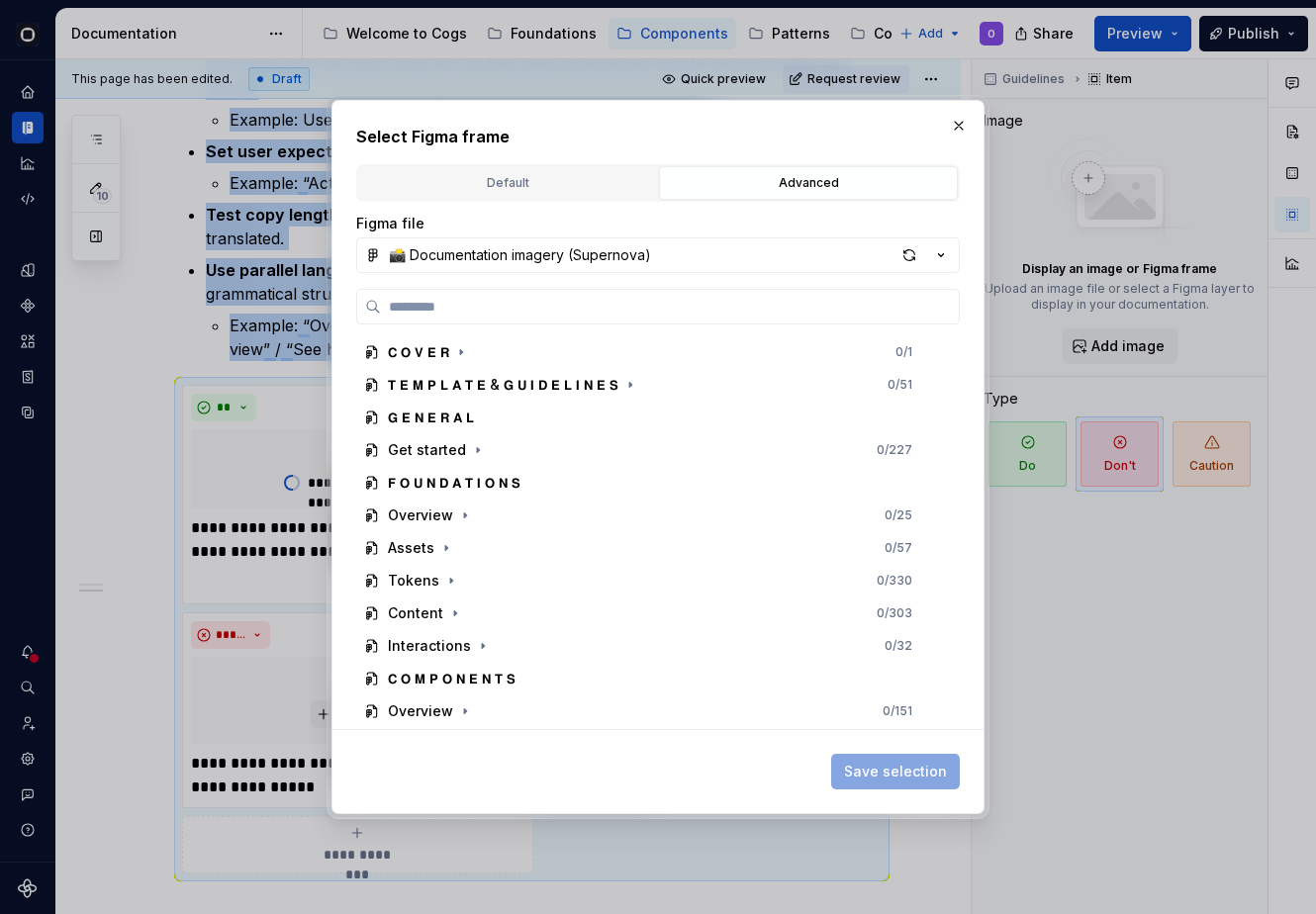 type on "*" 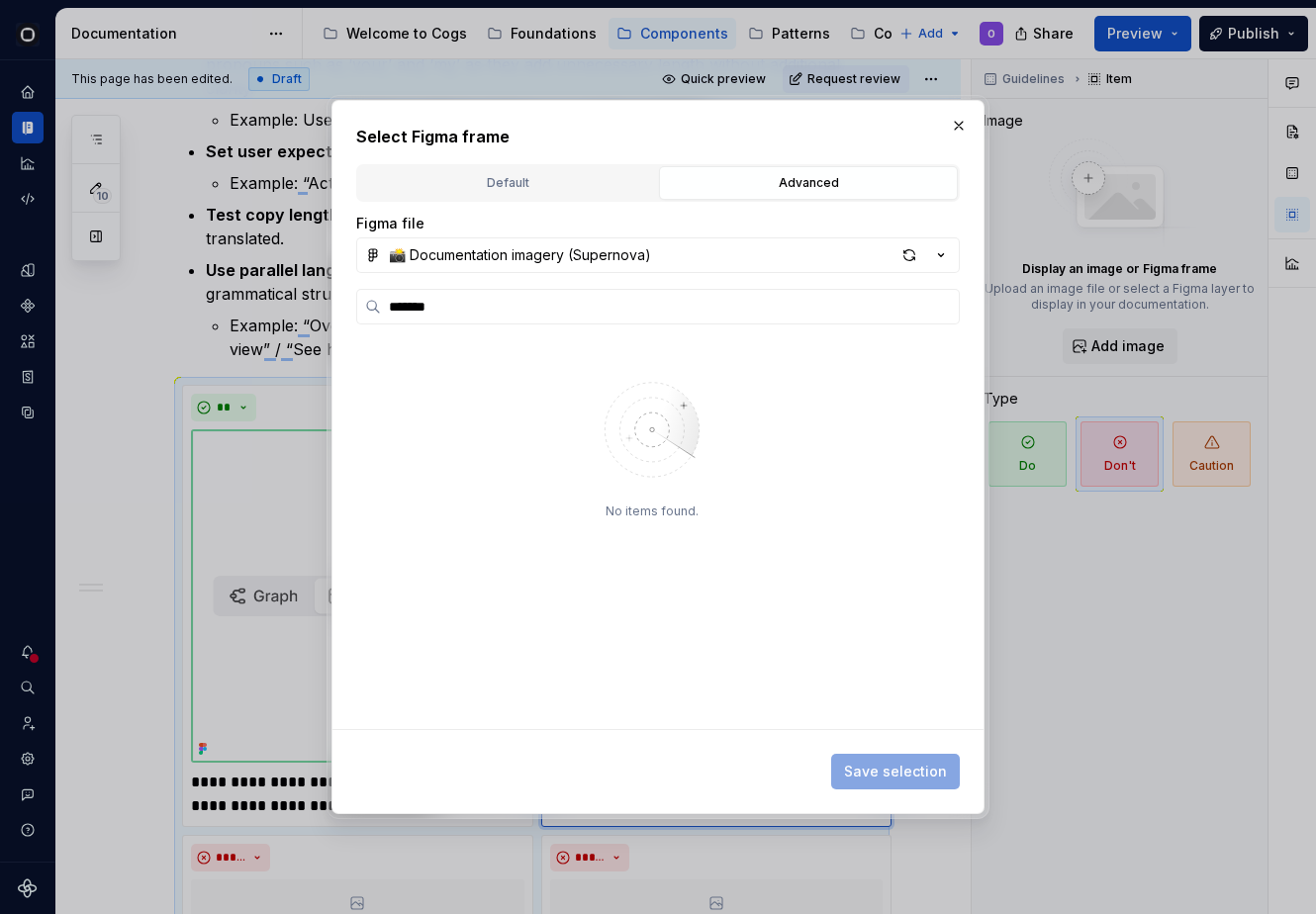 type on "*******" 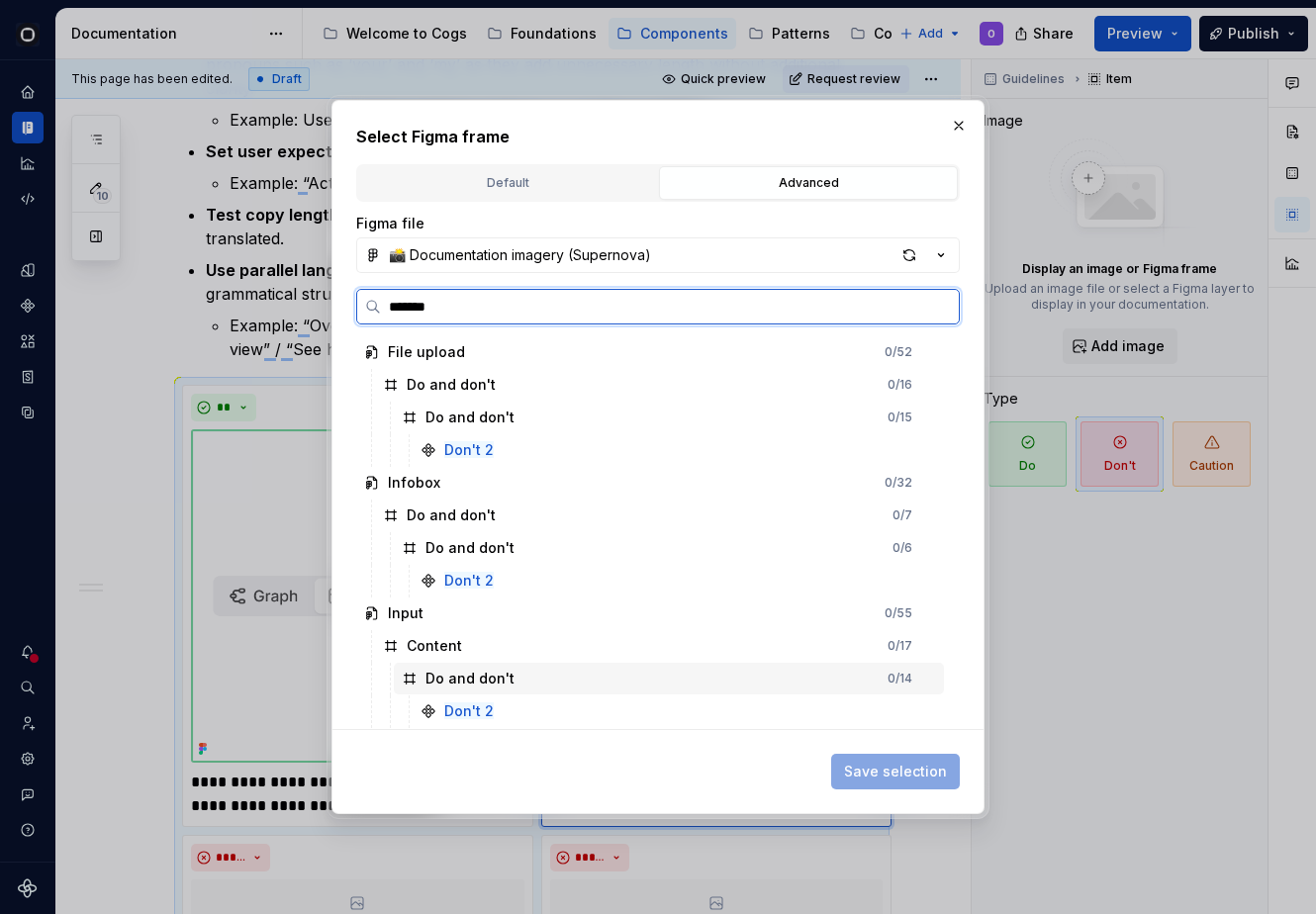 scroll, scrollTop: 1010, scrollLeft: 0, axis: vertical 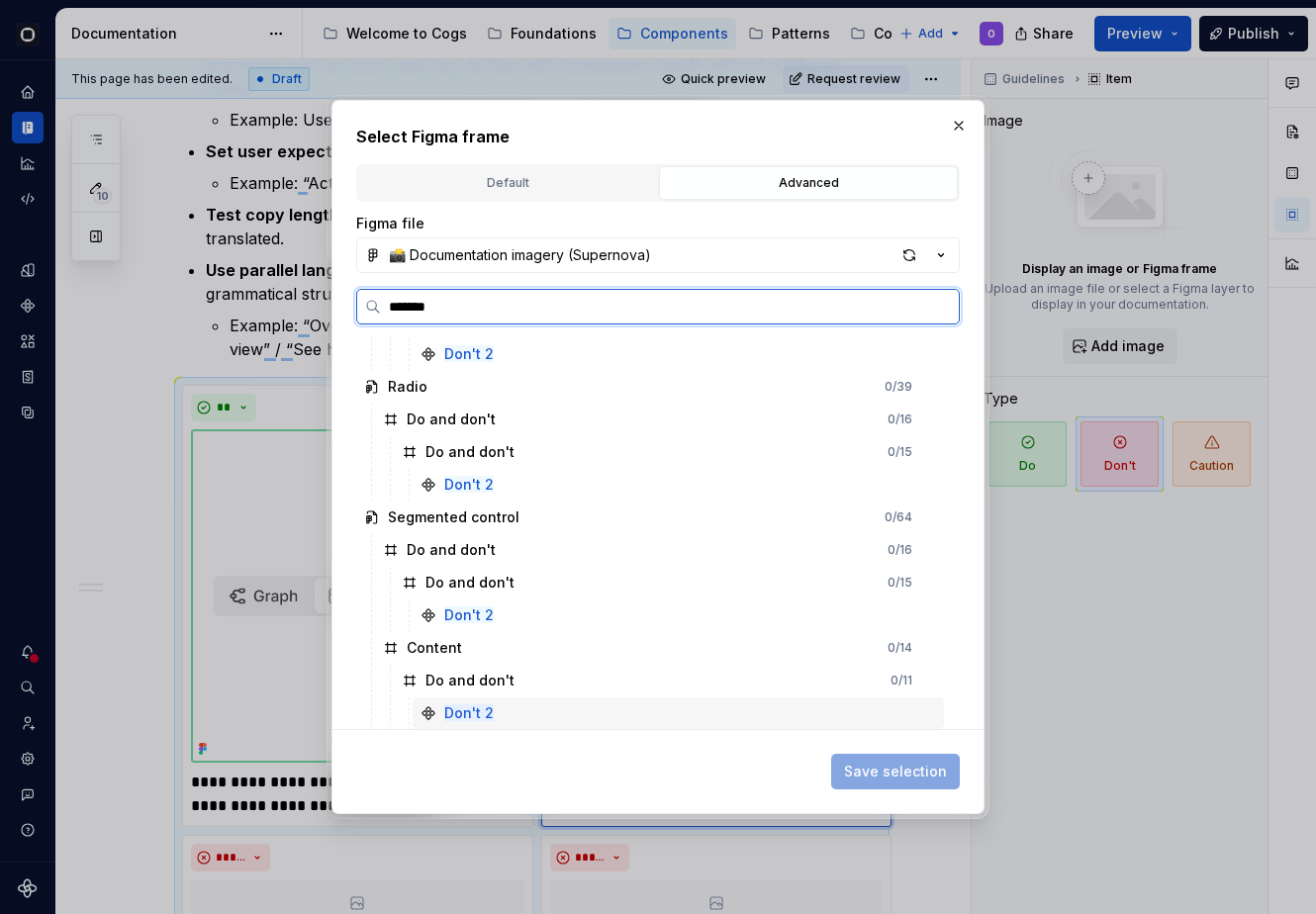 click on "Don't 2" at bounding box center (678, 713) 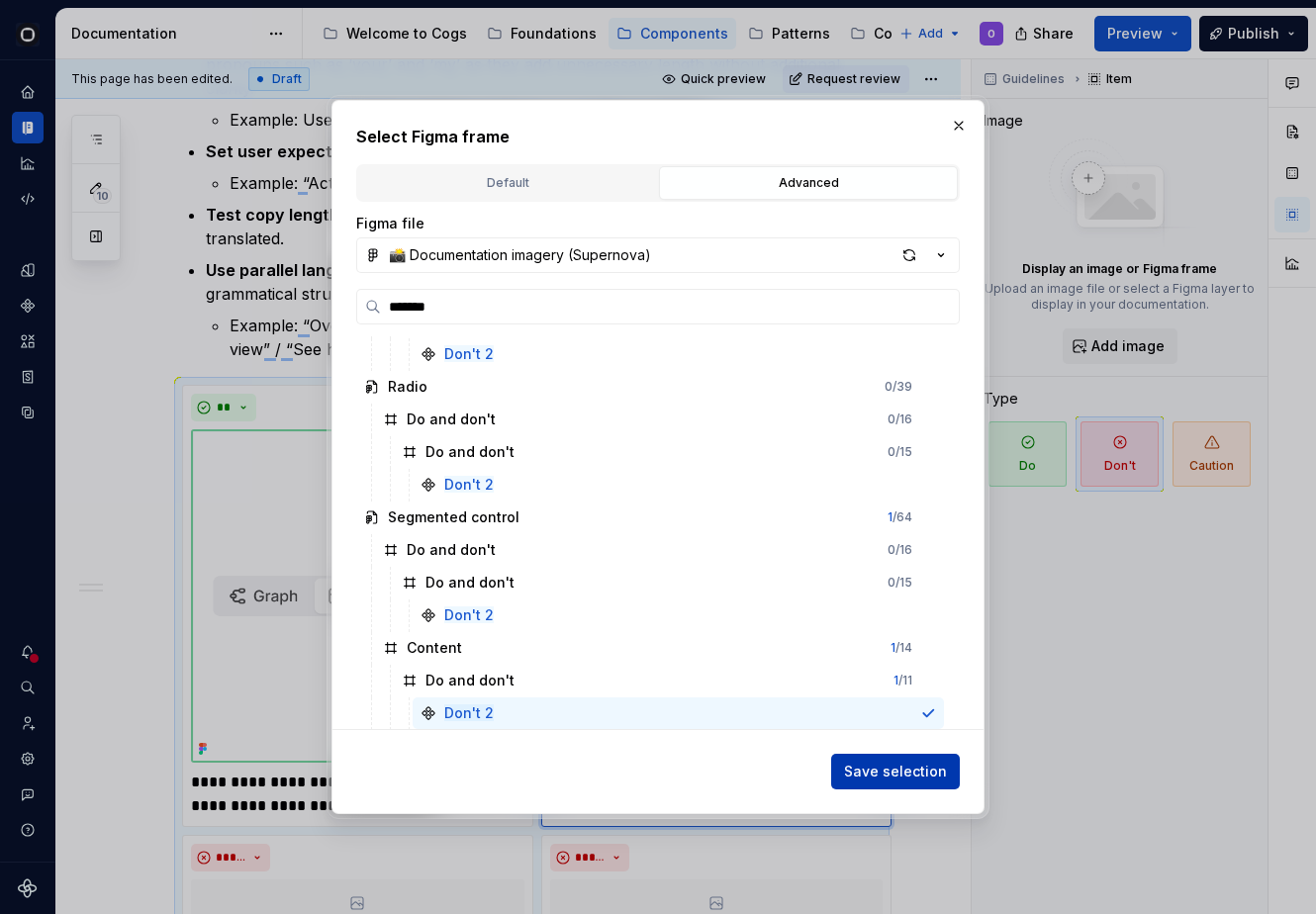 click on "Save selection" at bounding box center (895, 772) 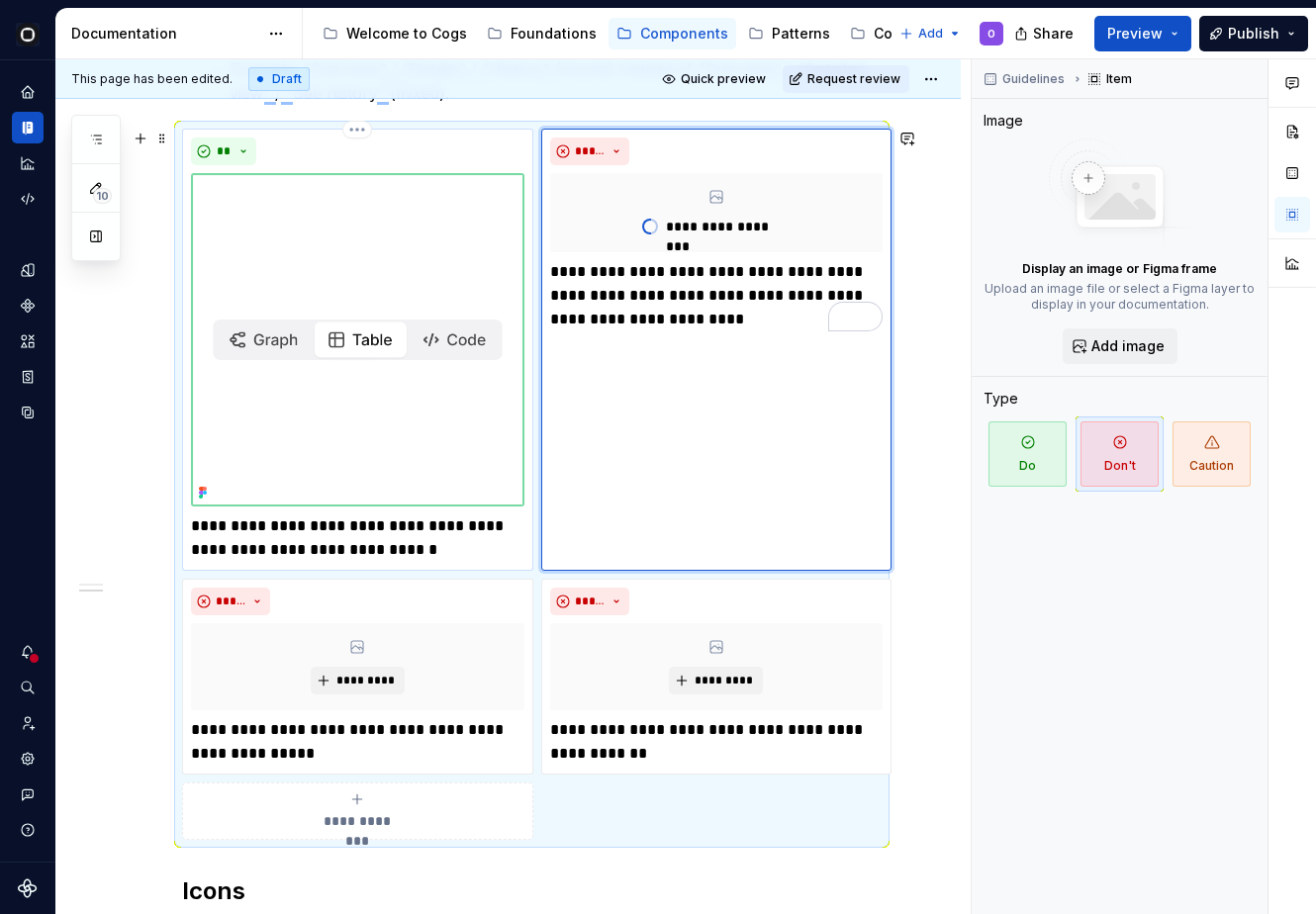 scroll, scrollTop: 1019, scrollLeft: 0, axis: vertical 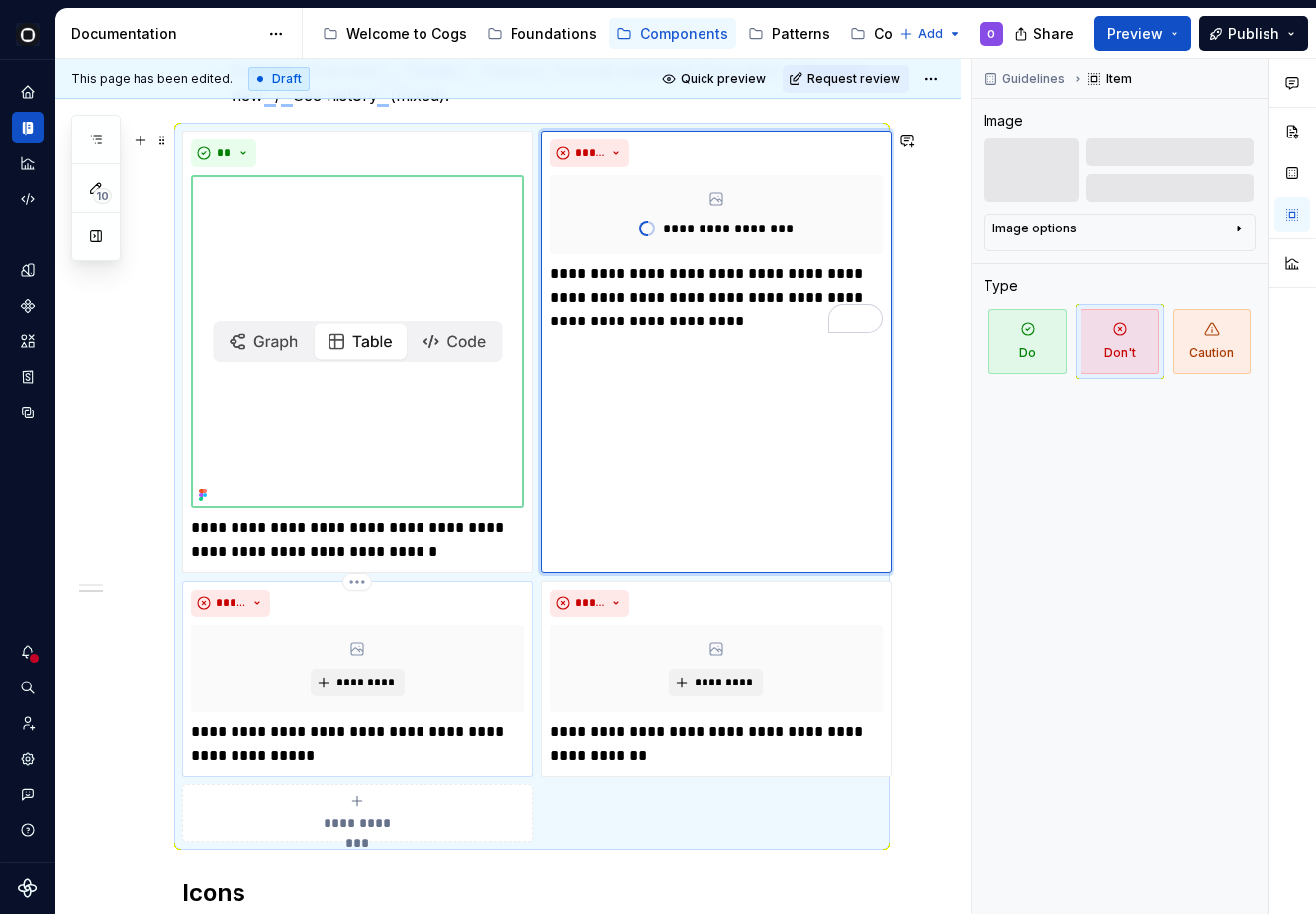type on "*" 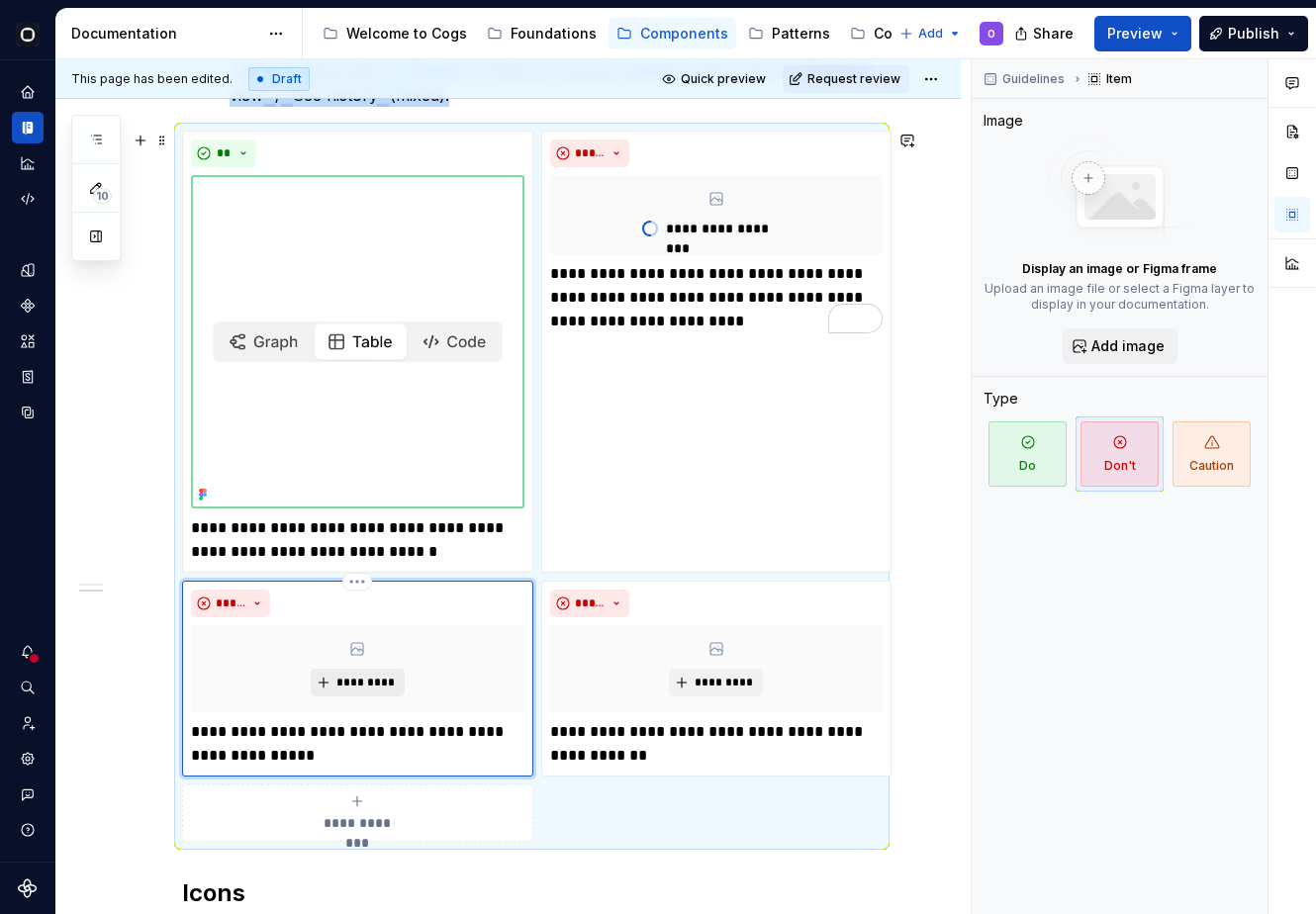 click on "*********" at bounding box center [365, 683] 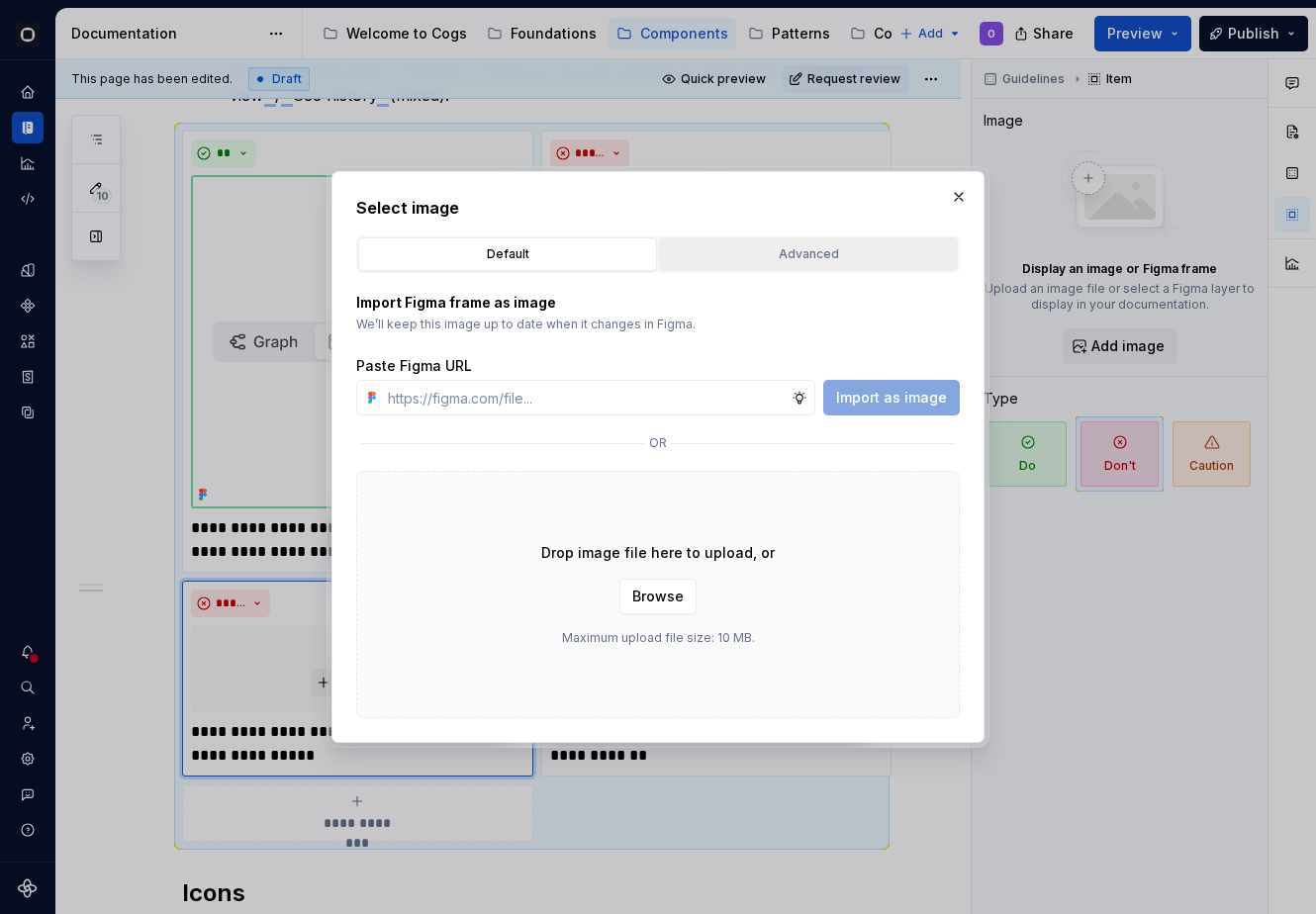 click on "Advanced" at bounding box center [808, 254] 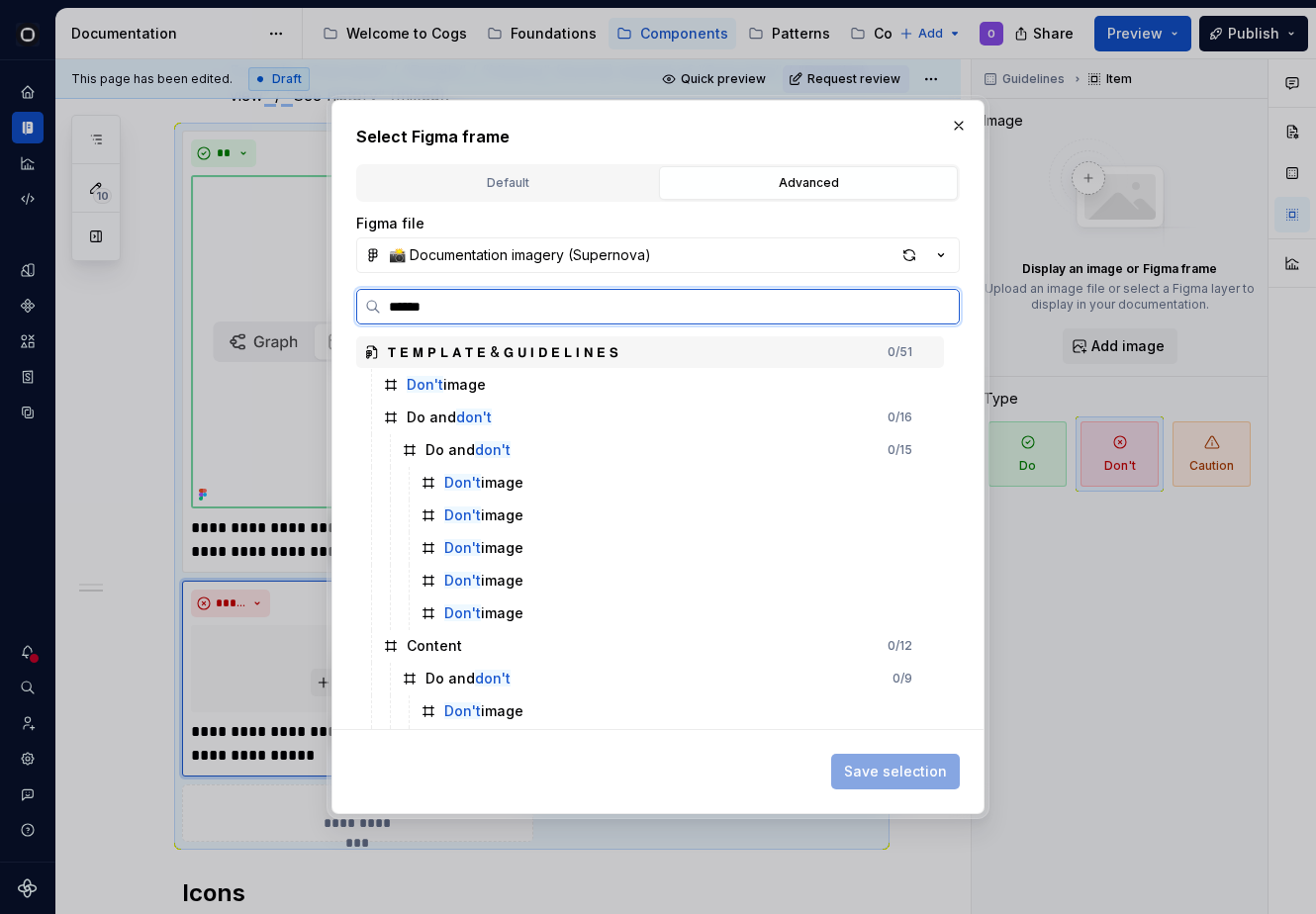 type on "*******" 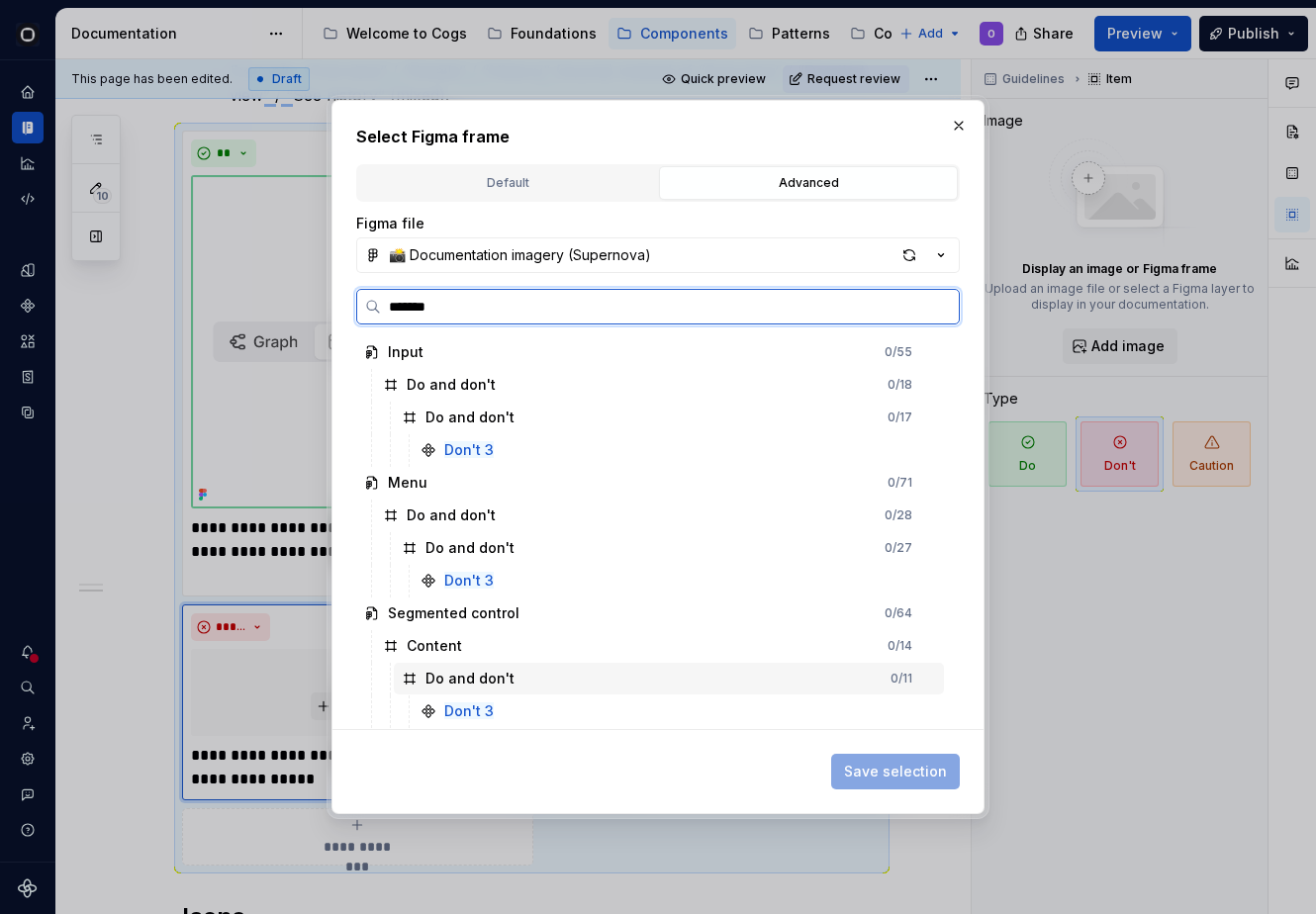 click on "Do and don't 0 / 11" at bounding box center [669, 679] 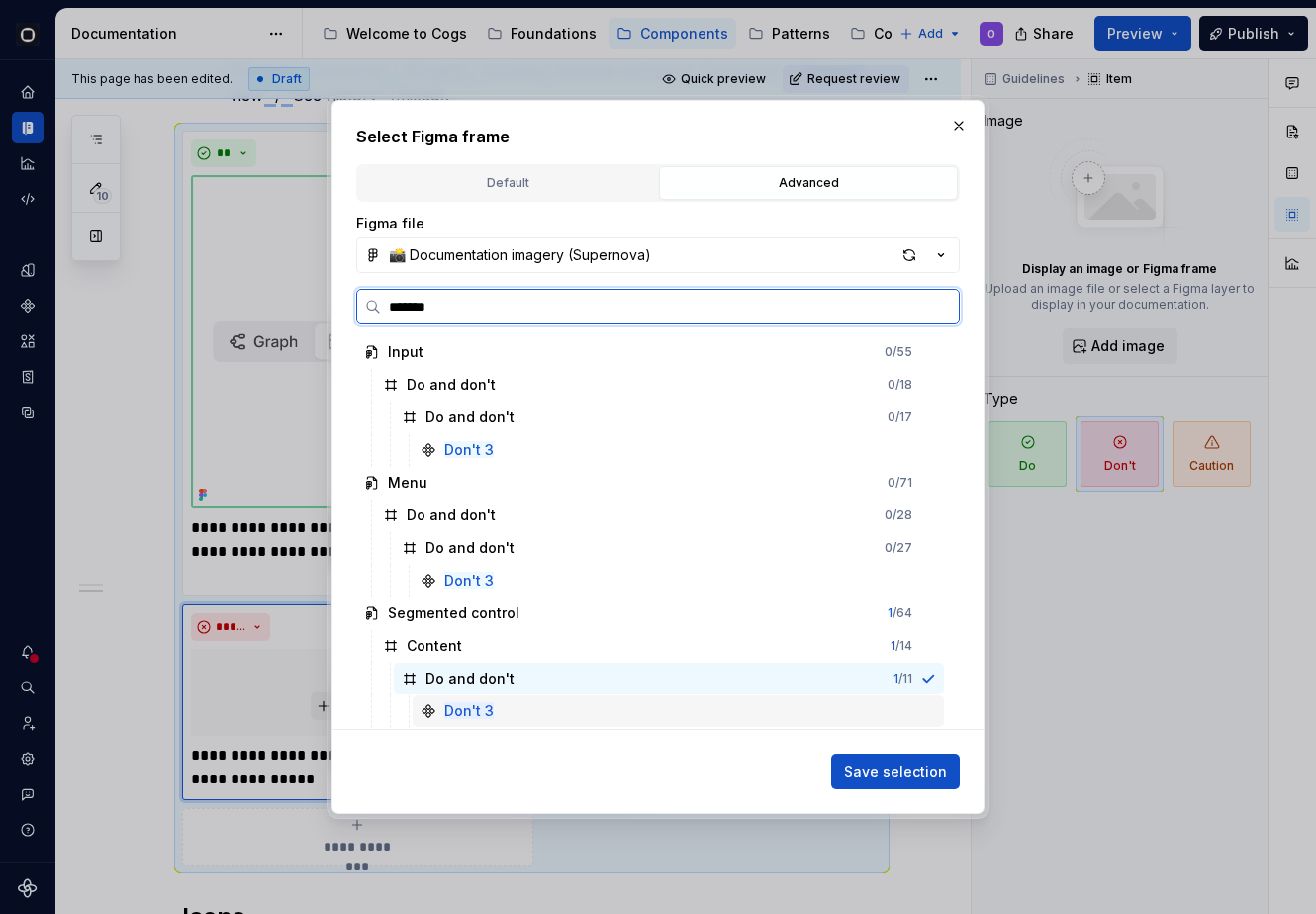 click on "Don't 3" at bounding box center (678, 711) 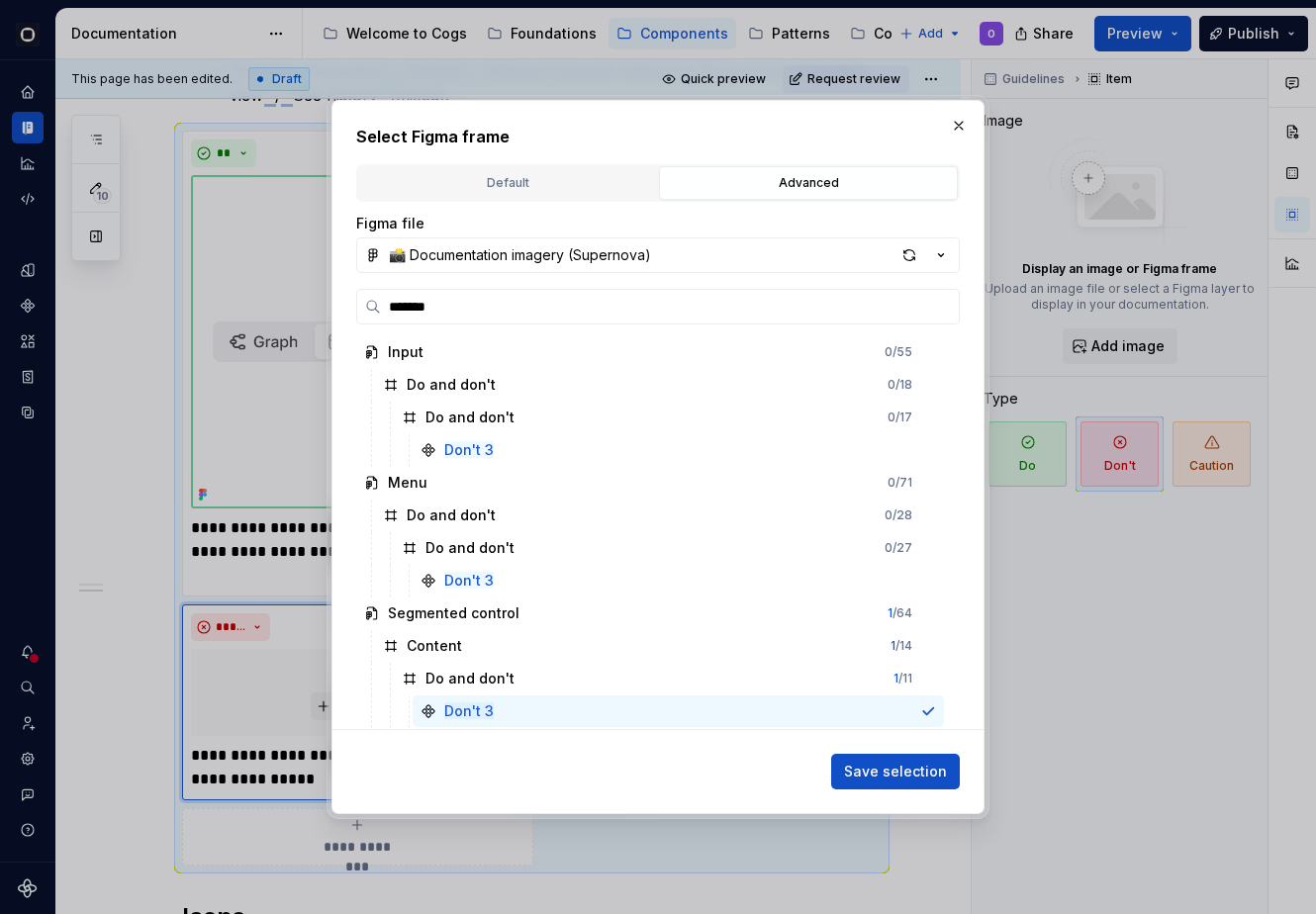 click on "Save selection" at bounding box center [658, 768] 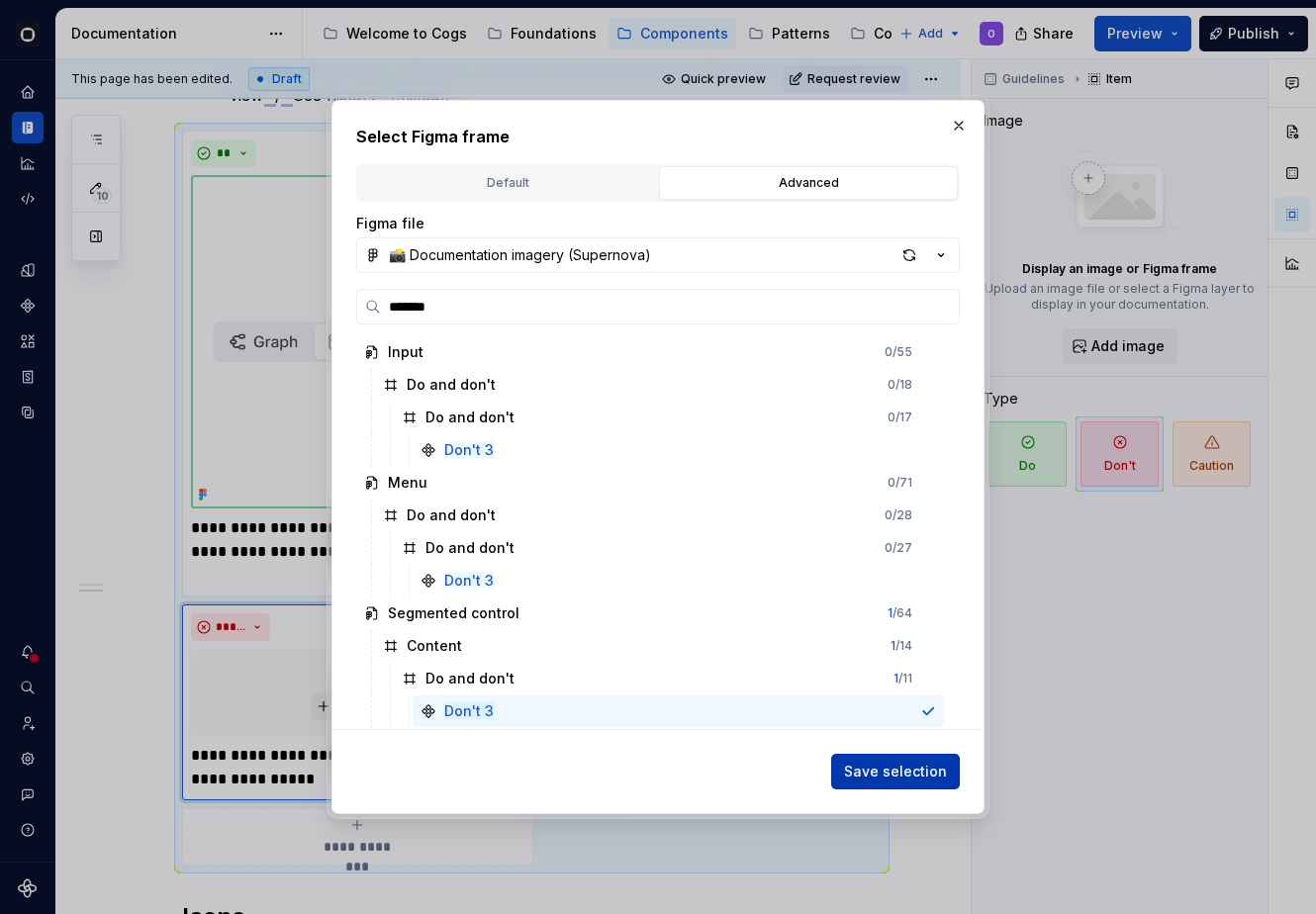 click on "Save selection" at bounding box center [895, 772] 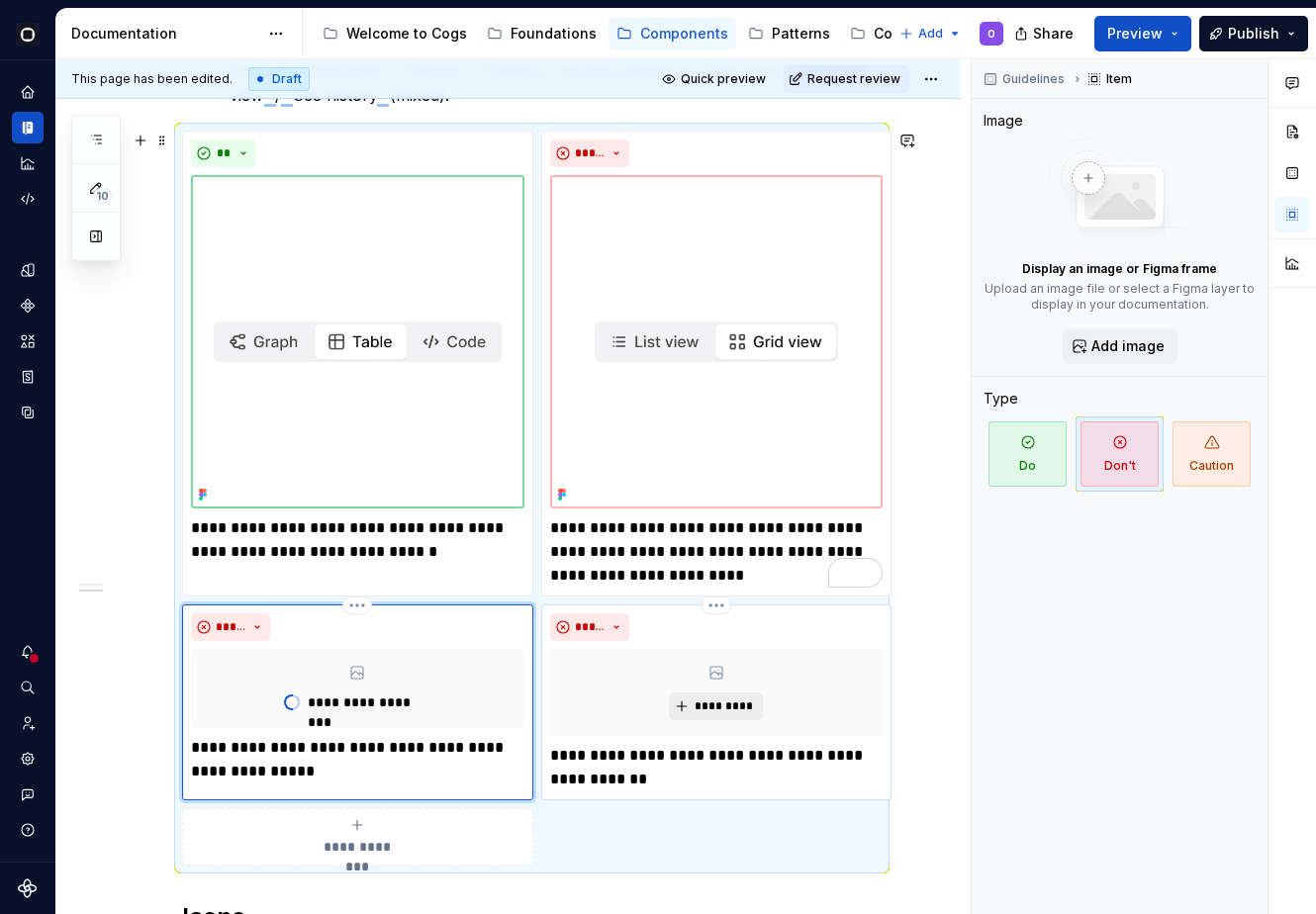 type on "*" 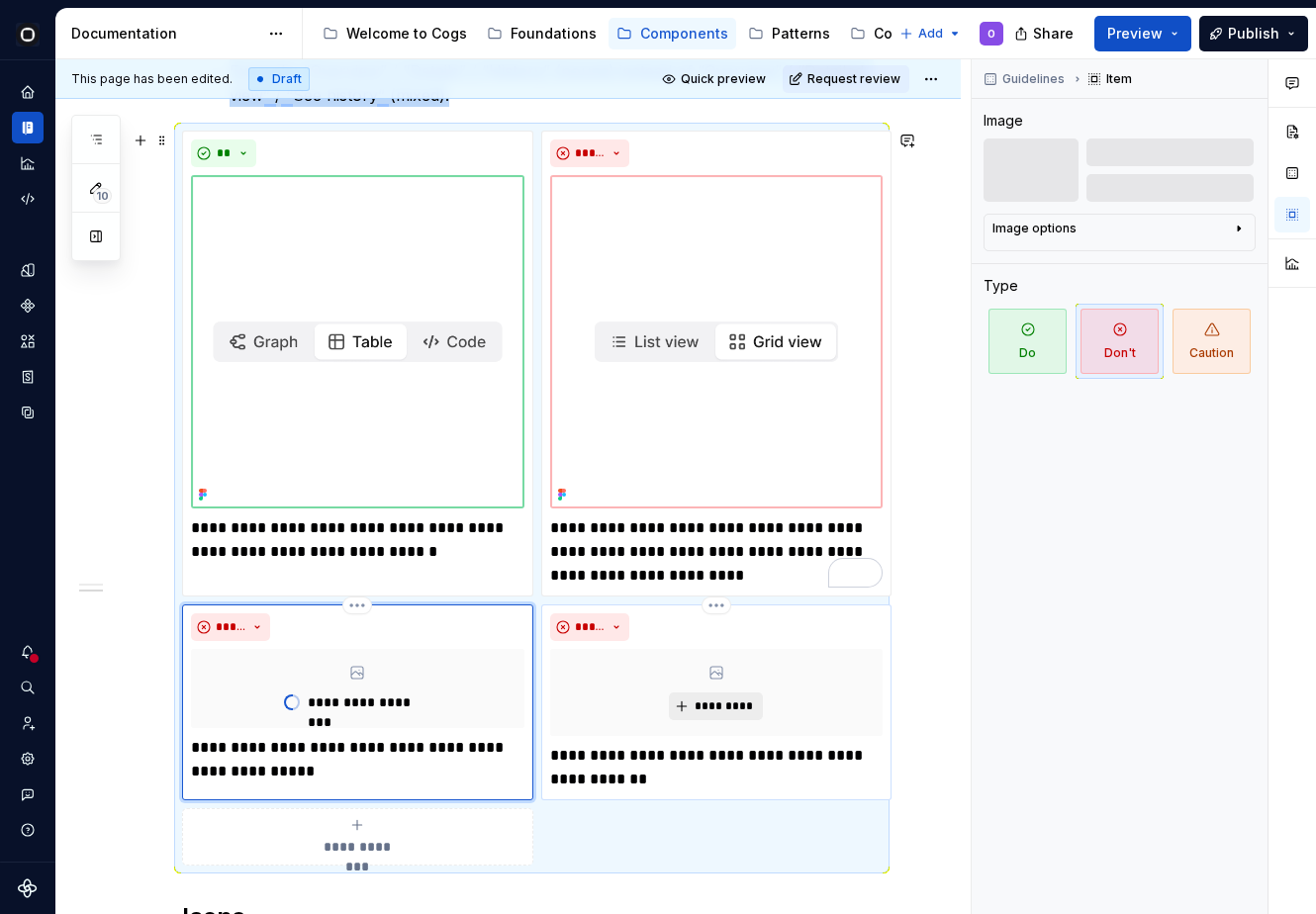 click on "*********" at bounding box center [715, 706] 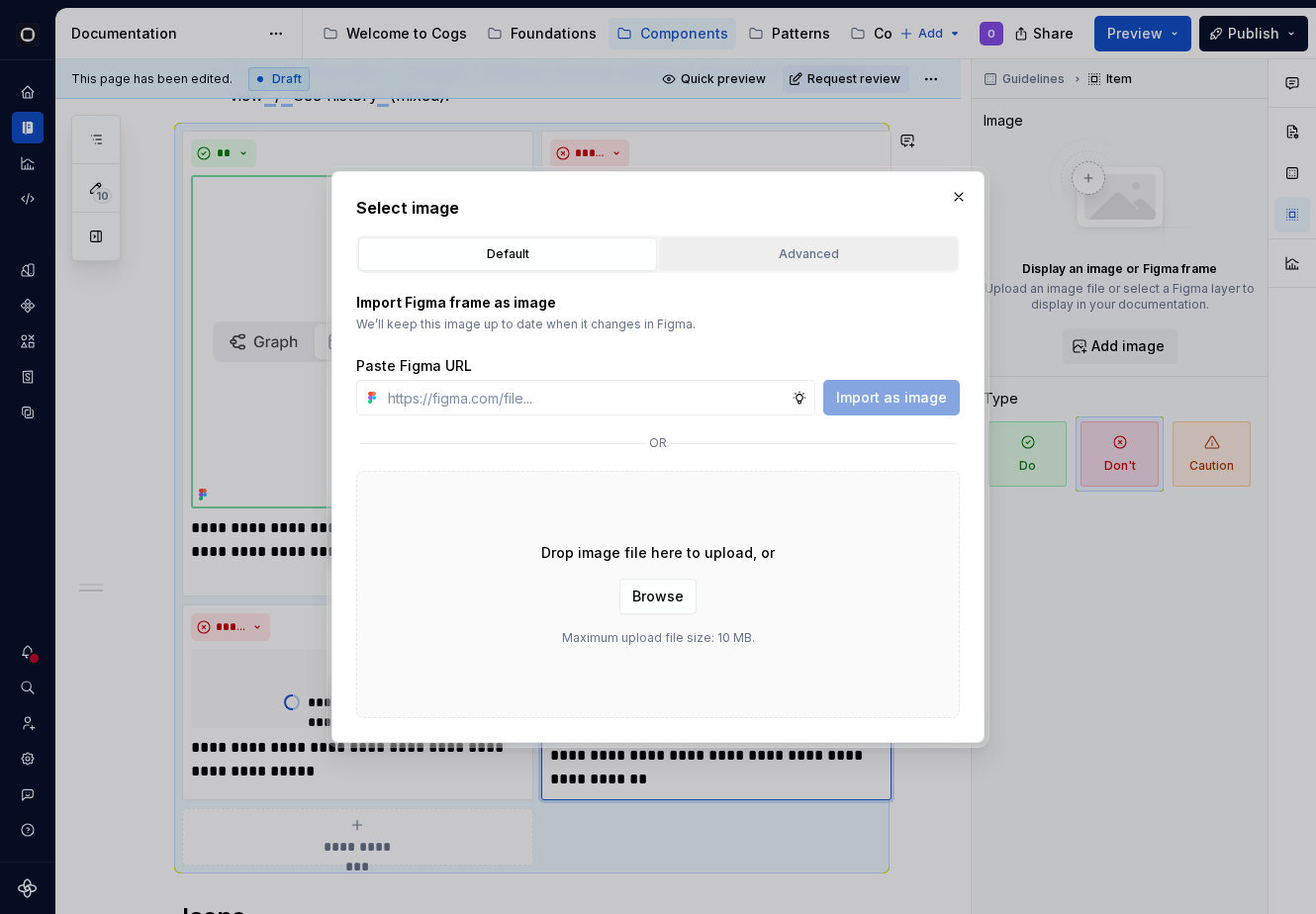 click on "Advanced" at bounding box center (808, 254) 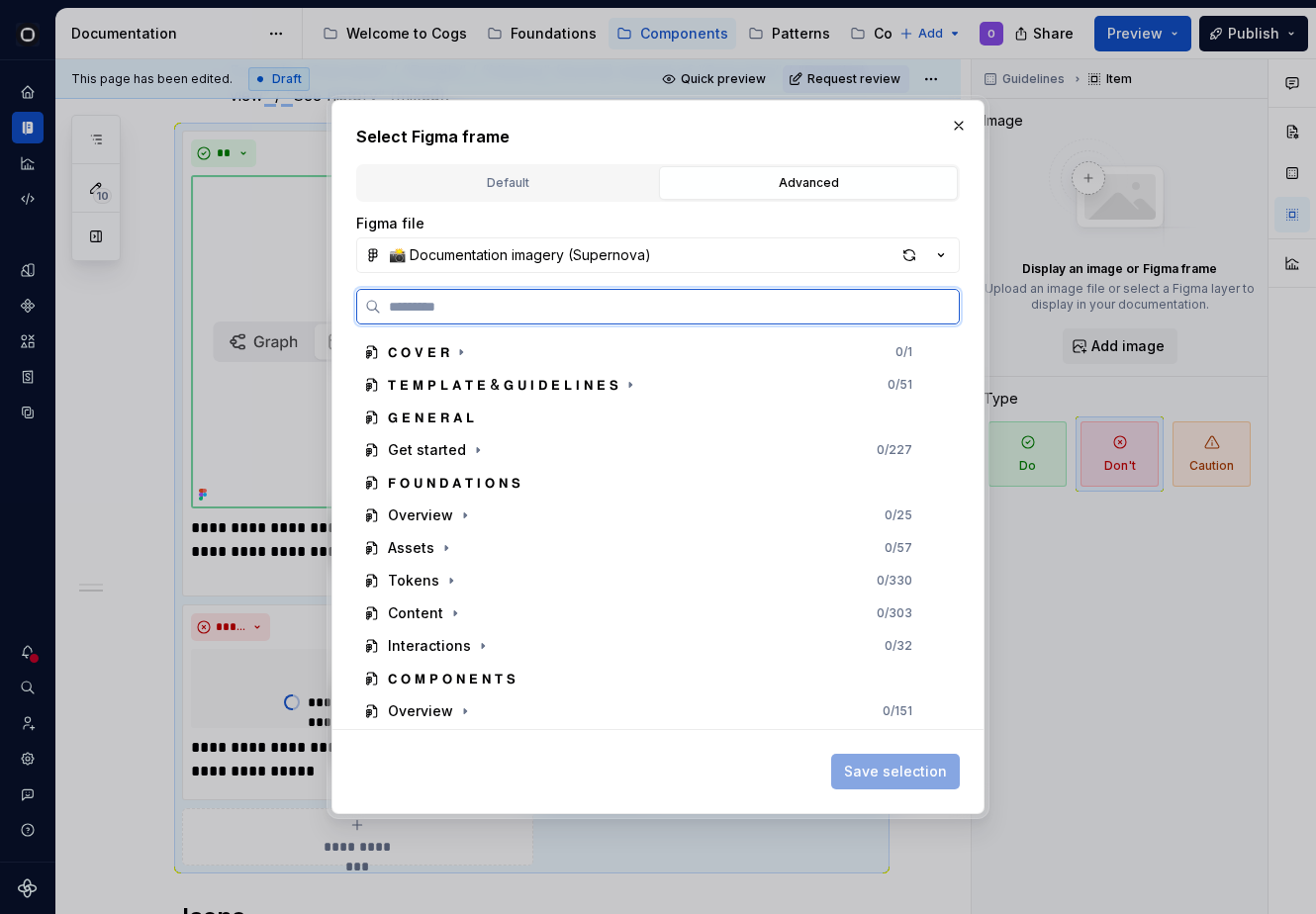 click at bounding box center (670, 307) 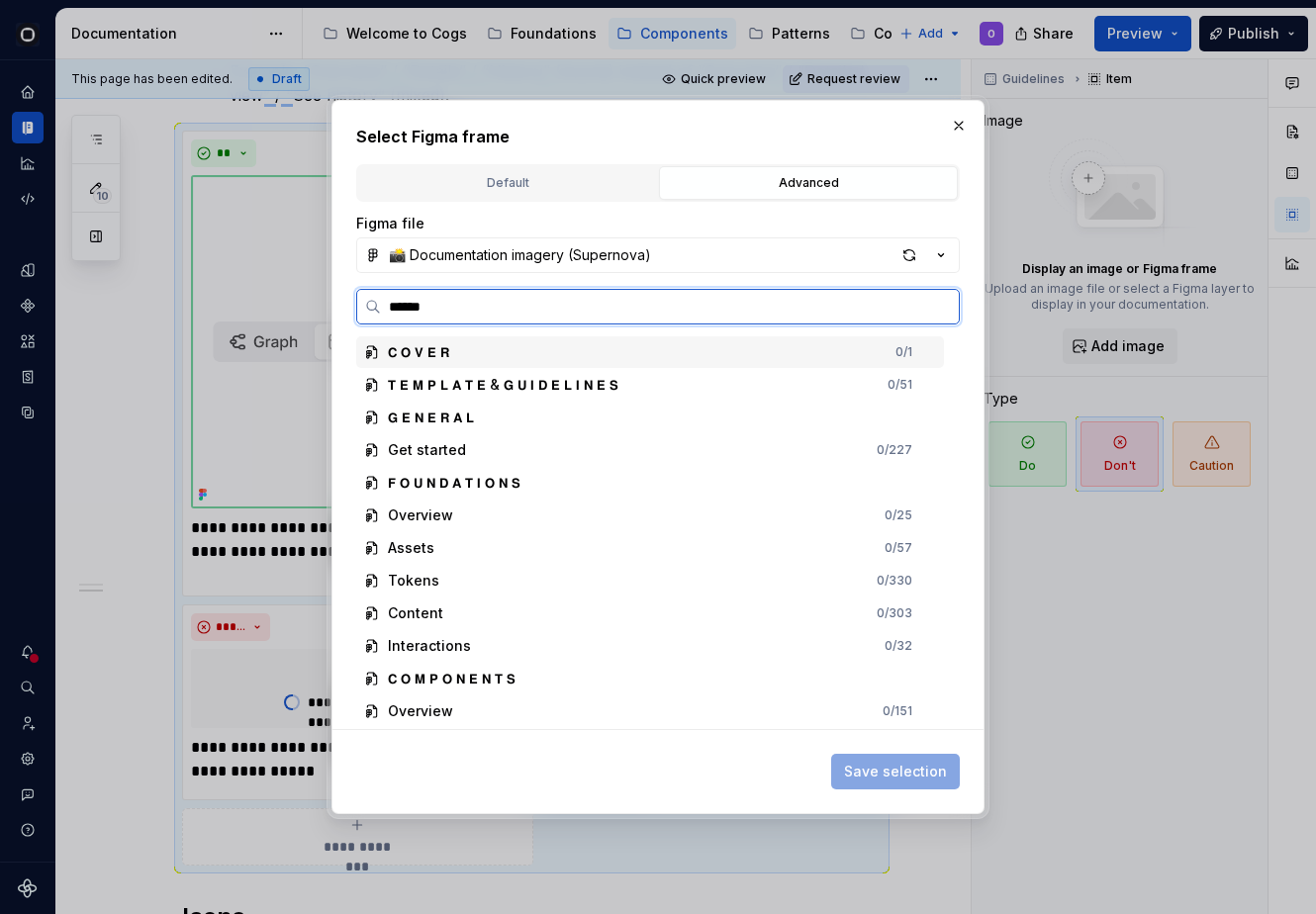 type on "*******" 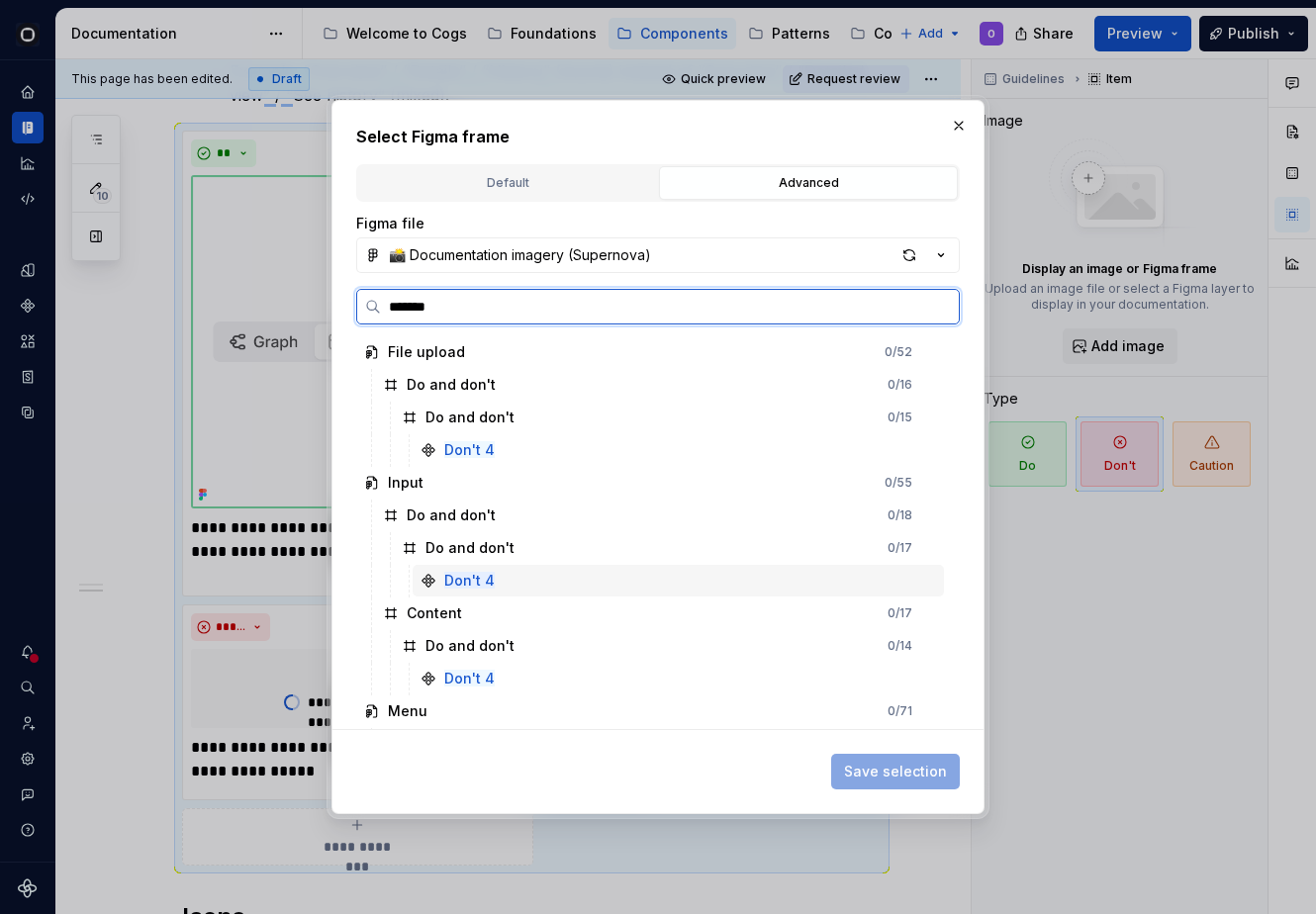 scroll, scrollTop: 879, scrollLeft: 0, axis: vertical 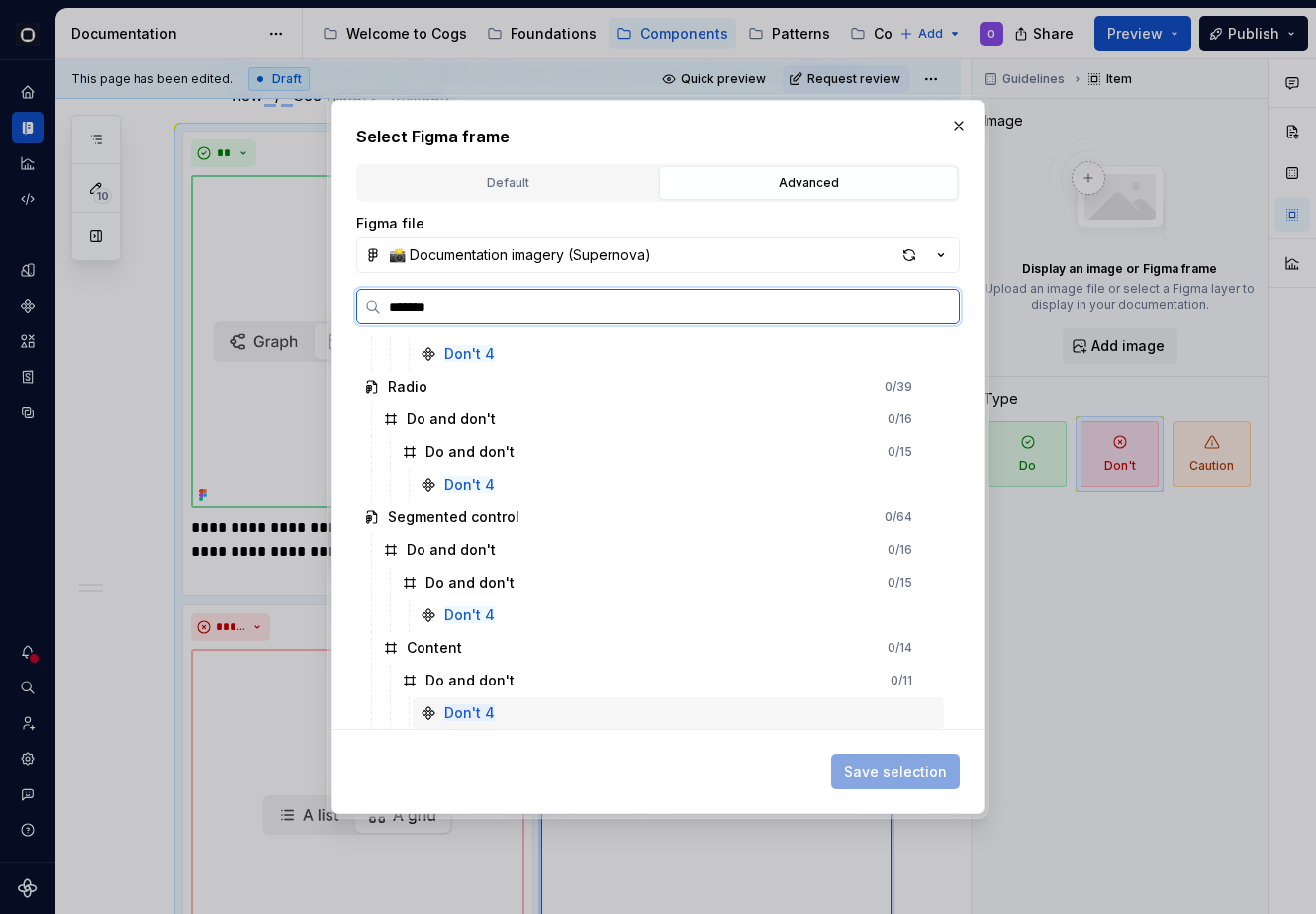 click on "Don't 4" at bounding box center [678, 713] 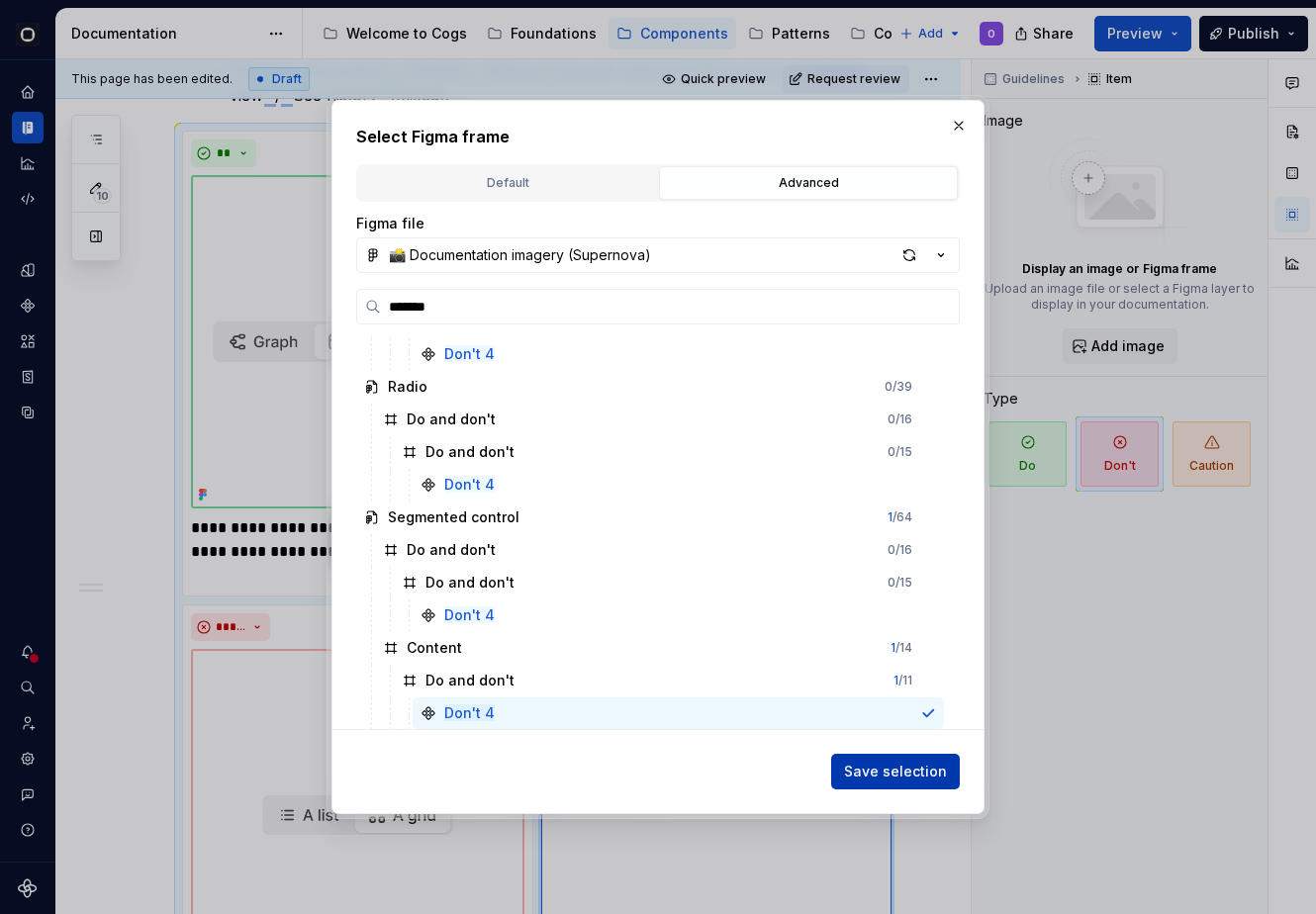 click on "Save selection" at bounding box center (895, 772) 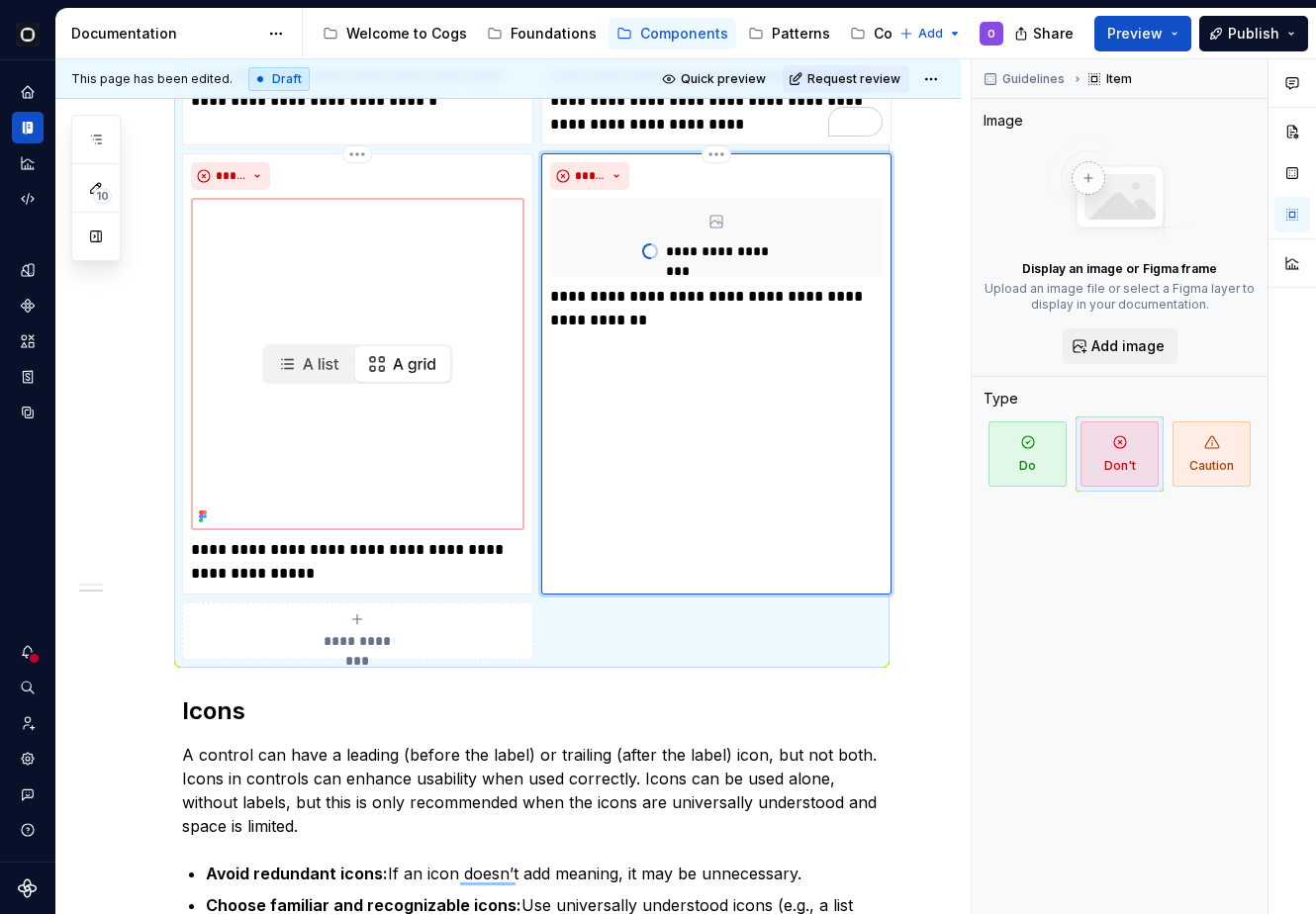scroll, scrollTop: 1487, scrollLeft: 0, axis: vertical 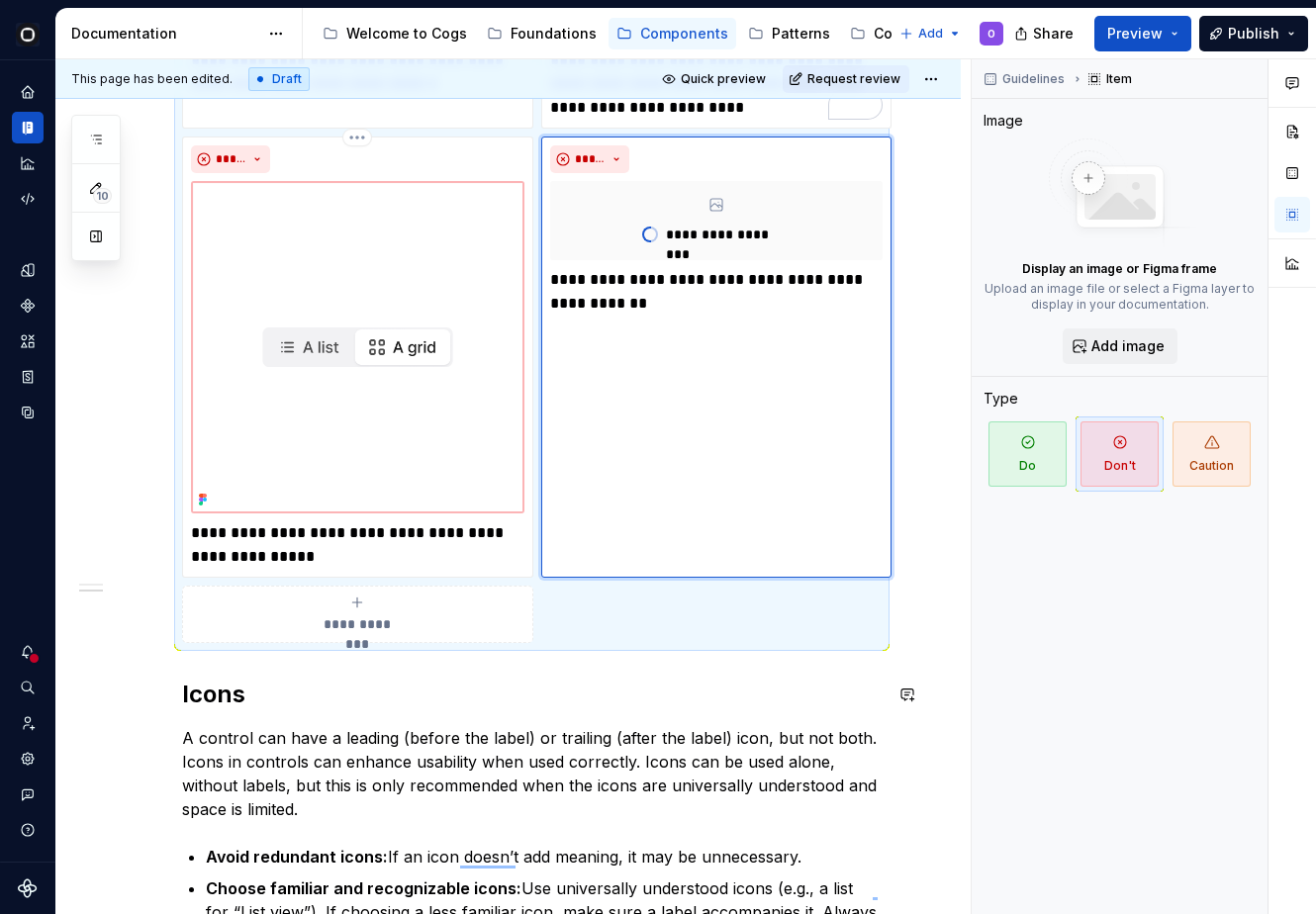 type on "*" 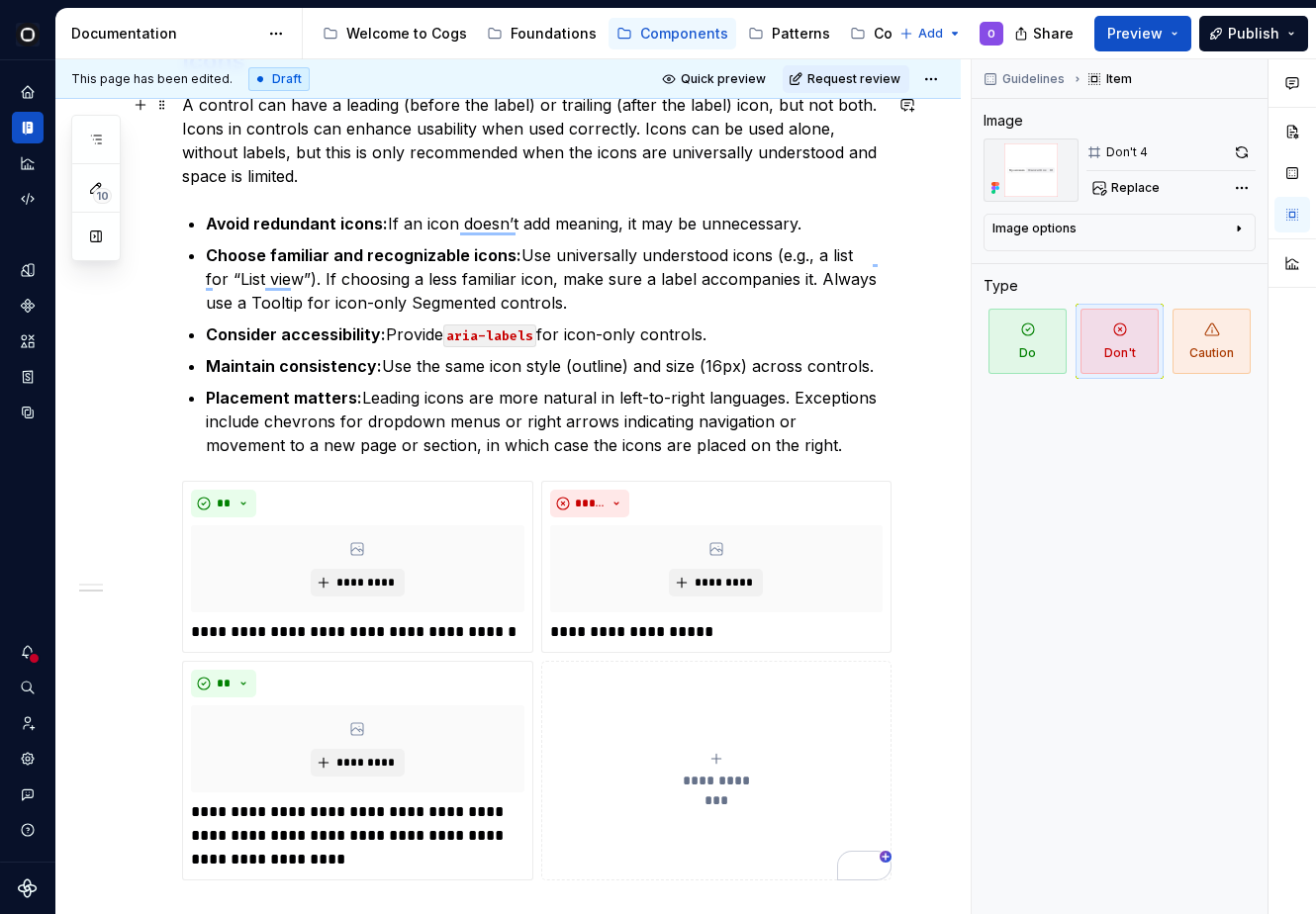 scroll, scrollTop: 2206, scrollLeft: 0, axis: vertical 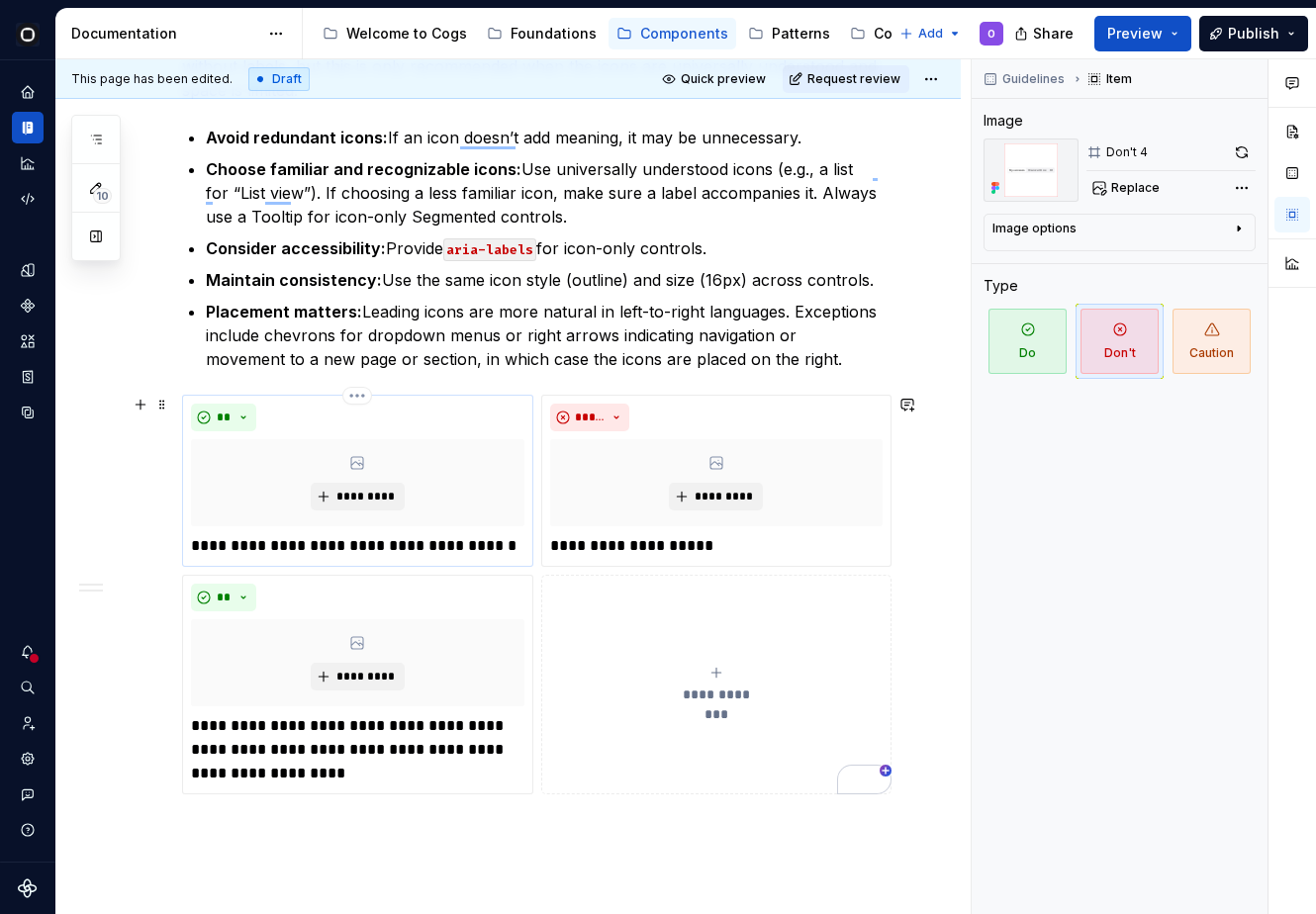 click on "*********" at bounding box center [357, 483] 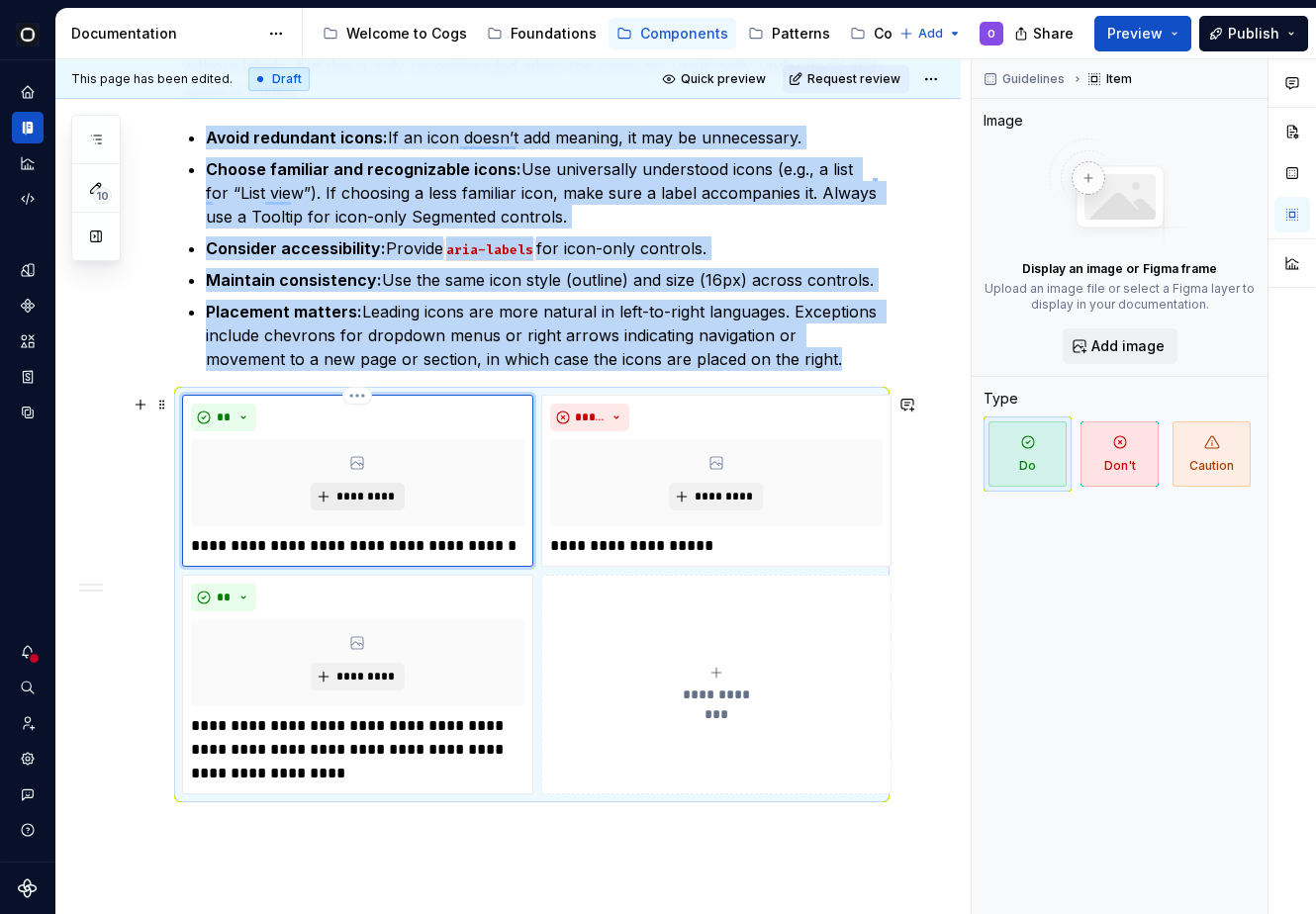 click on "*********" at bounding box center [365, 497] 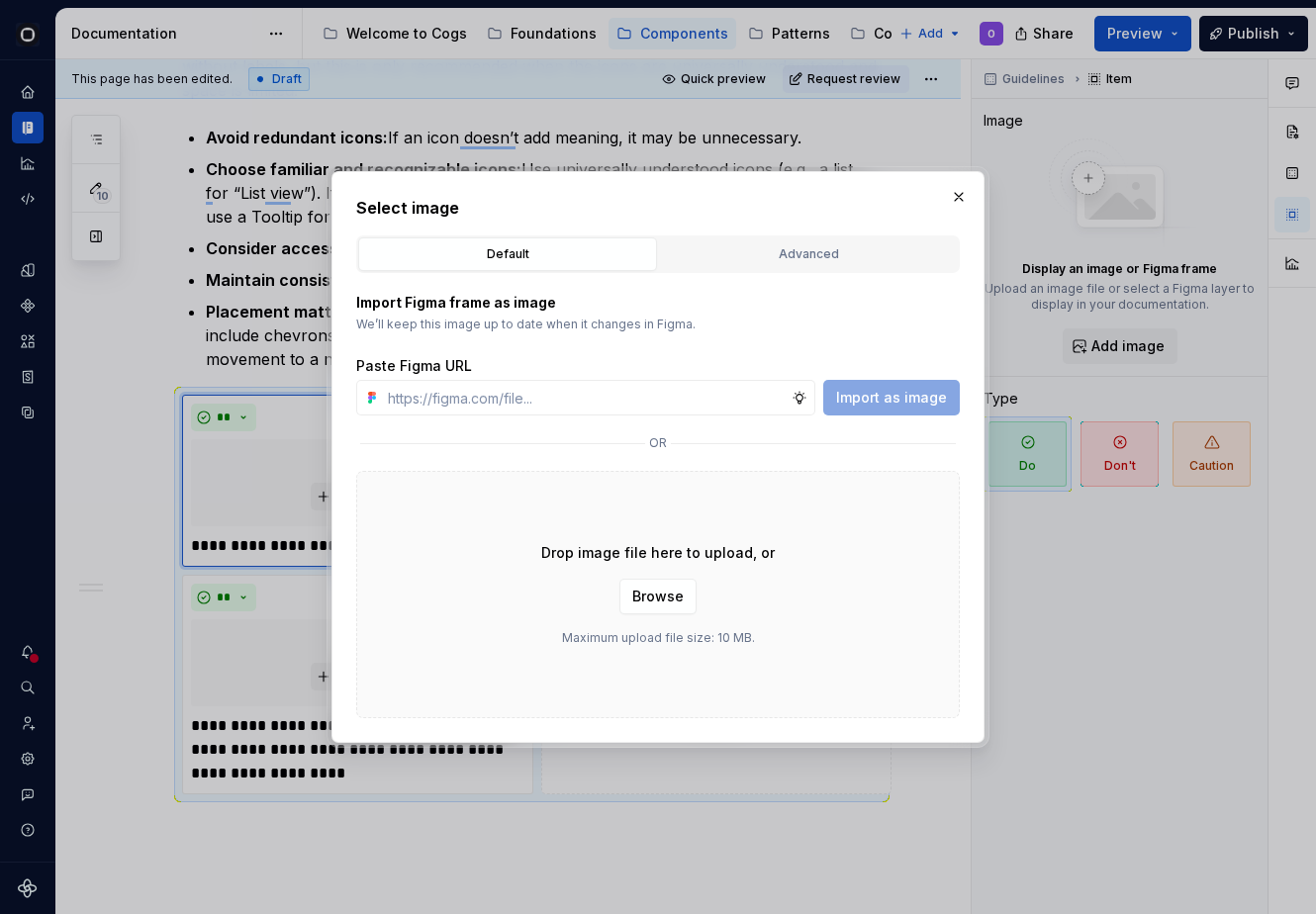 click on "Select image Default Advanced Import Figma frame as image We’ll keep this image up to date when it changes in Figma. Paste Figma URL Import as image or Drop image file here to upload, or Browse Maximum upload file size: 10 MB. Figma file 📸 Documentation imagery (Supernova) Save selection" at bounding box center [658, 457] 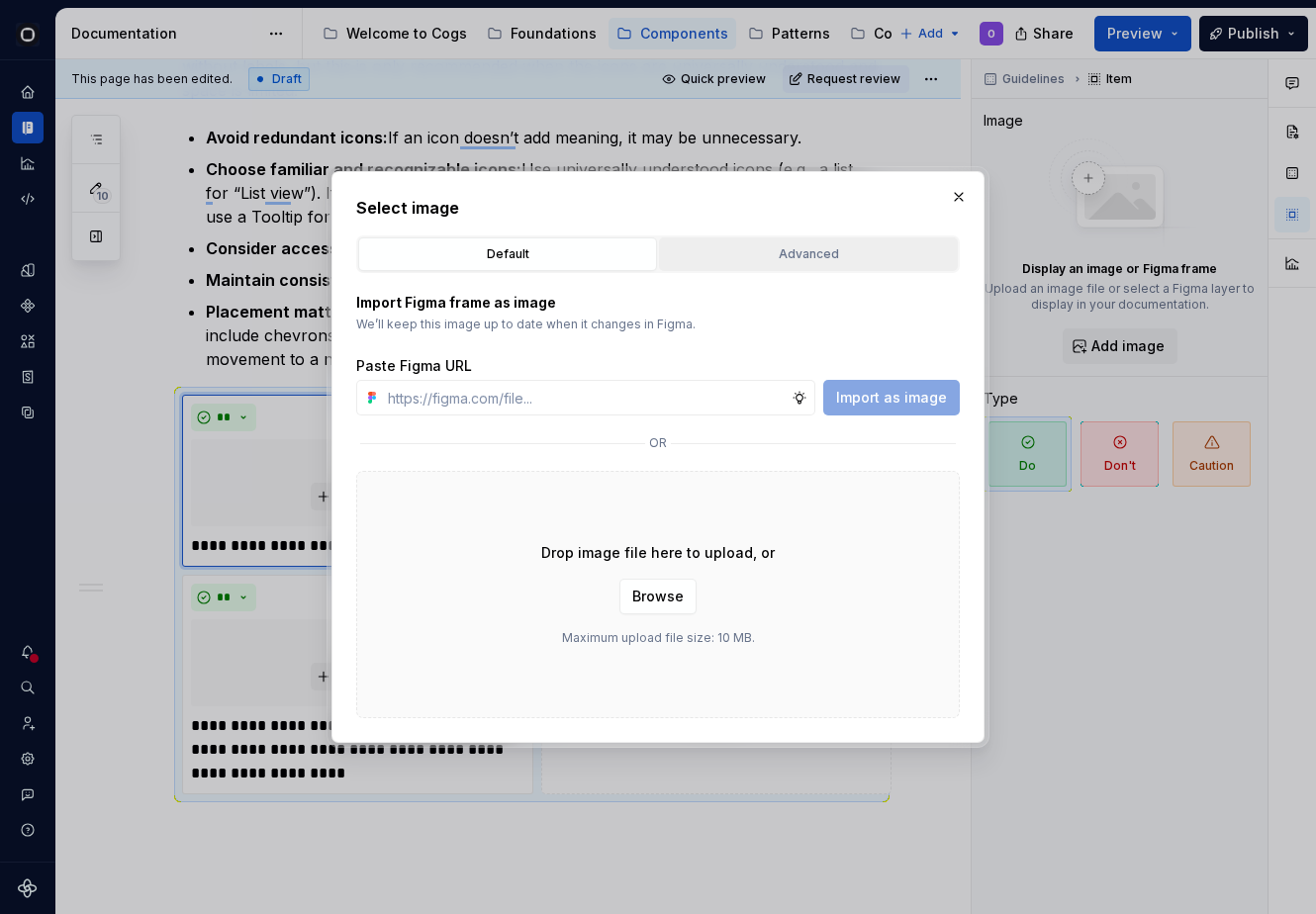 click on "Advanced" at bounding box center (808, 254) 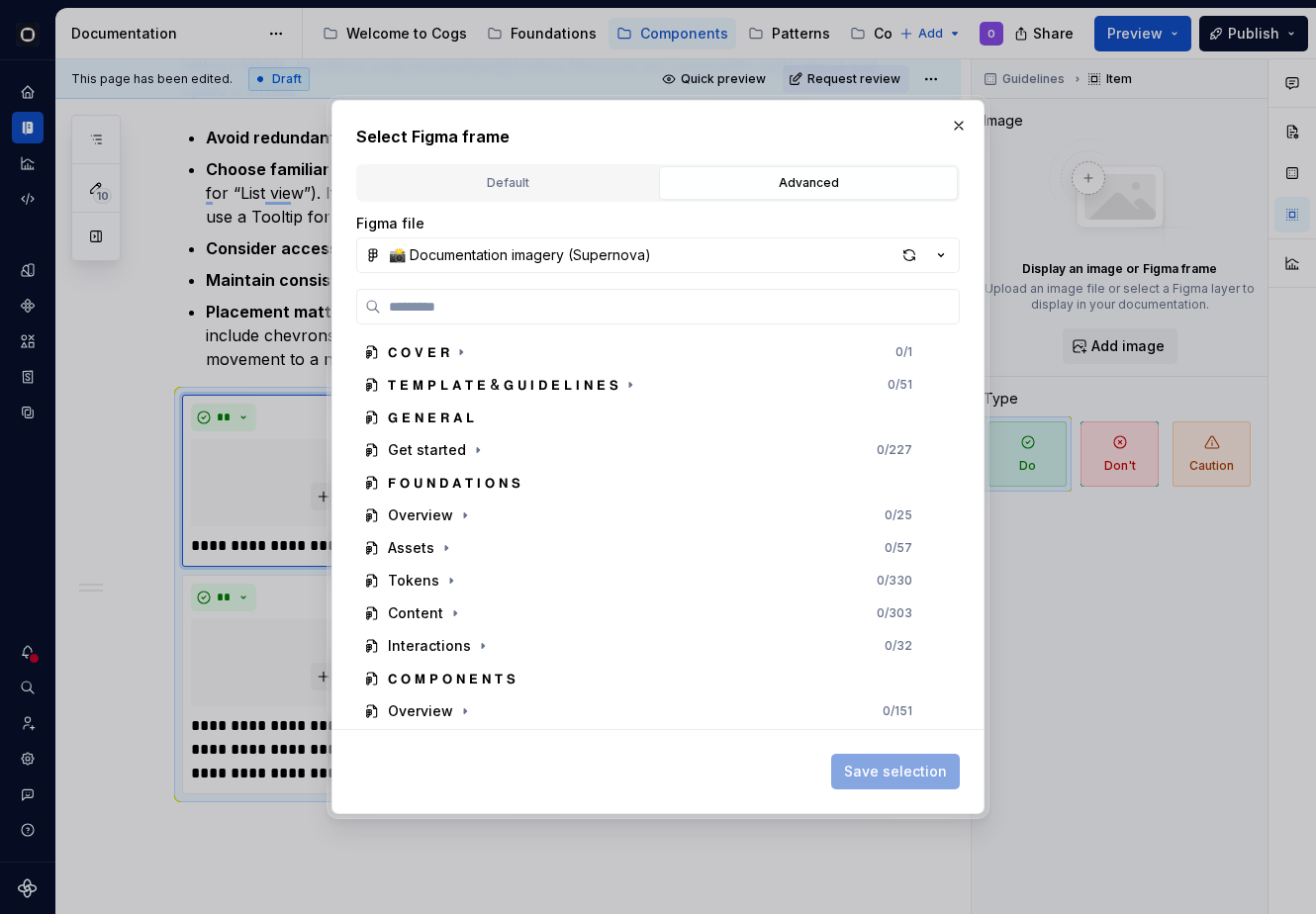 click on "𝗖 𝗢 𝗩 𝗘 𝗥 0 / 1 𝗧 𝗘 𝗠 𝗣 𝗟 𝗔 𝗧 𝗘  &  𝗚 𝗨 𝗜 𝗗 𝗘 𝗟 𝗜 𝗡 𝗘 𝗦  0 / 51 𝗚 𝗘 𝗡 𝗘 𝗥 𝗔 𝗟 Get started 0 / 227 𝗙 𝗢 𝗨 𝗡 𝗗 𝗔 𝗧 𝗜 𝗢 𝗡 𝗦 Overview 0 / 25 Assets 0 / 57 Tokens 0 / 330 Content 0 / 303 Interactions 0 / 32 𝗖 𝗢 𝗠 𝗣 𝗢 𝗡 𝗘 𝗡 𝗧 𝗦 Overview 0 / 151 Accordion 0 / 28 Action list 0 / 27 Action toolbar 0 / 14 Autocomplete 0 / 66 Avatar 0 / 14 Banner 0 / 15 Breadcrumb 0 / 29 Button 0 / 69 Checkbox 0 / 40 Chips 0 / 108 Date calendar 0 / 52 Date time pickers 0 / 68 Divider 0 / 47 Dots 0 / 46 Empty state 0 / 42 File upload 0 / 52" at bounding box center [658, 508] 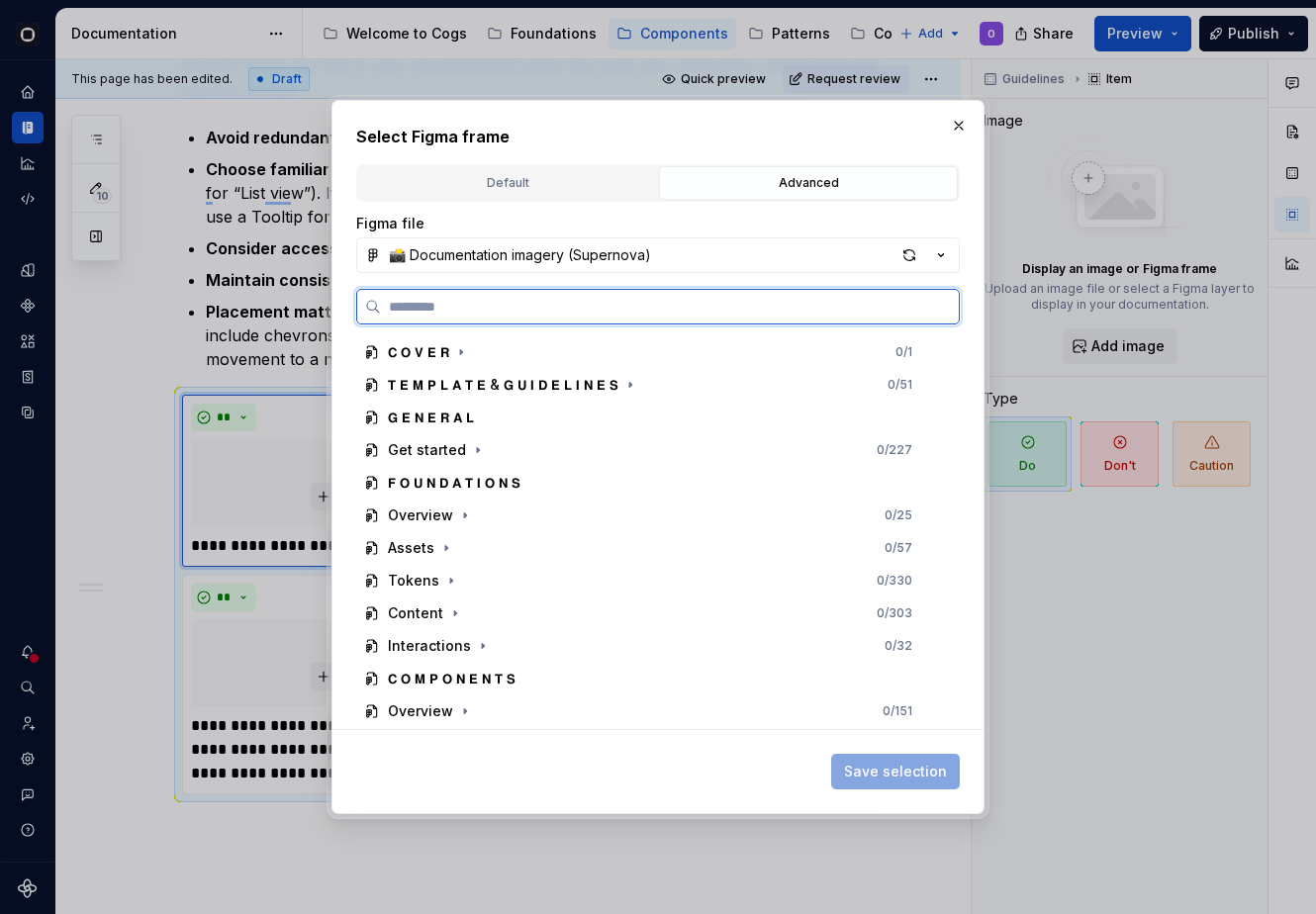click at bounding box center [670, 307] 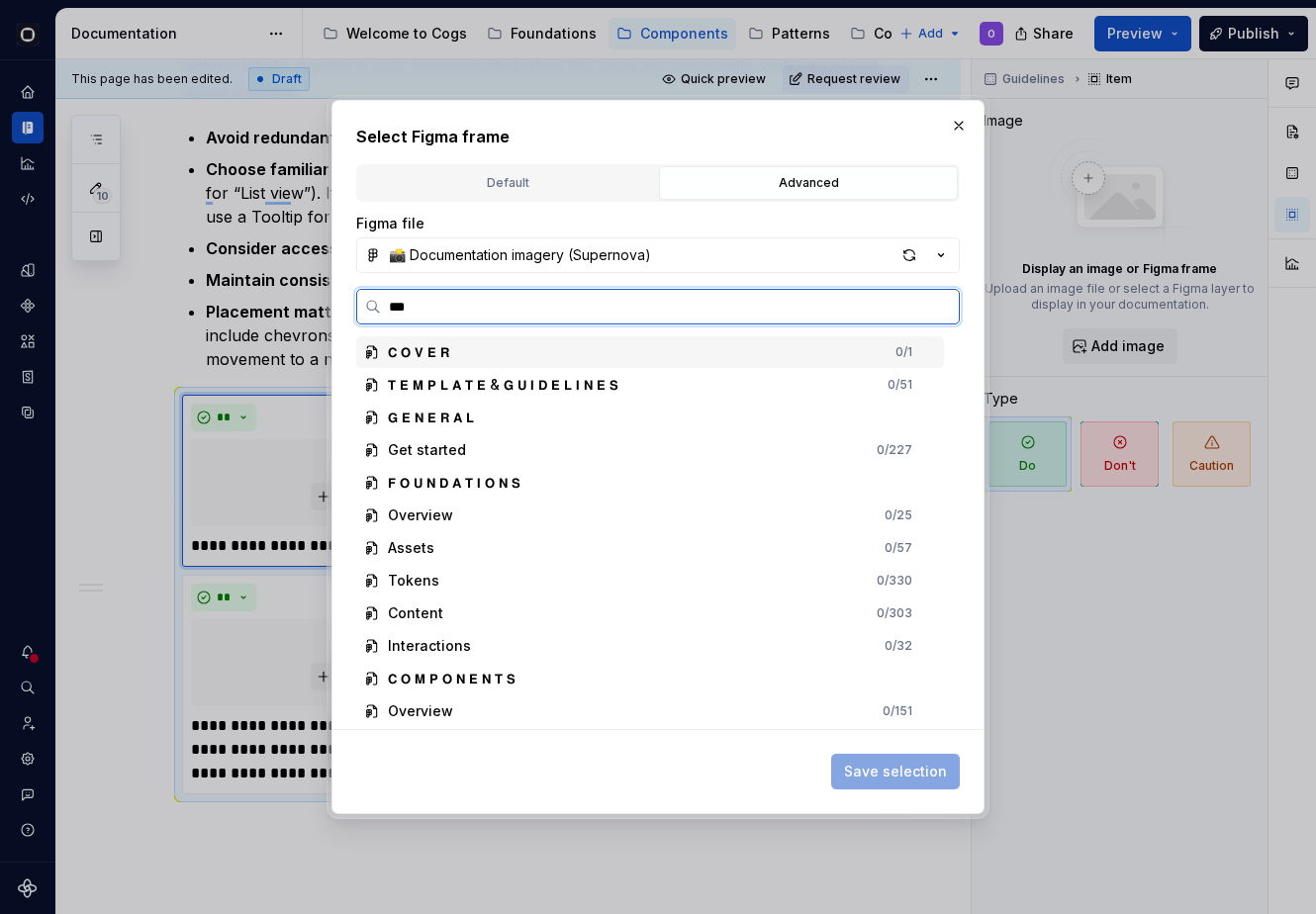 type on "****" 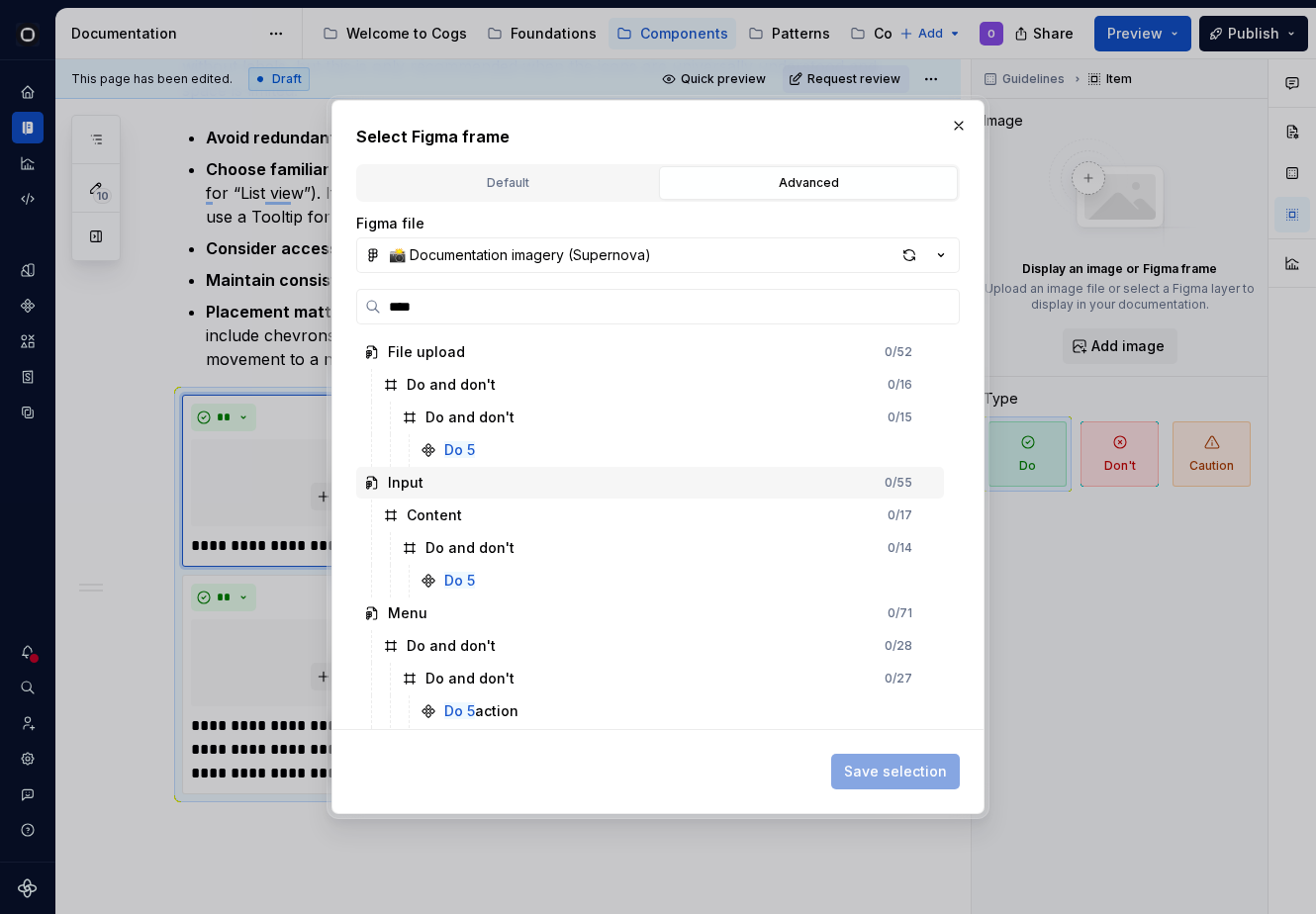 scroll, scrollTop: 586, scrollLeft: 0, axis: vertical 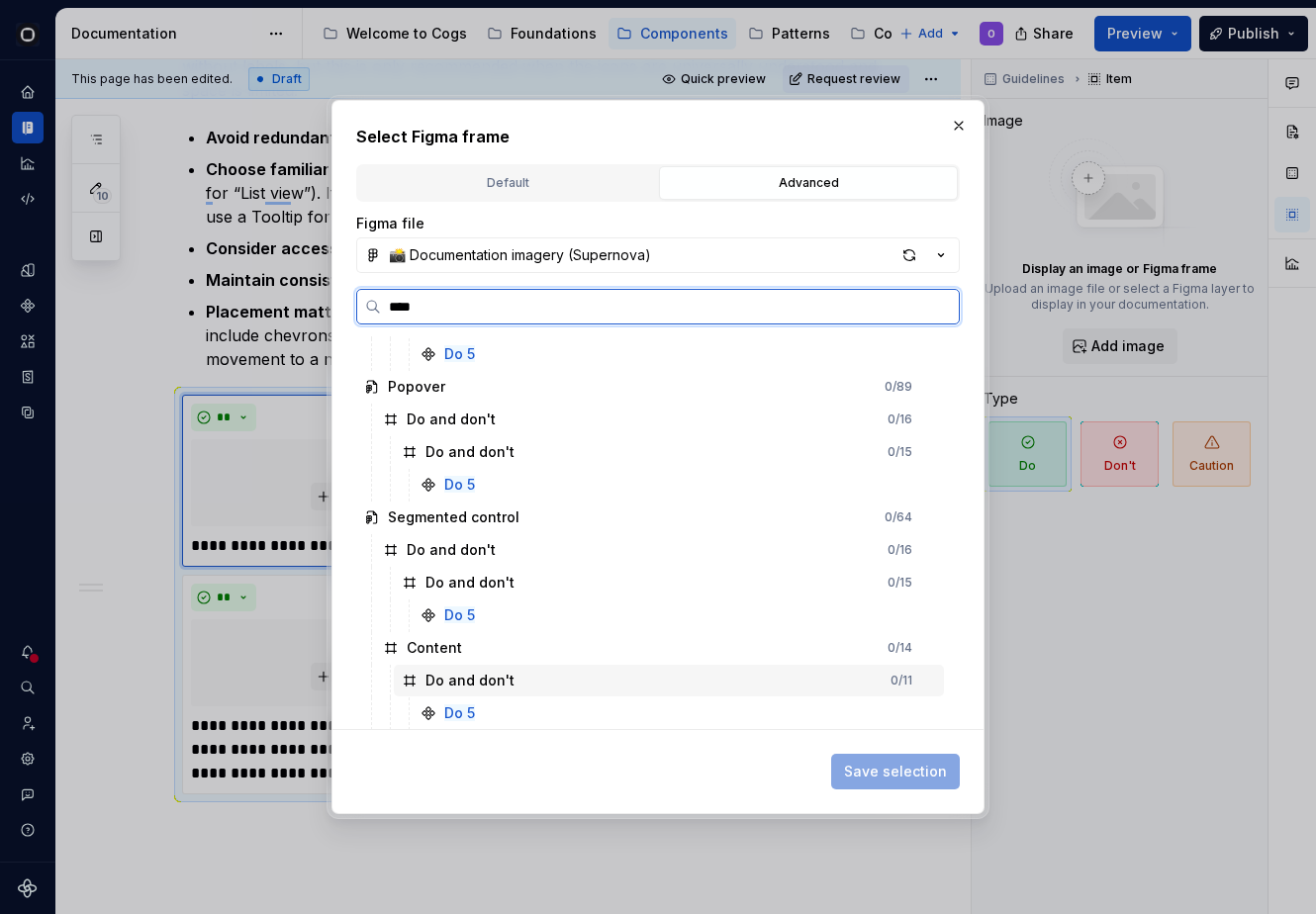click on "Do 5" at bounding box center (678, 713) 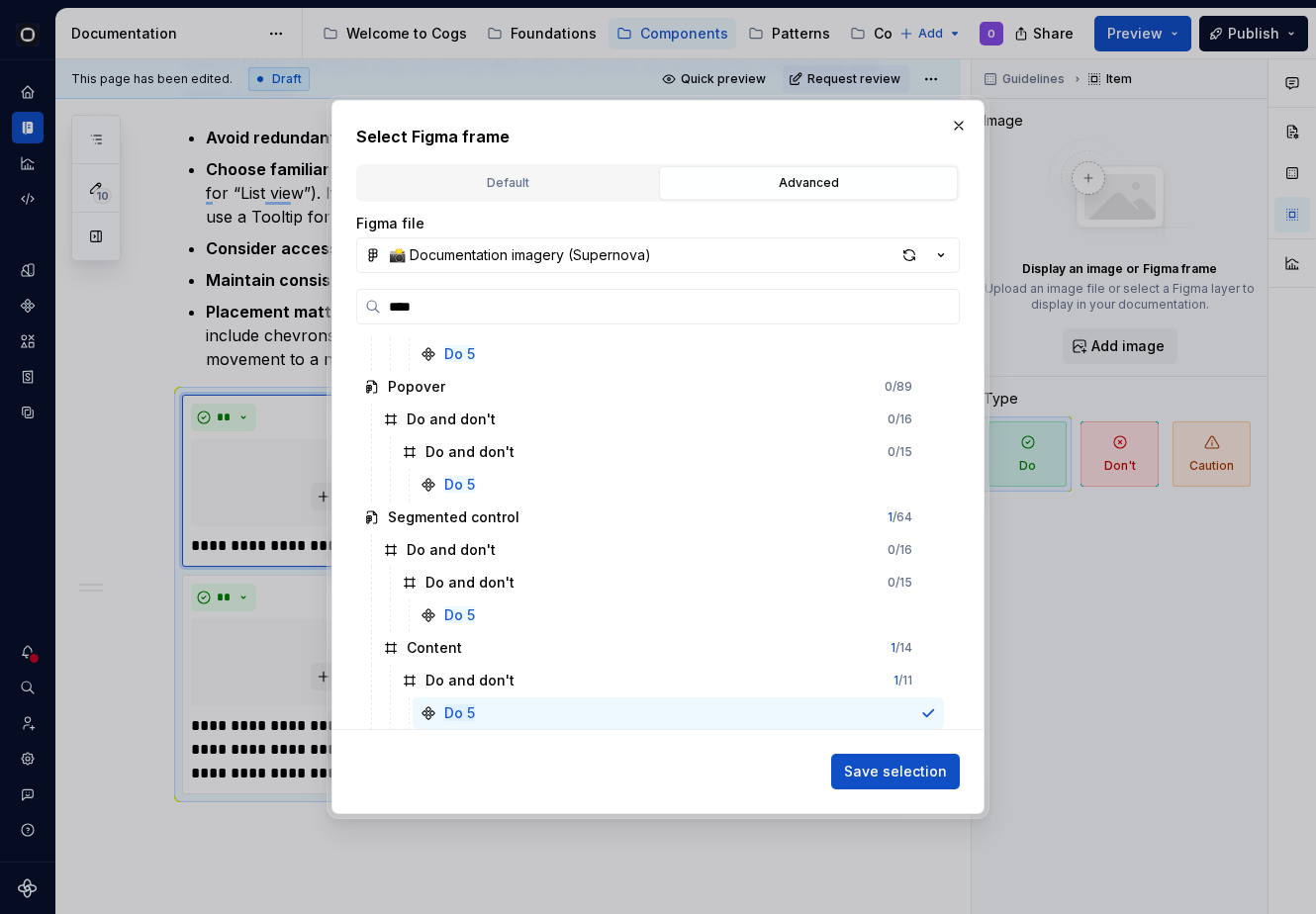 click on "Save selection" at bounding box center [895, 772] 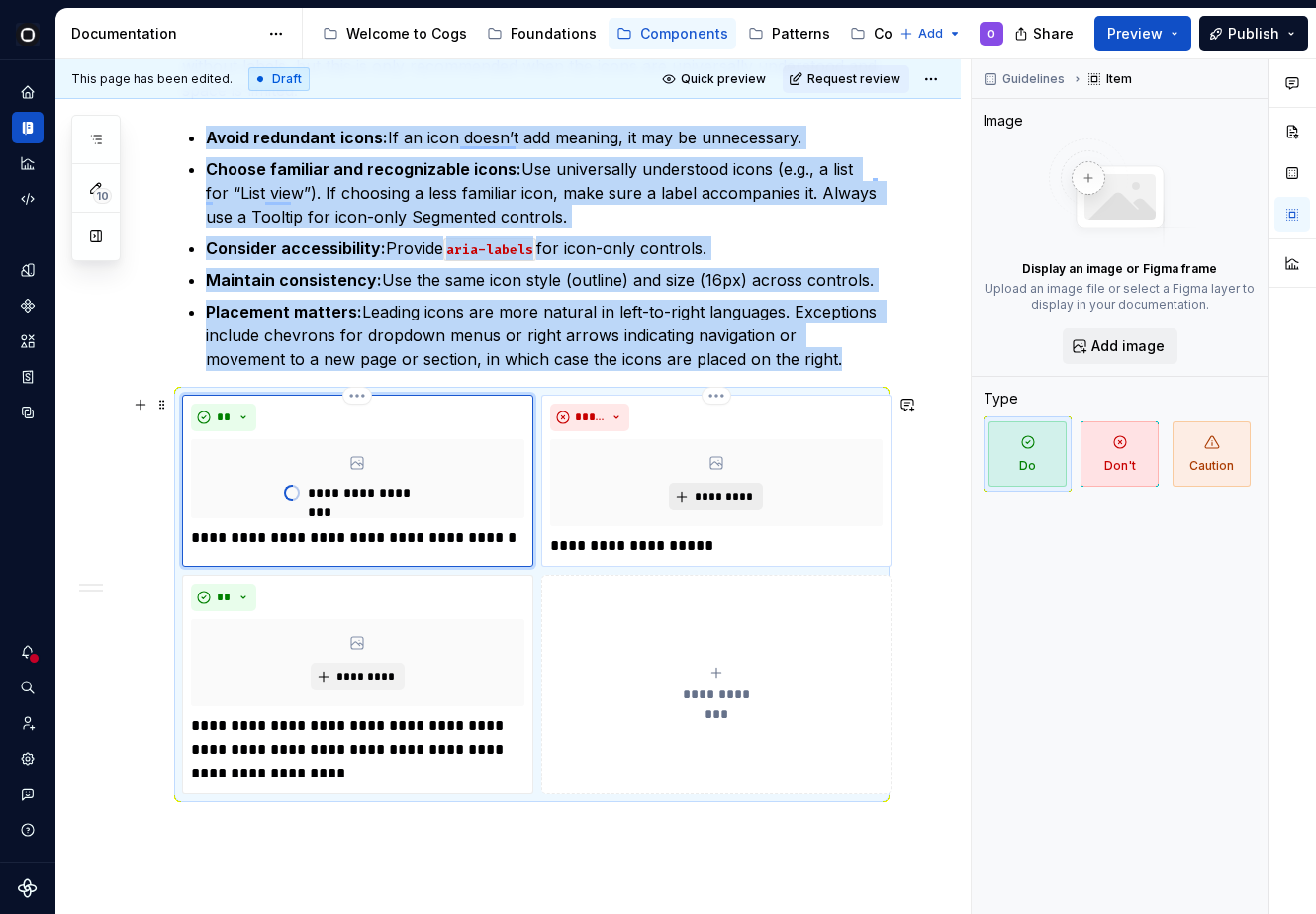 click on "*********" at bounding box center [723, 497] 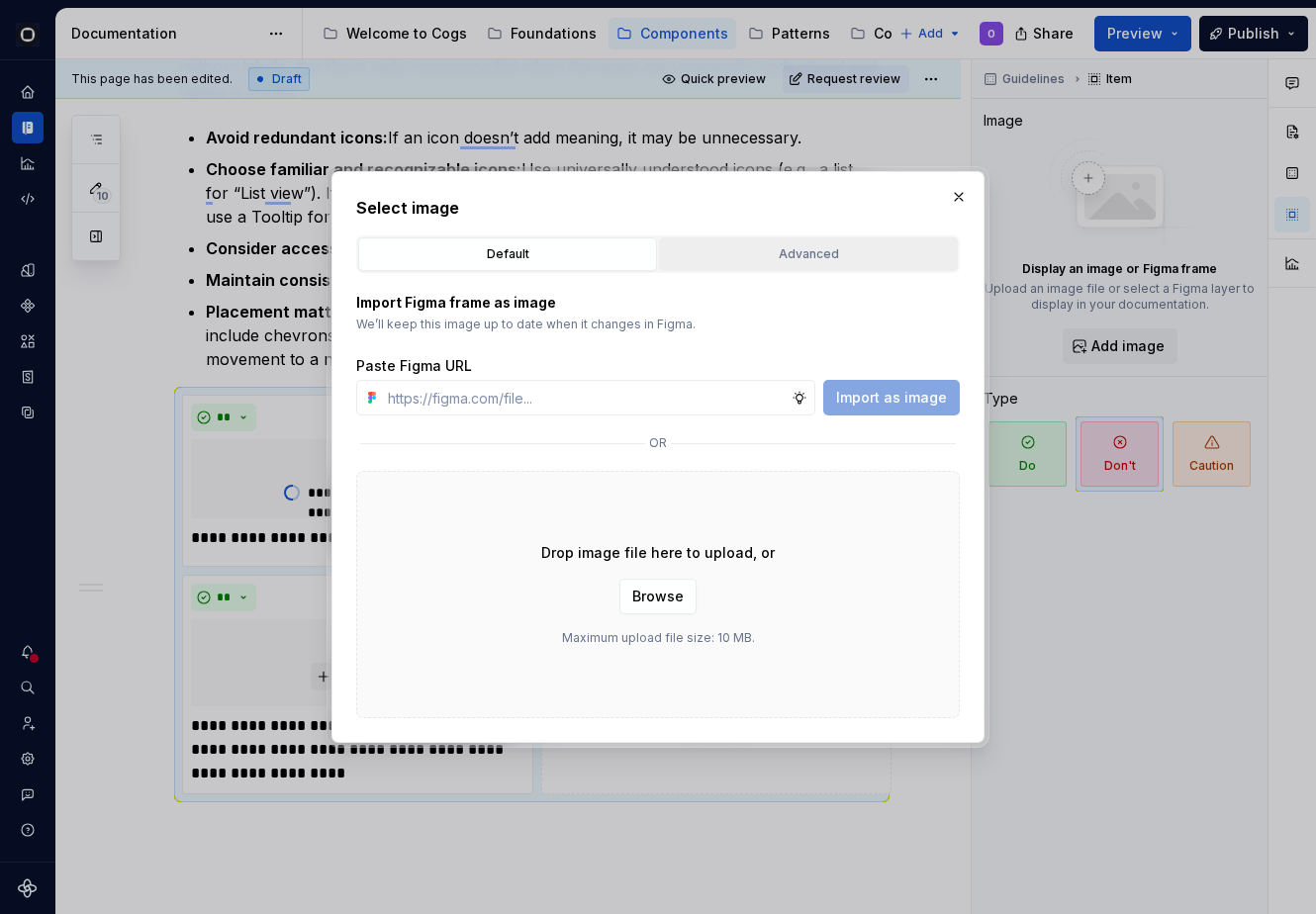 type on "*" 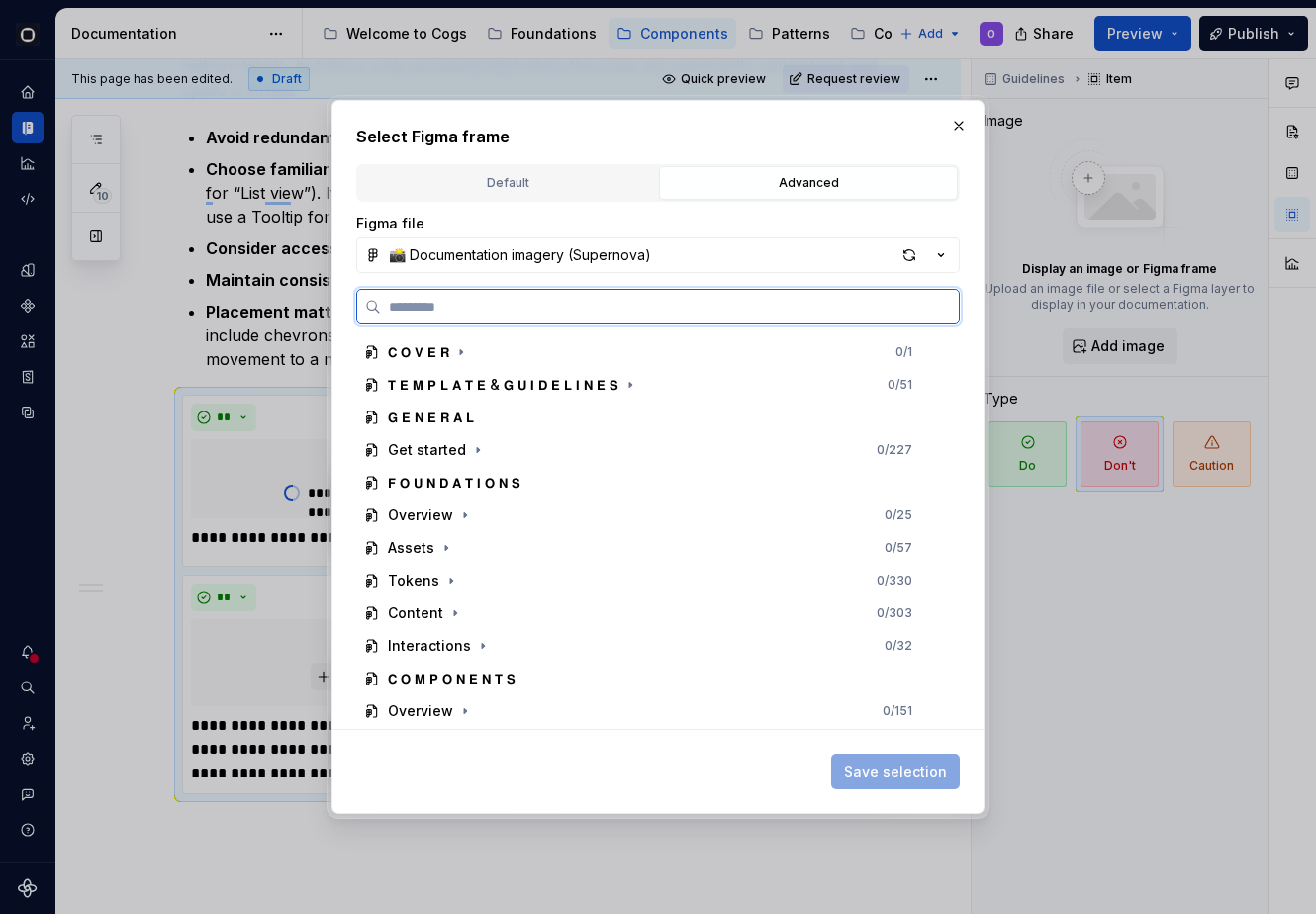click at bounding box center (670, 307) 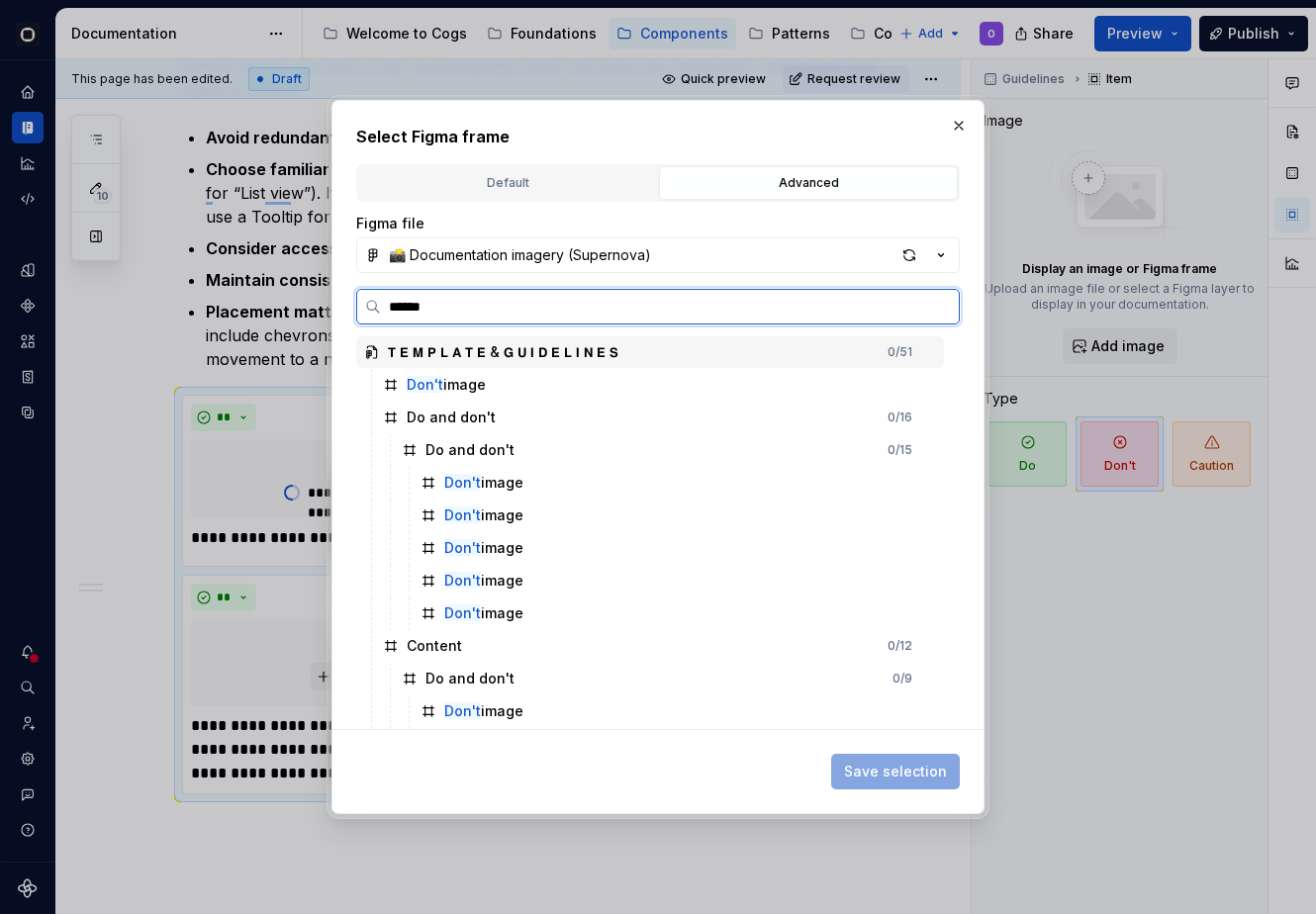 type on "*******" 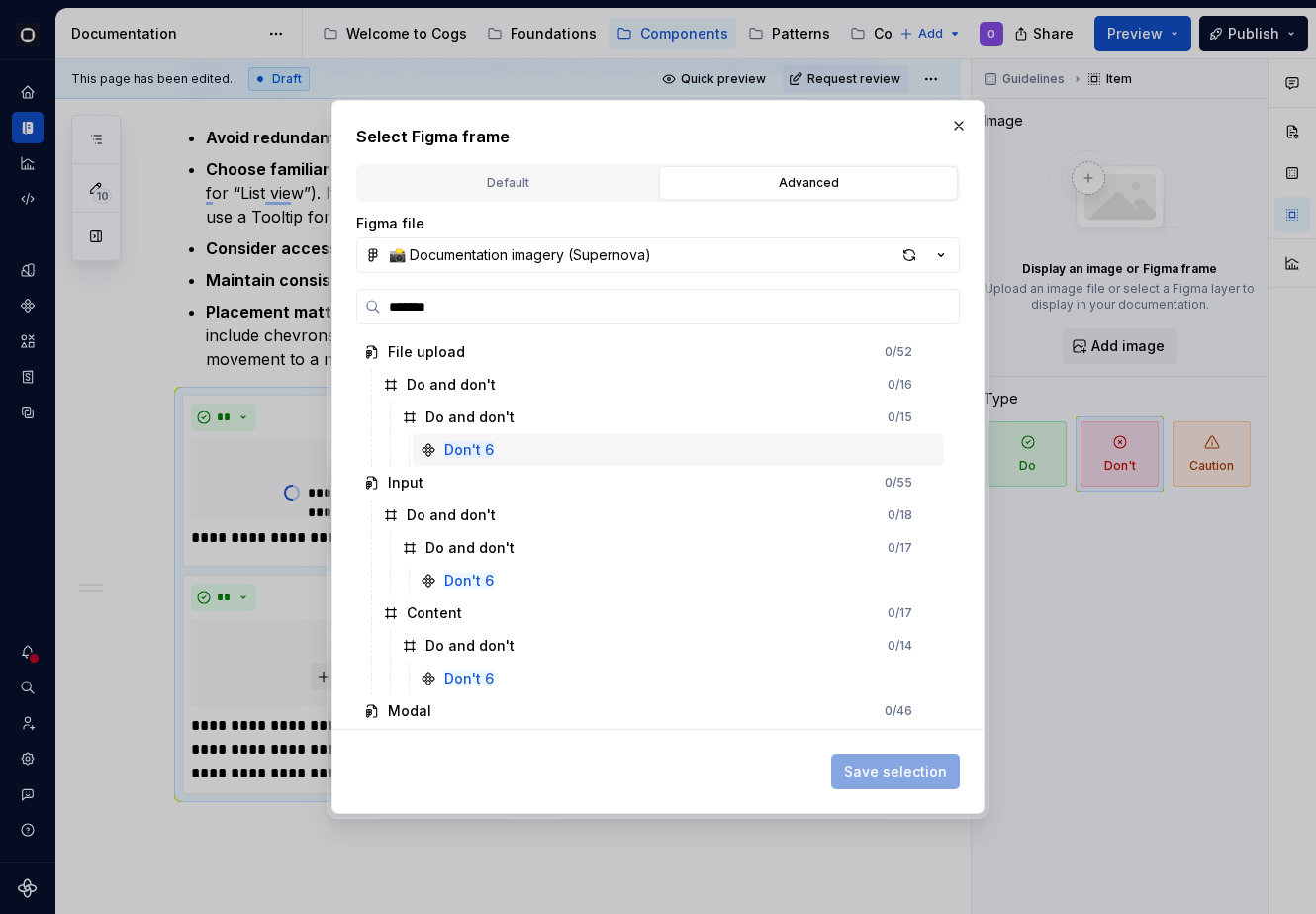 scroll, scrollTop: 586, scrollLeft: 0, axis: vertical 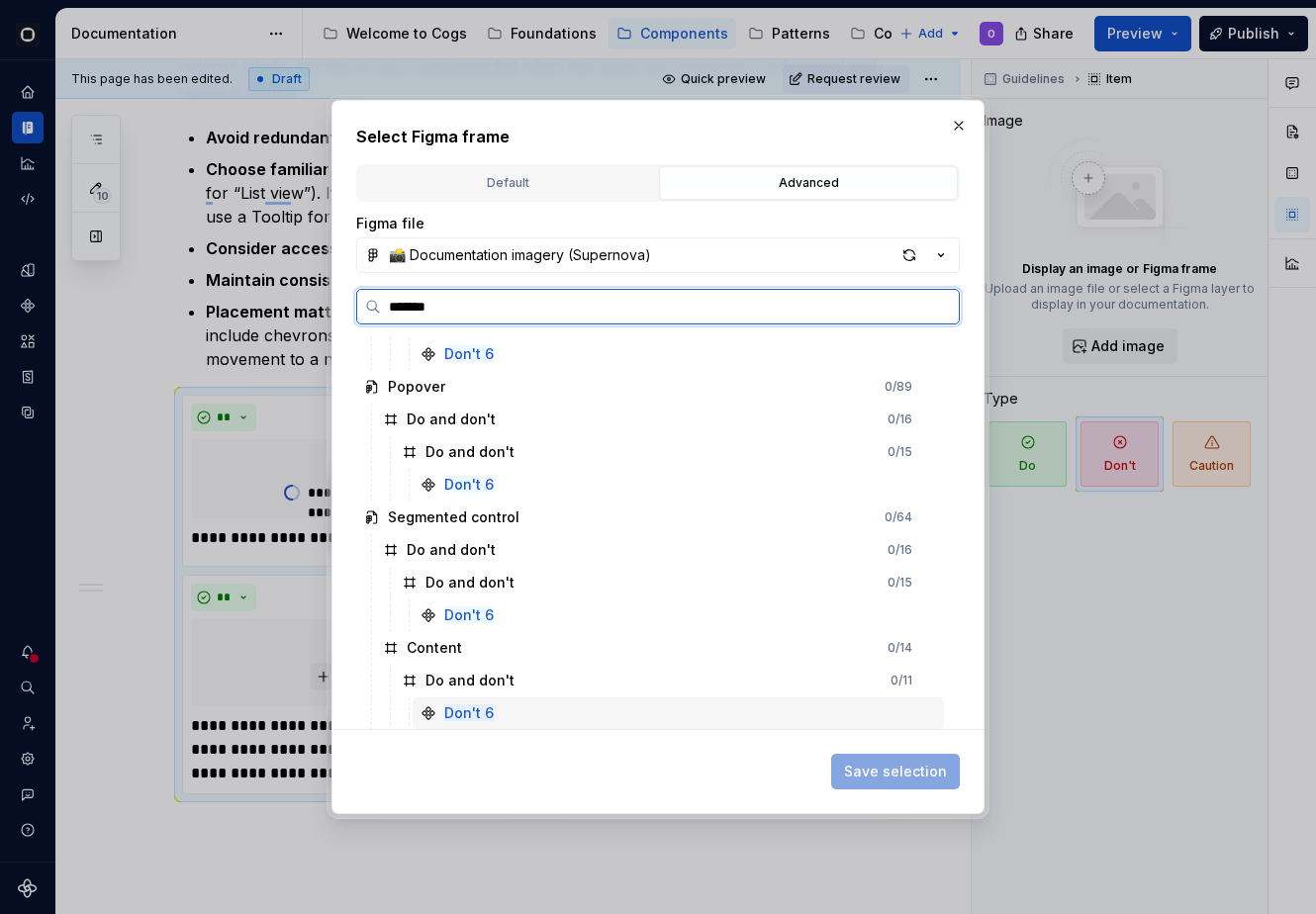 click on "Don't 6" at bounding box center [678, 713] 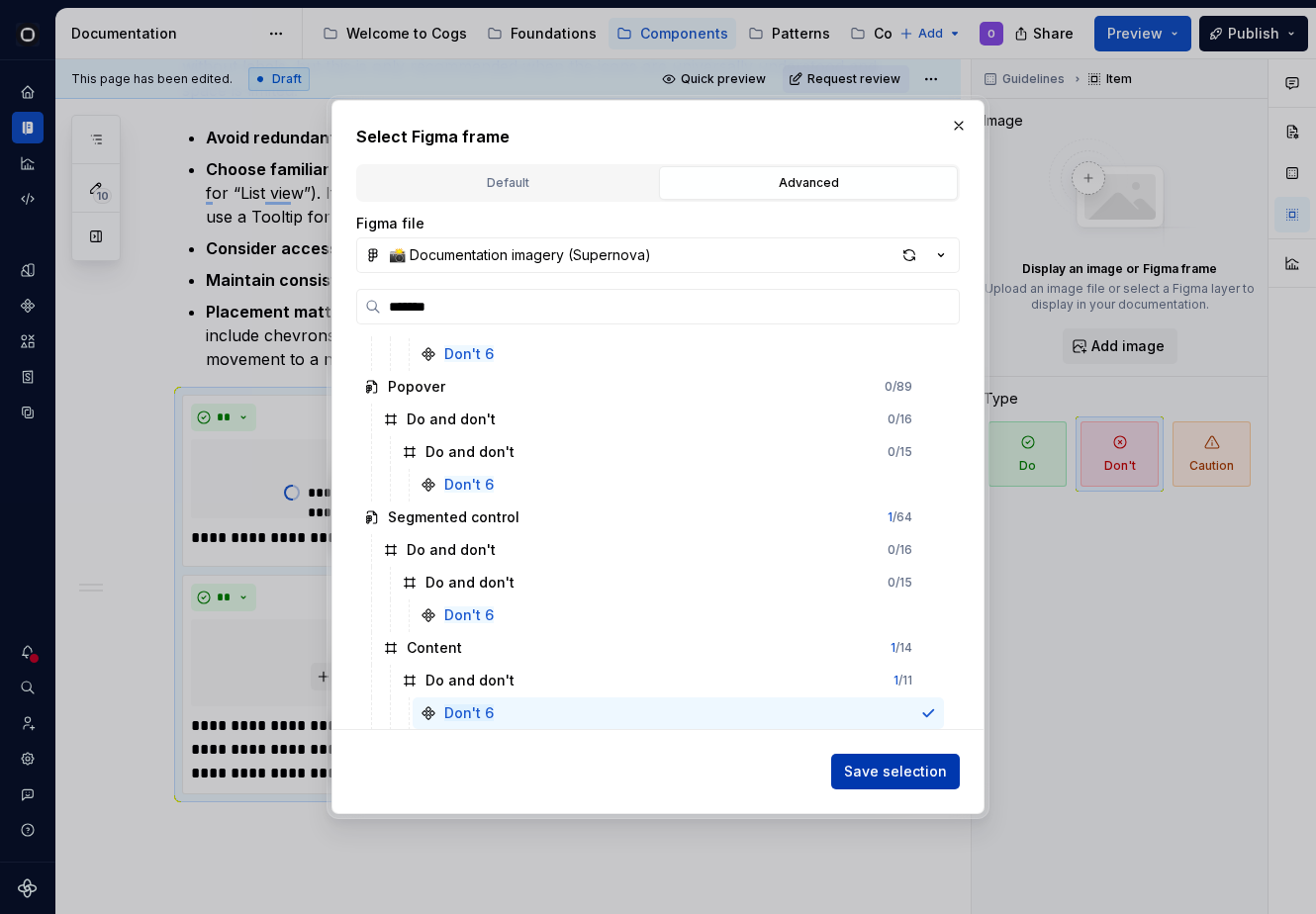 click on "Save selection" at bounding box center [895, 772] 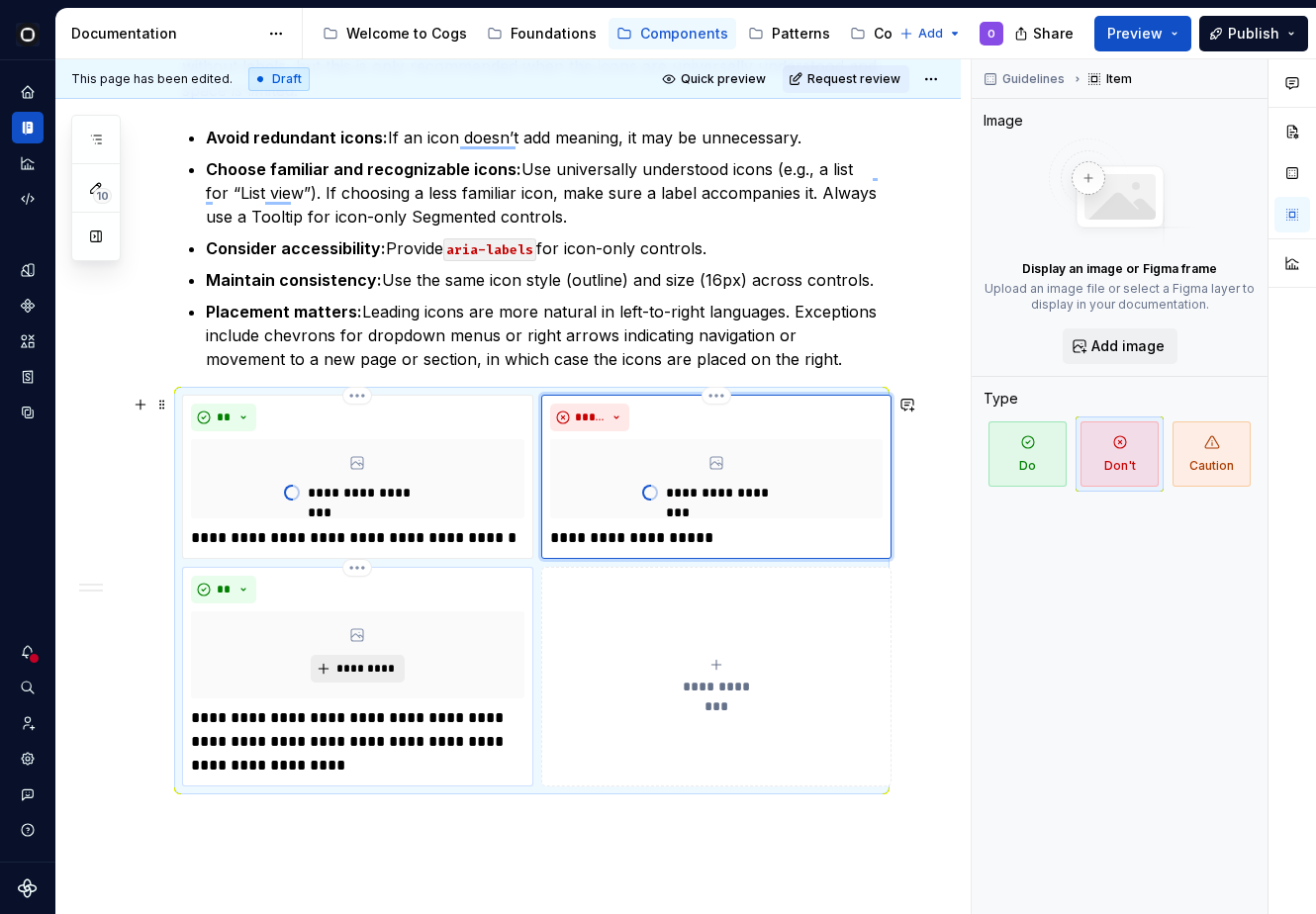 type on "*" 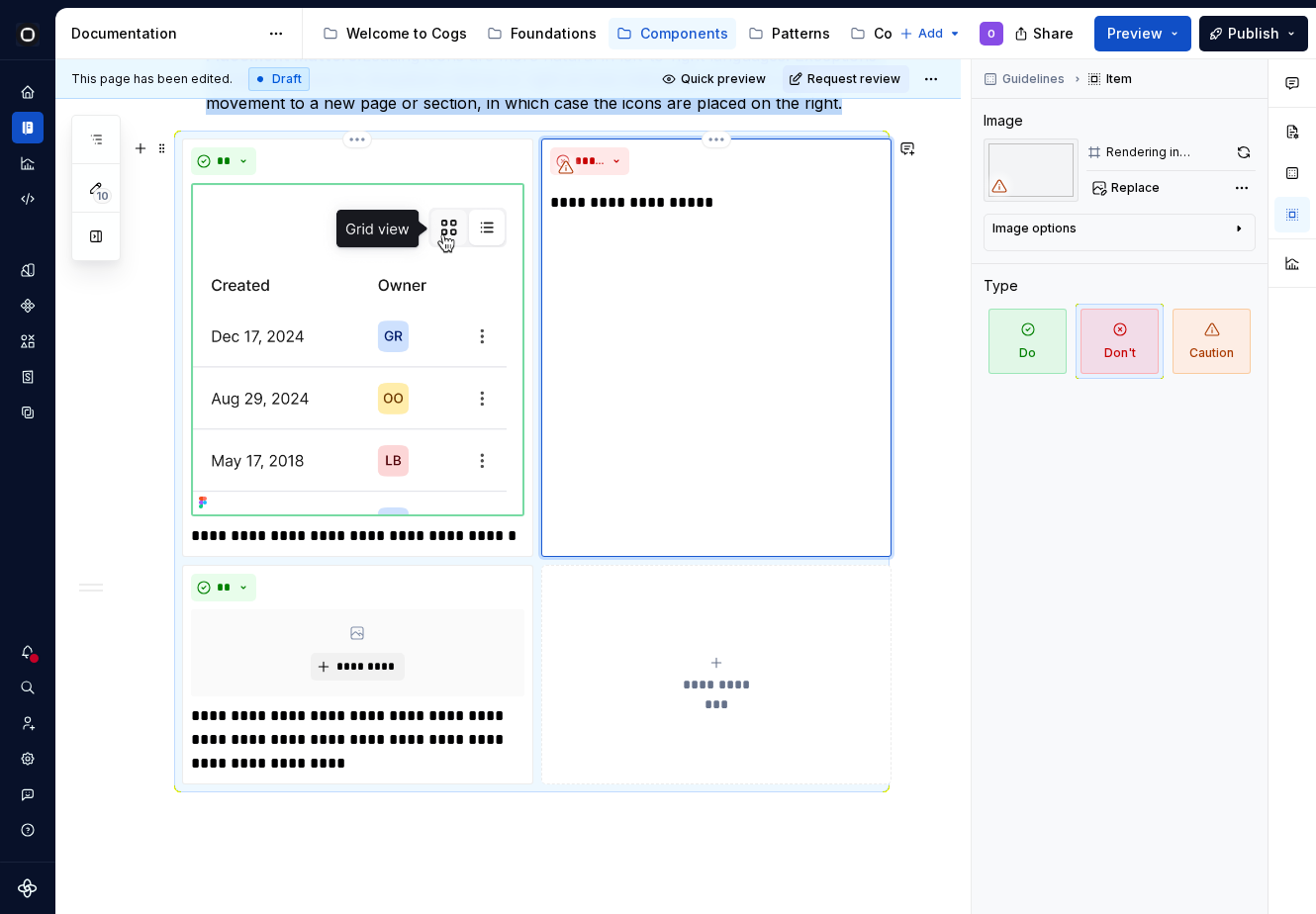 scroll, scrollTop: 2463, scrollLeft: 0, axis: vertical 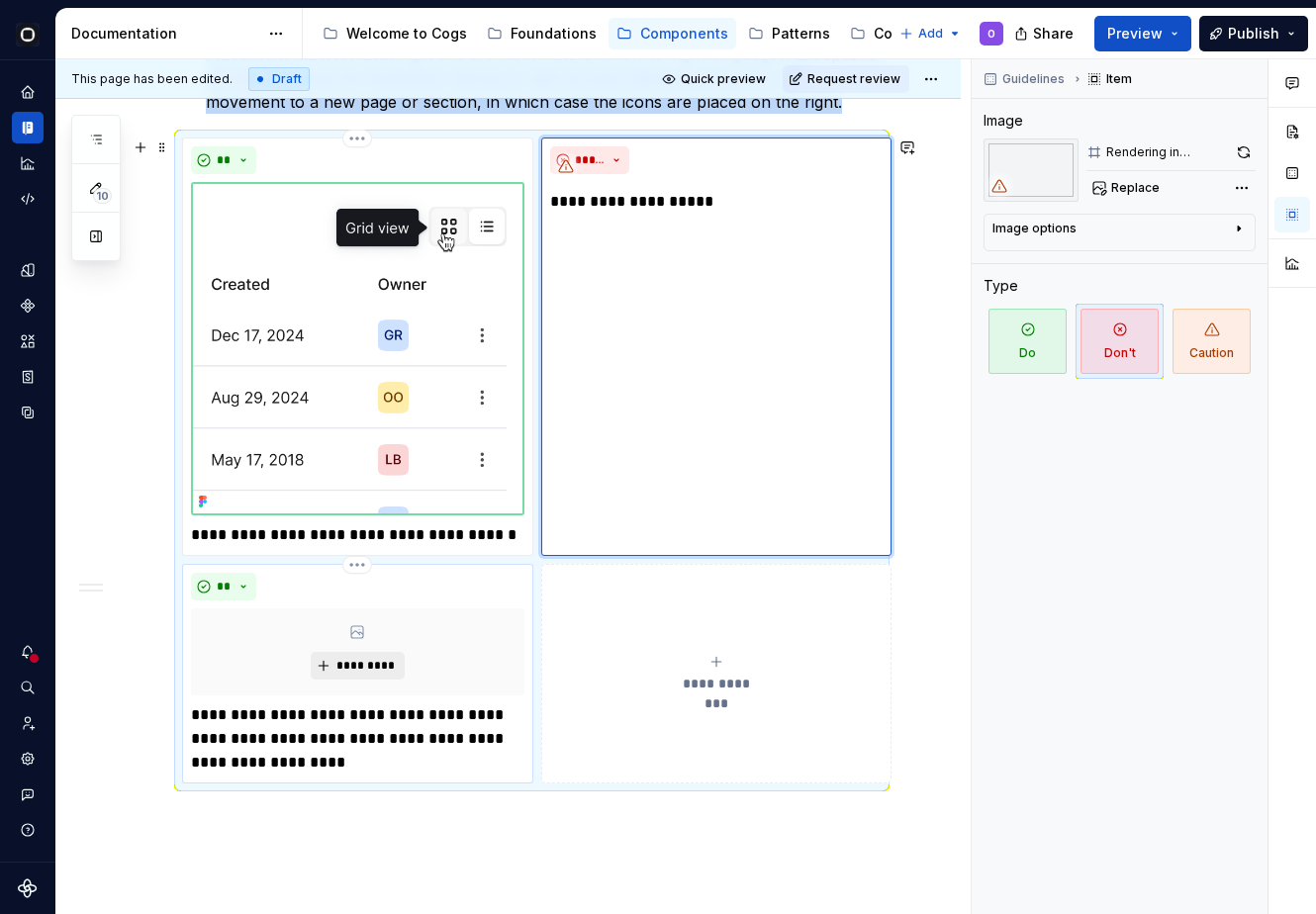 click on "*********" at bounding box center (365, 666) 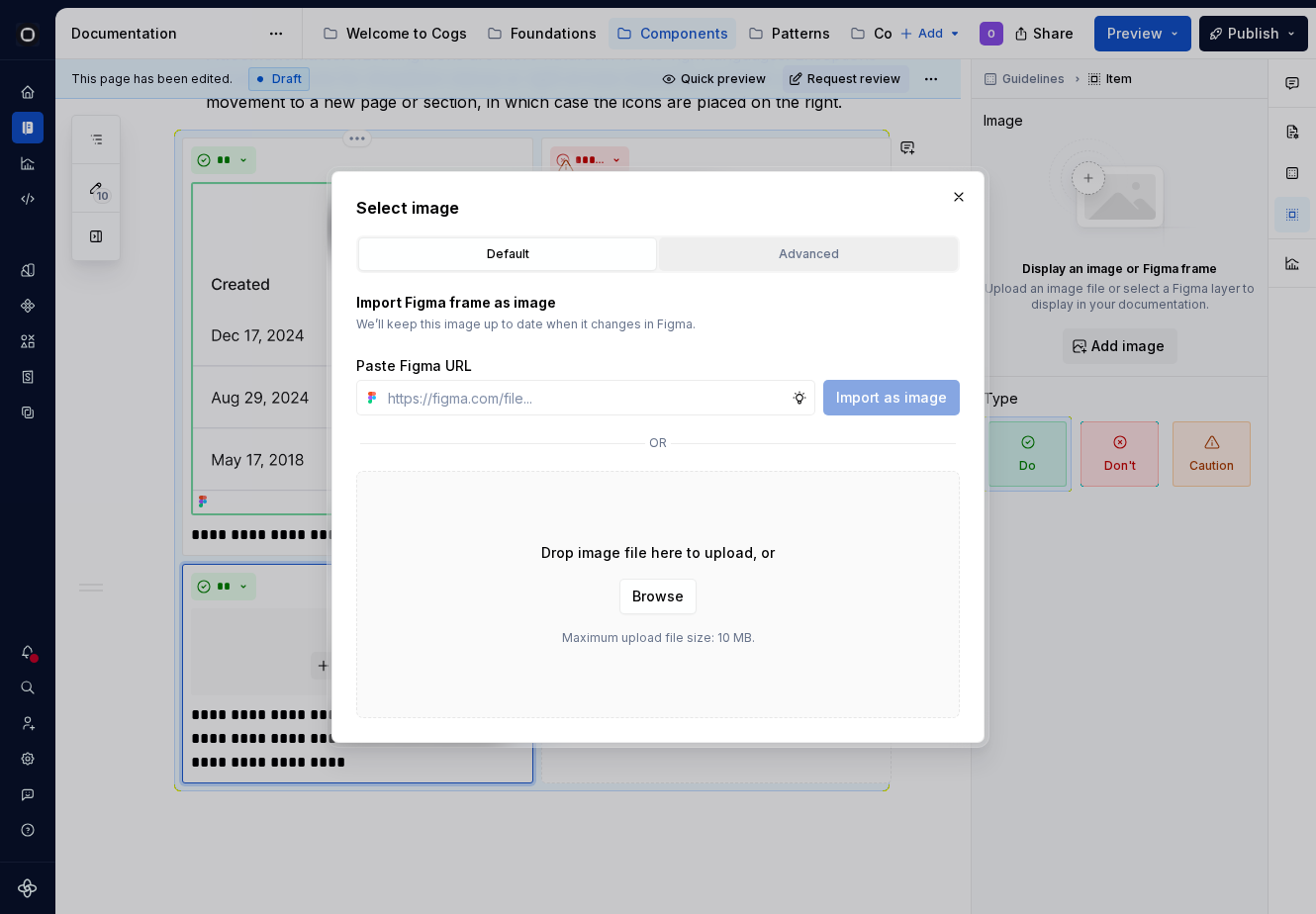 click on "Advanced" at bounding box center (808, 254) 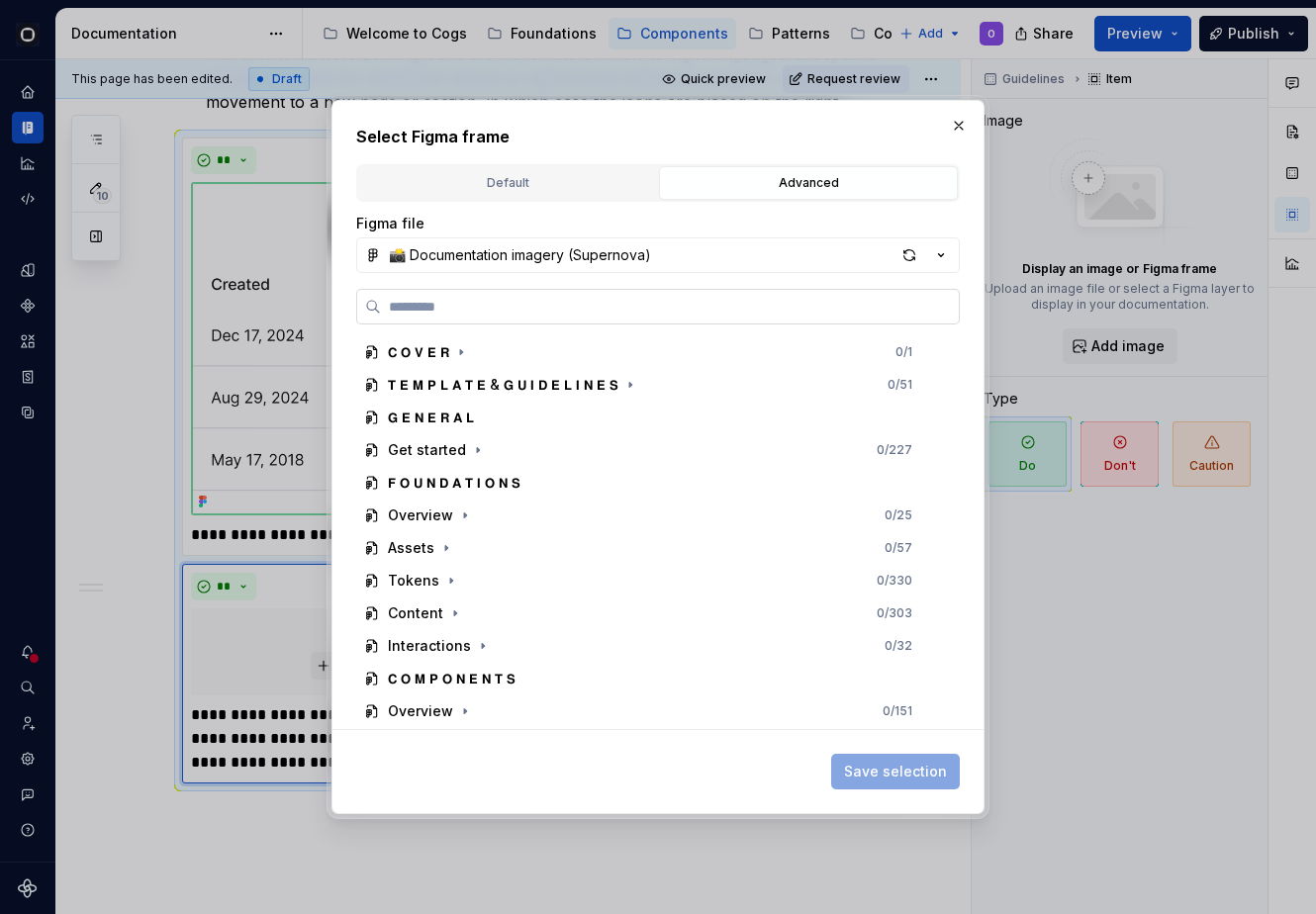 click at bounding box center (658, 307) 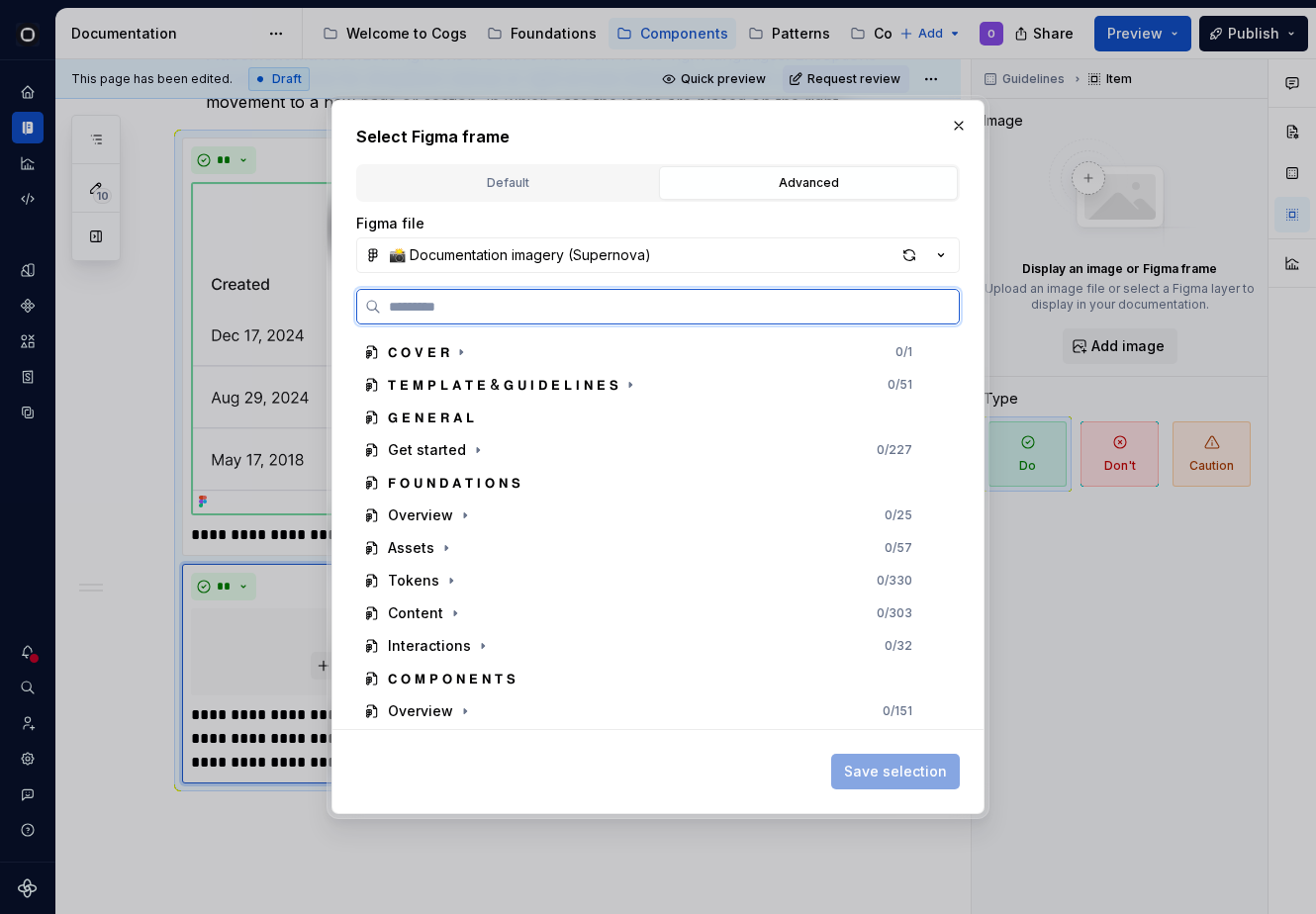 click at bounding box center (670, 307) 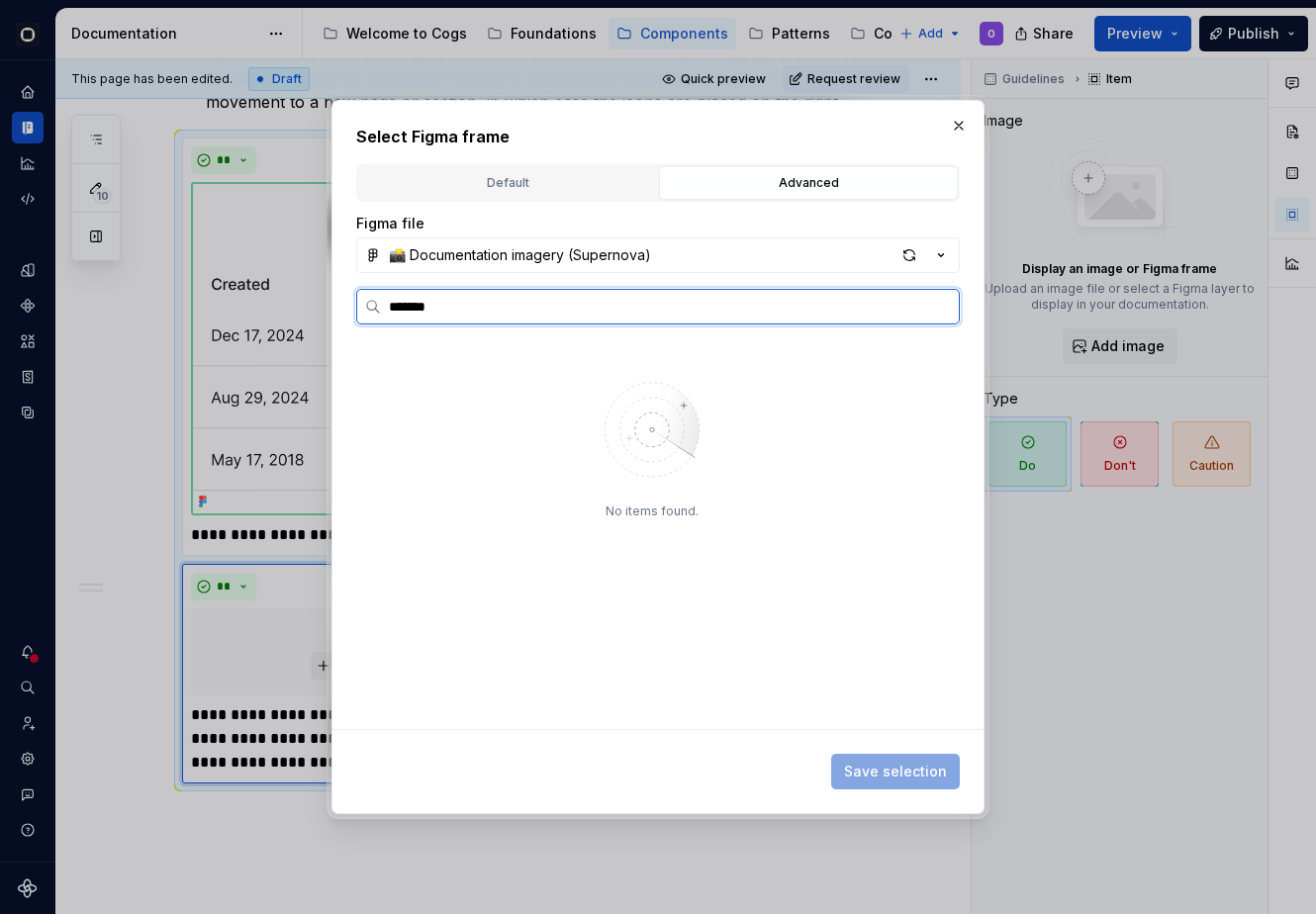 type on "*******" 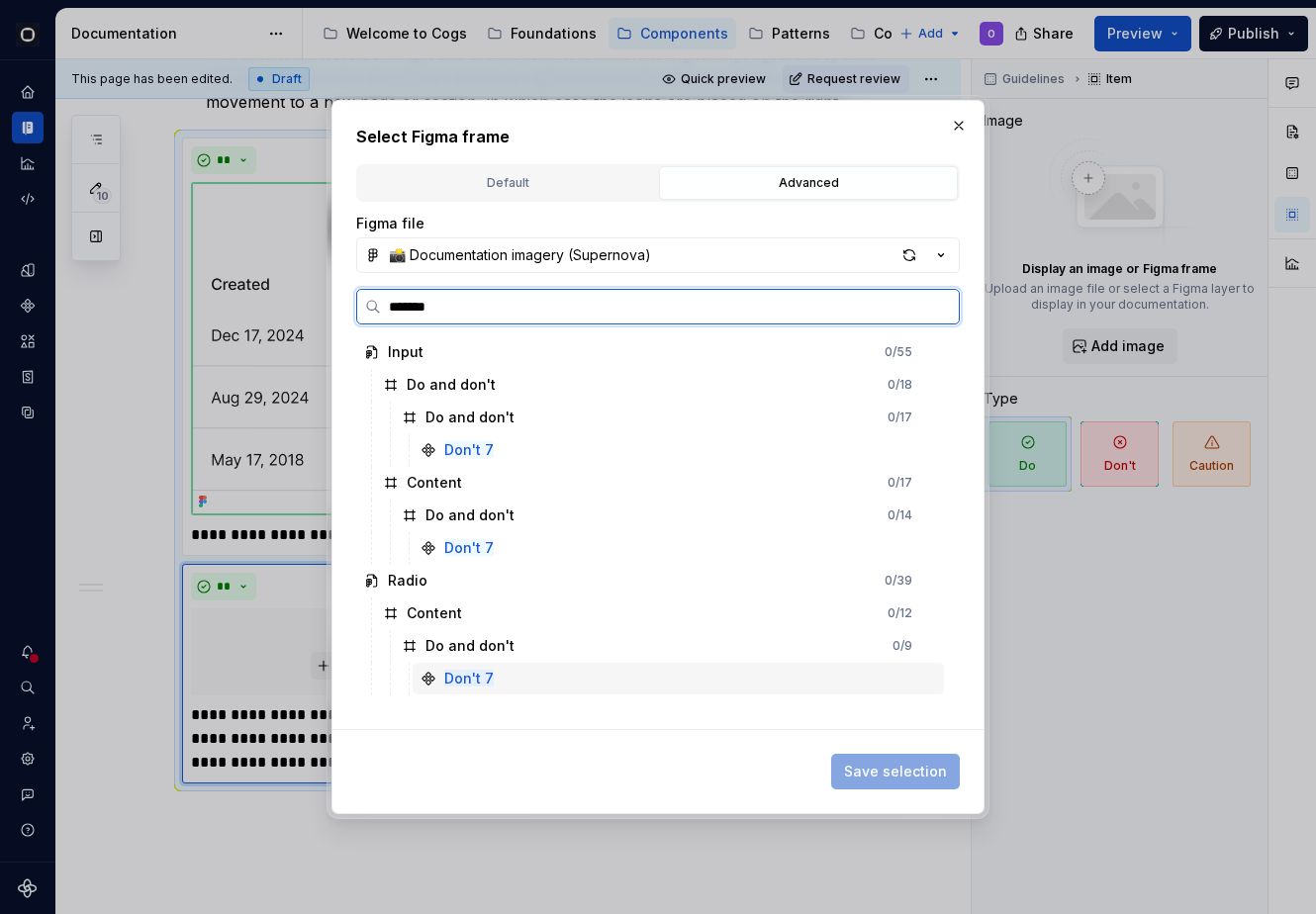 click on "Don't 7" at bounding box center [678, 679] 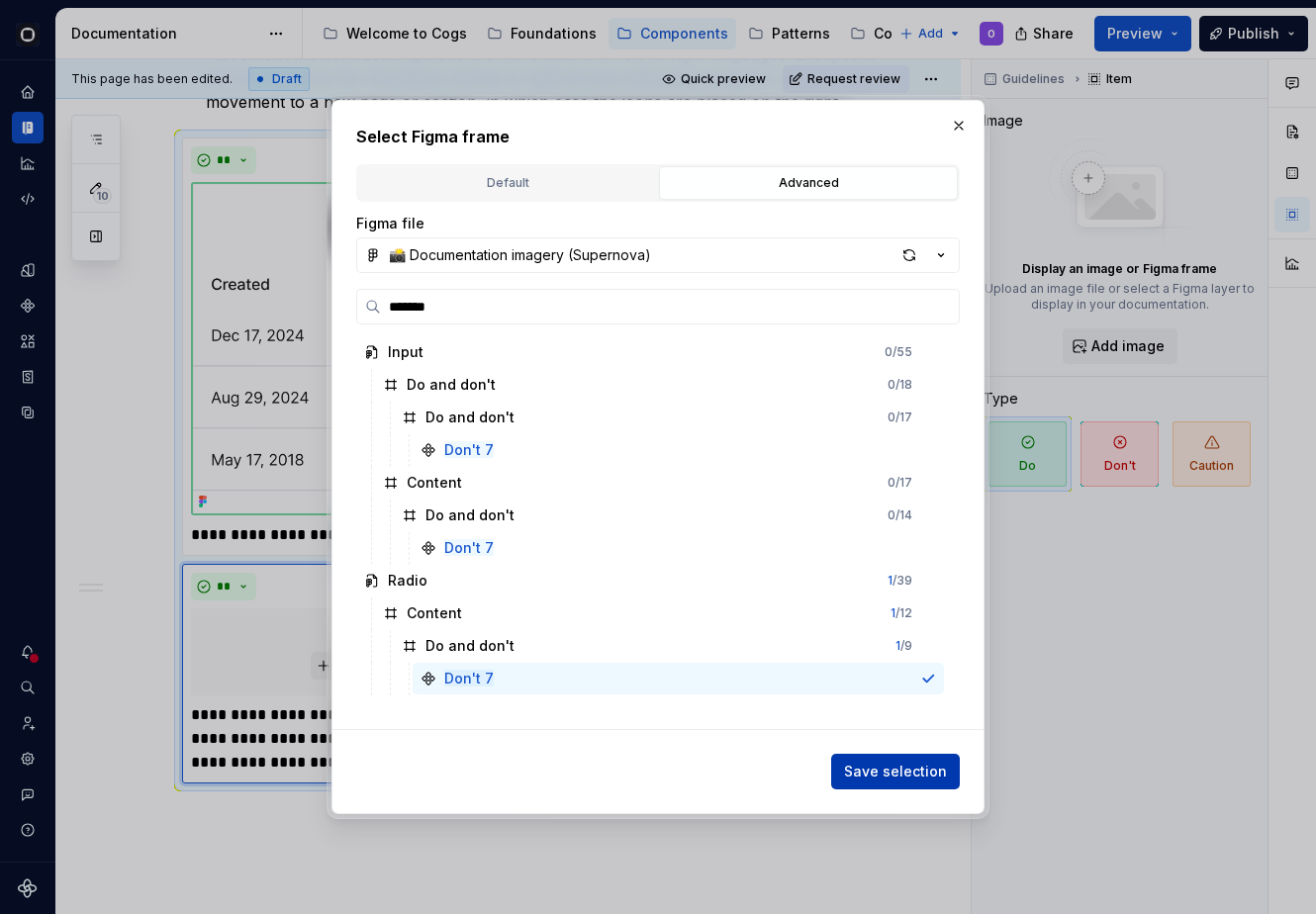 click on "Save selection" at bounding box center [895, 772] 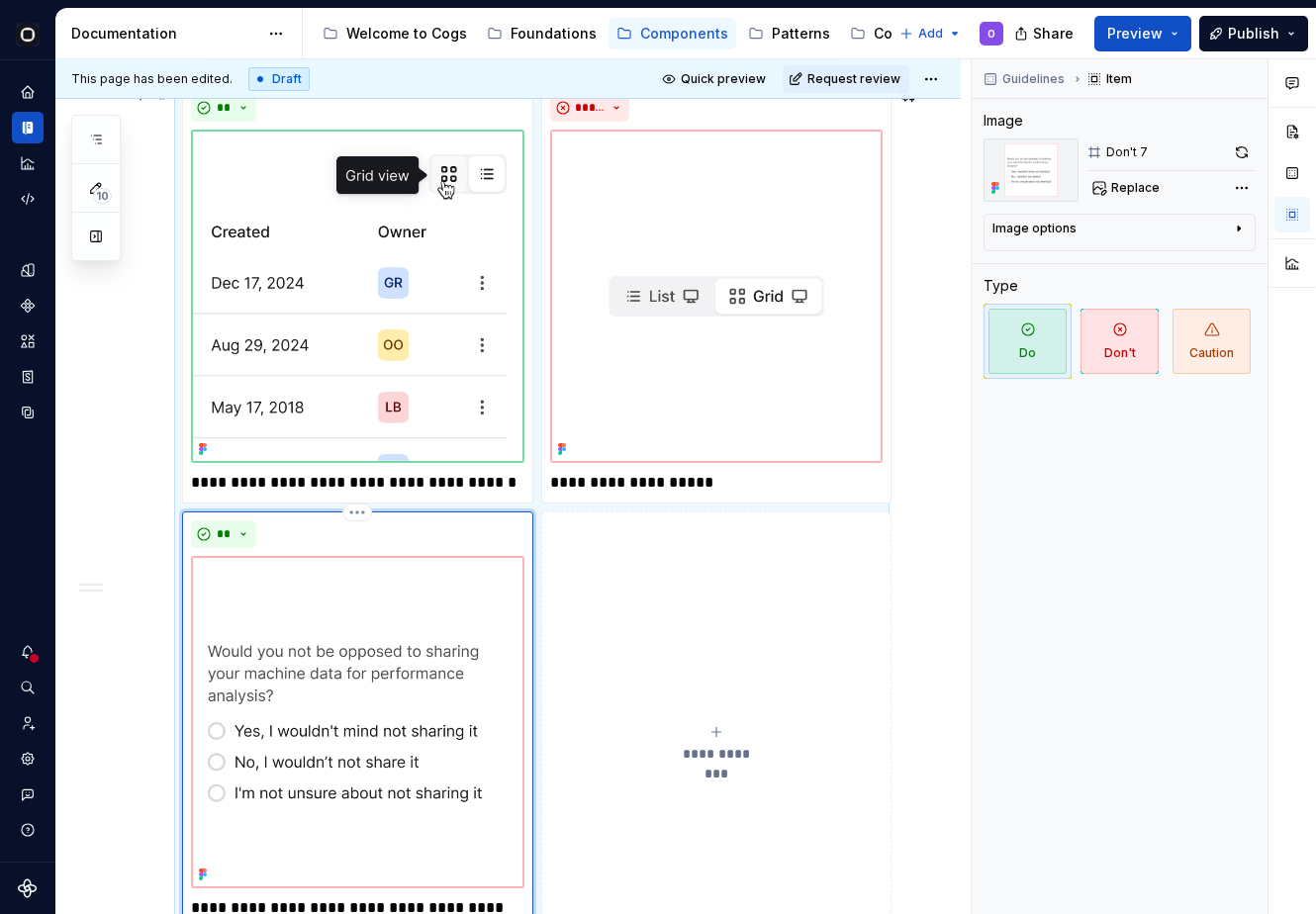 scroll, scrollTop: 2517, scrollLeft: 0, axis: vertical 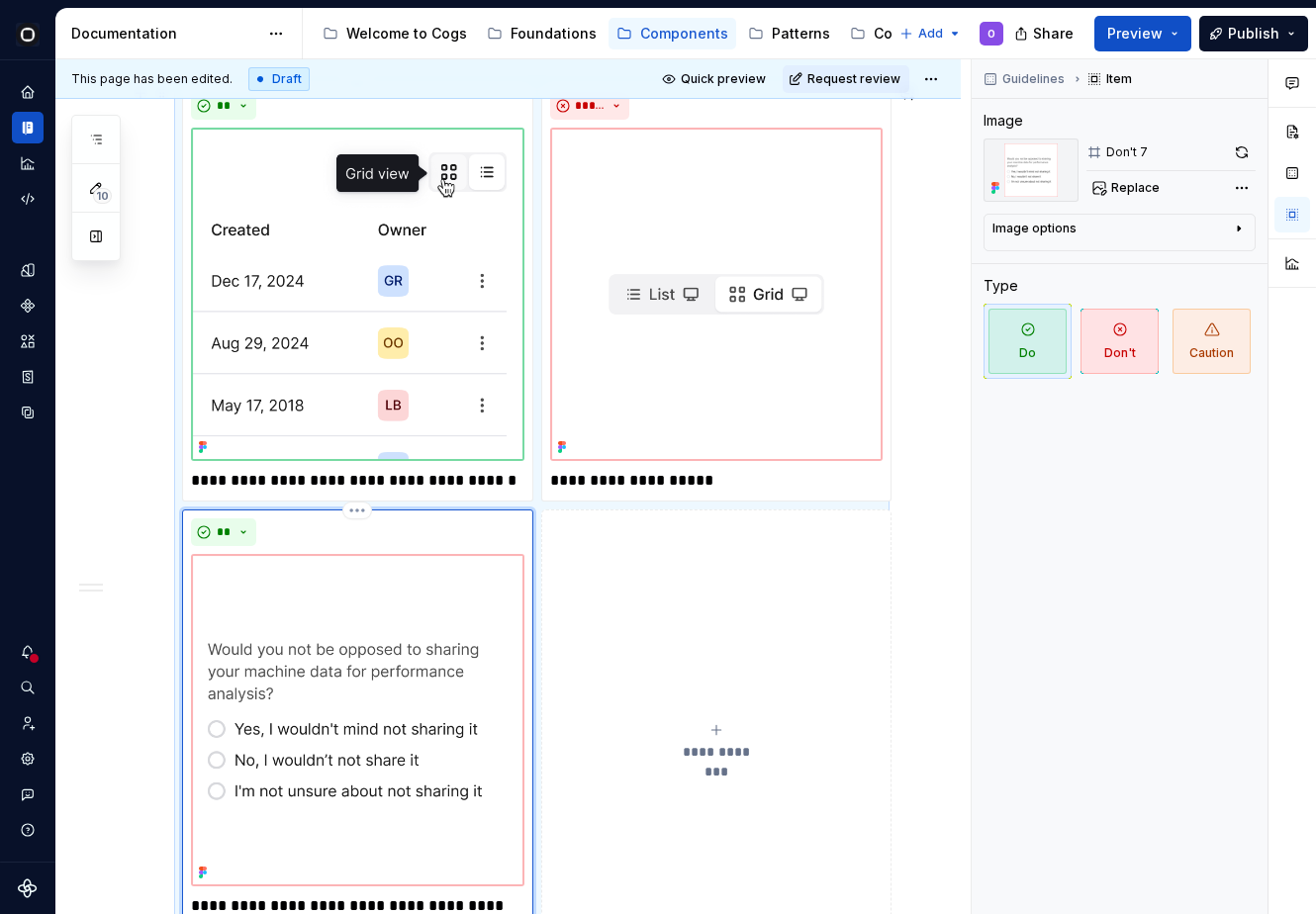 click at bounding box center (357, 720) 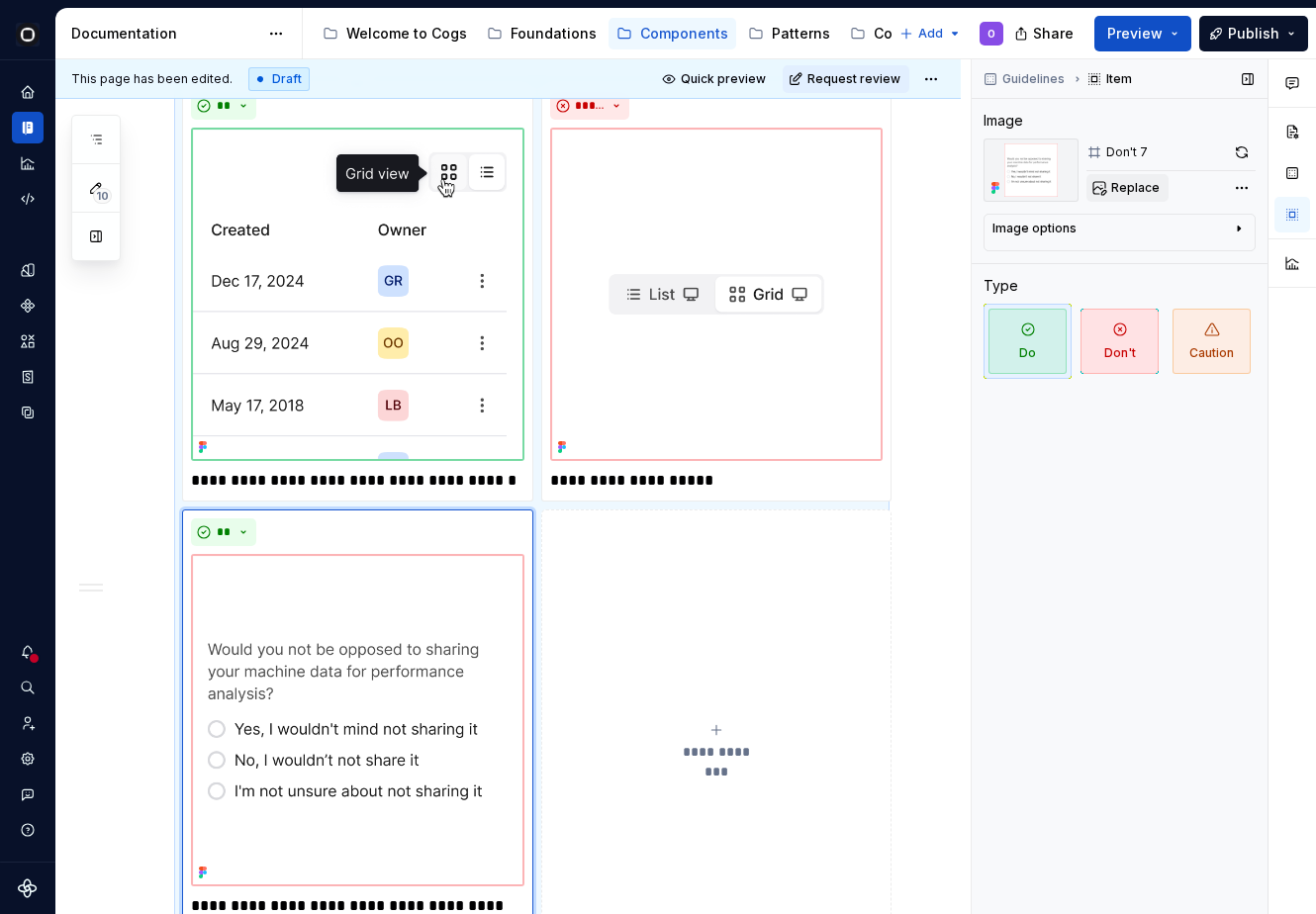 click on "Replace" at bounding box center [1135, 188] 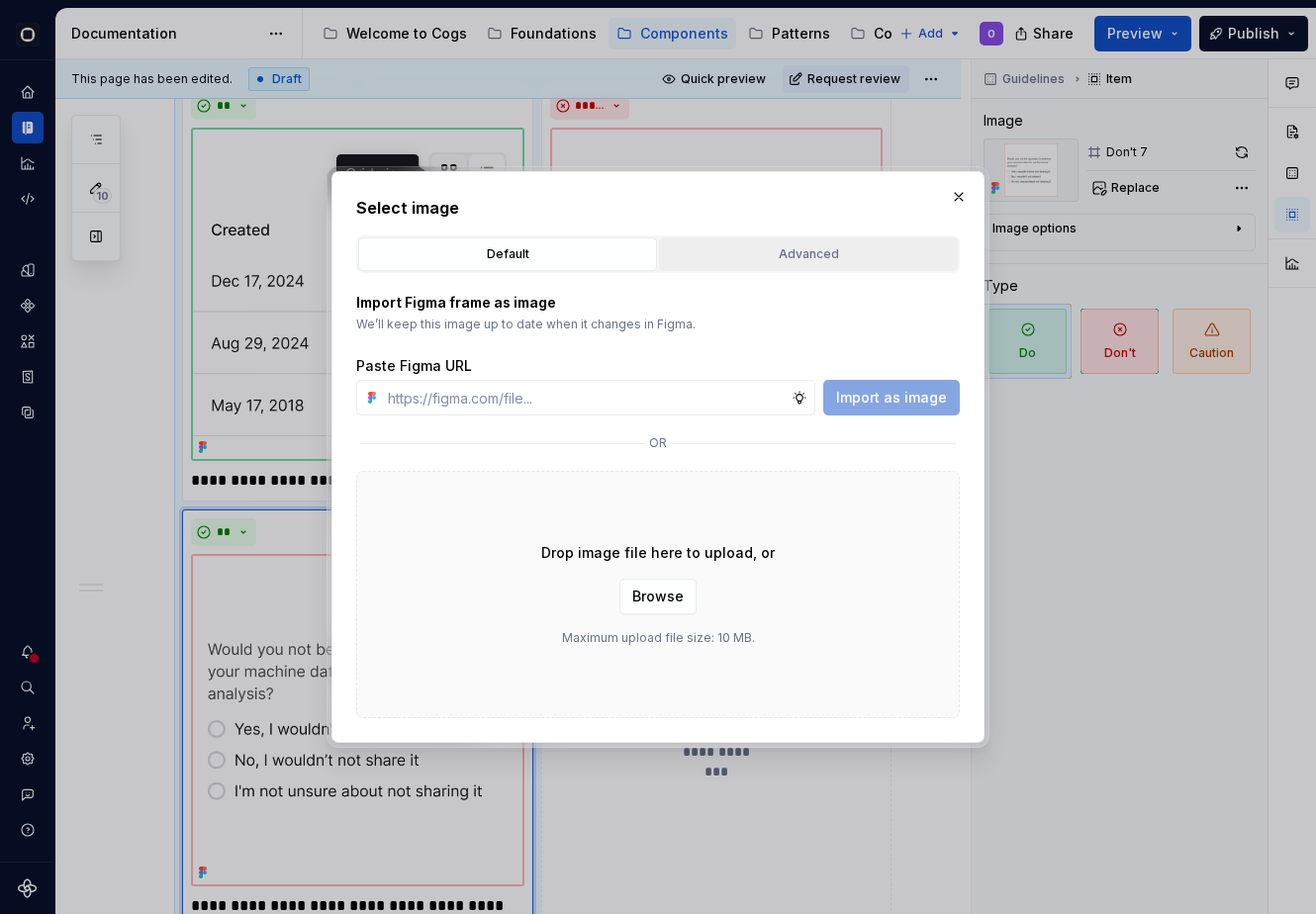 click on "Advanced" at bounding box center (808, 254) 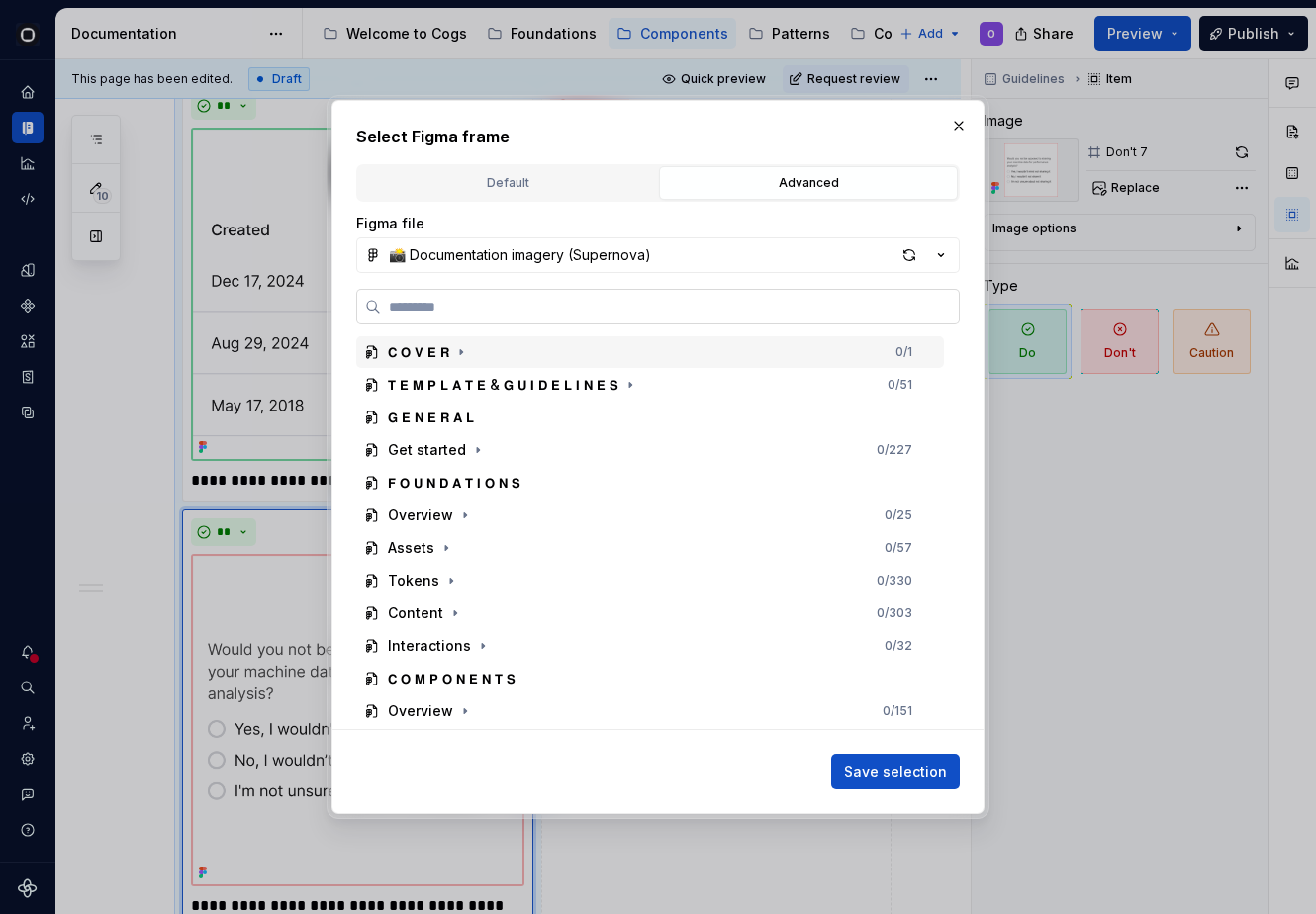 click at bounding box center (658, 307) 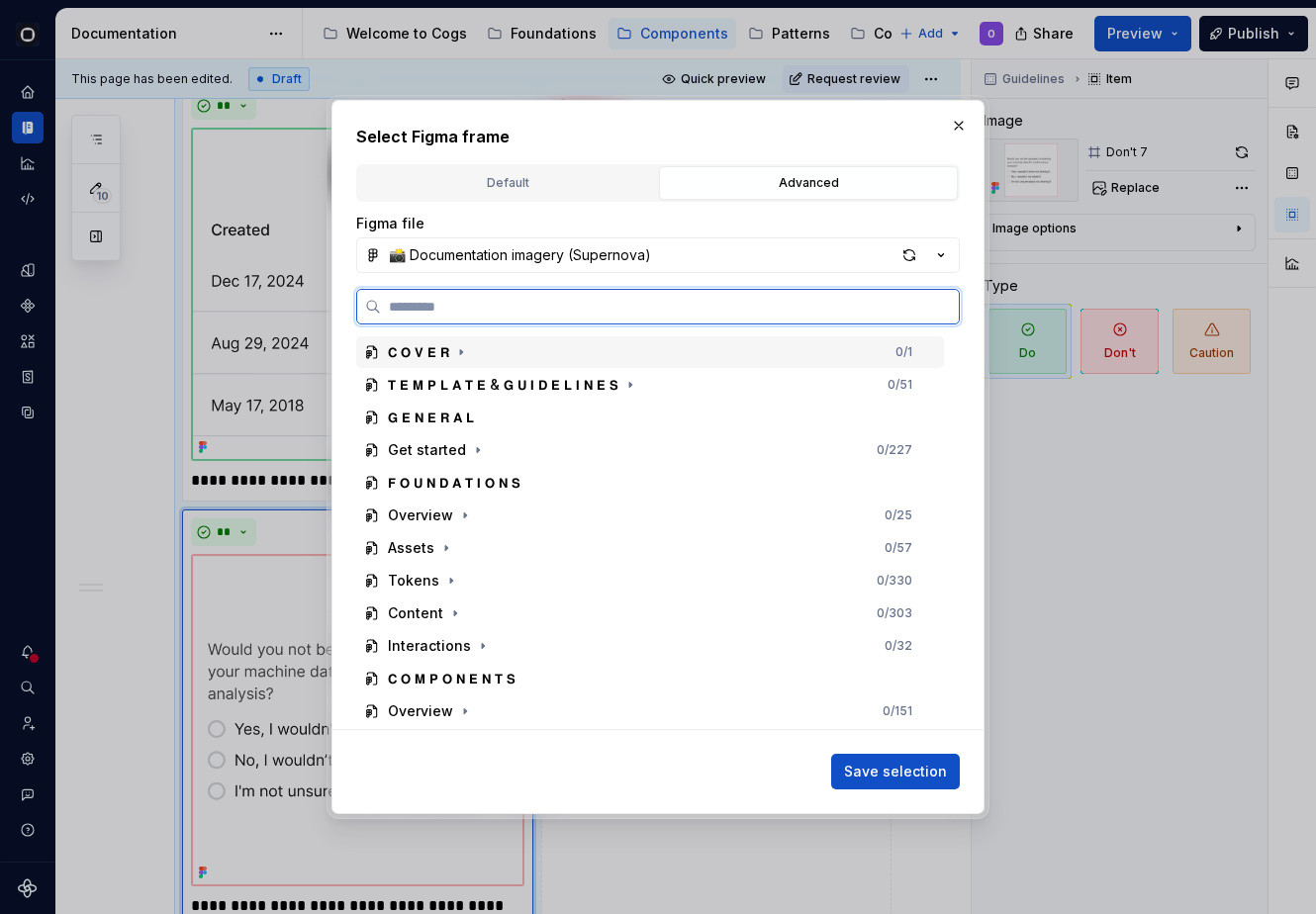 click at bounding box center [670, 307] 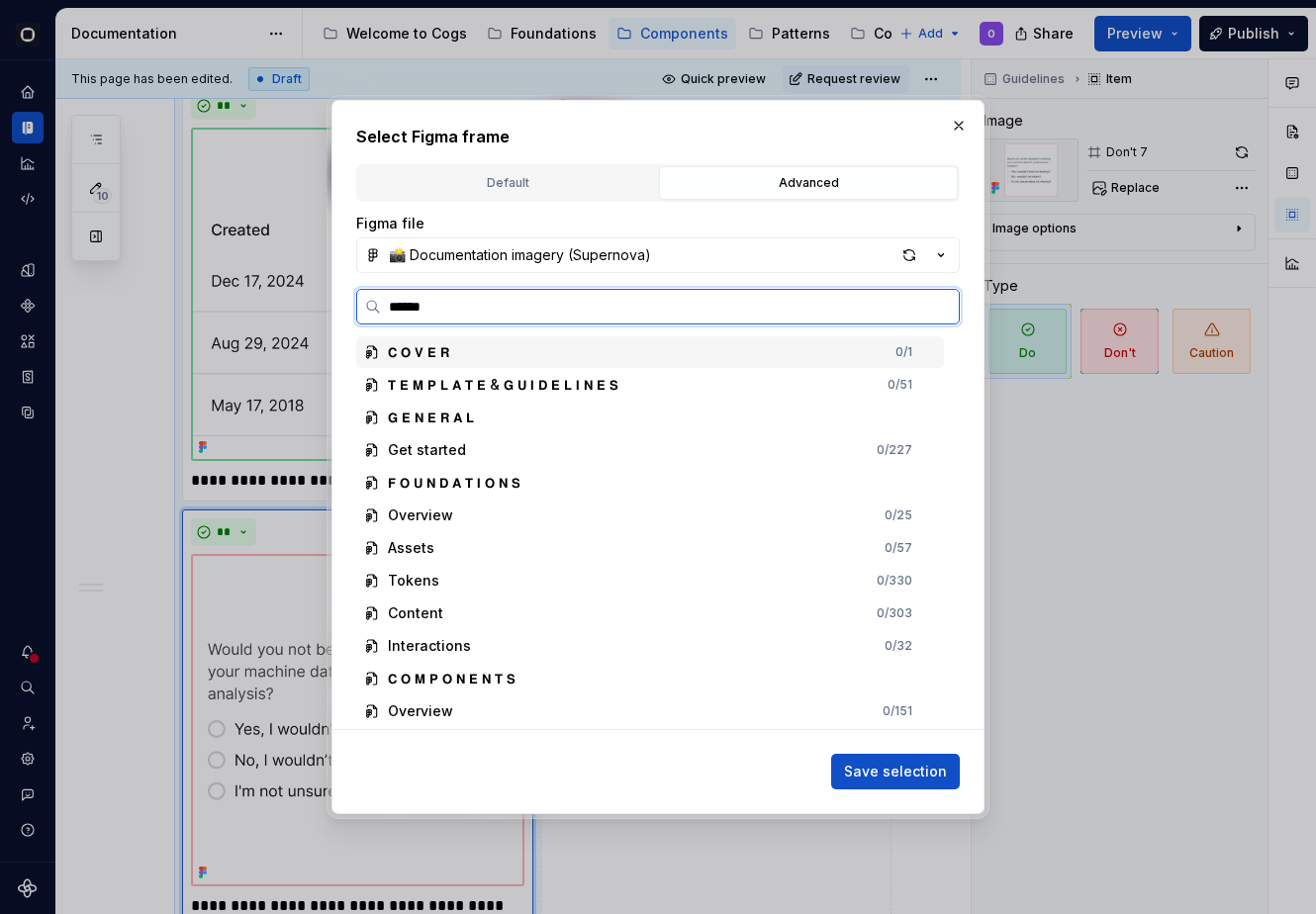 type on "*******" 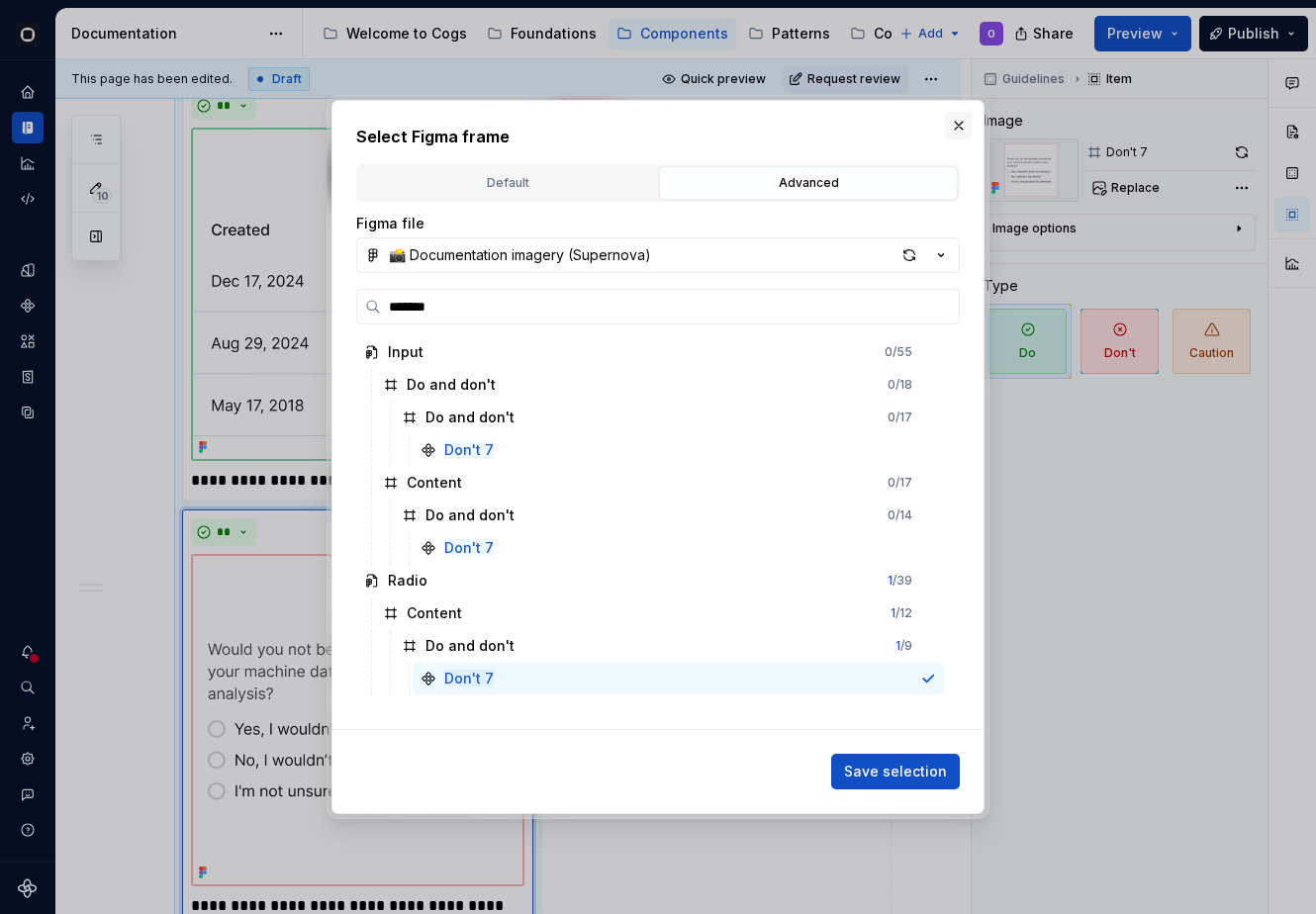 click at bounding box center [959, 126] 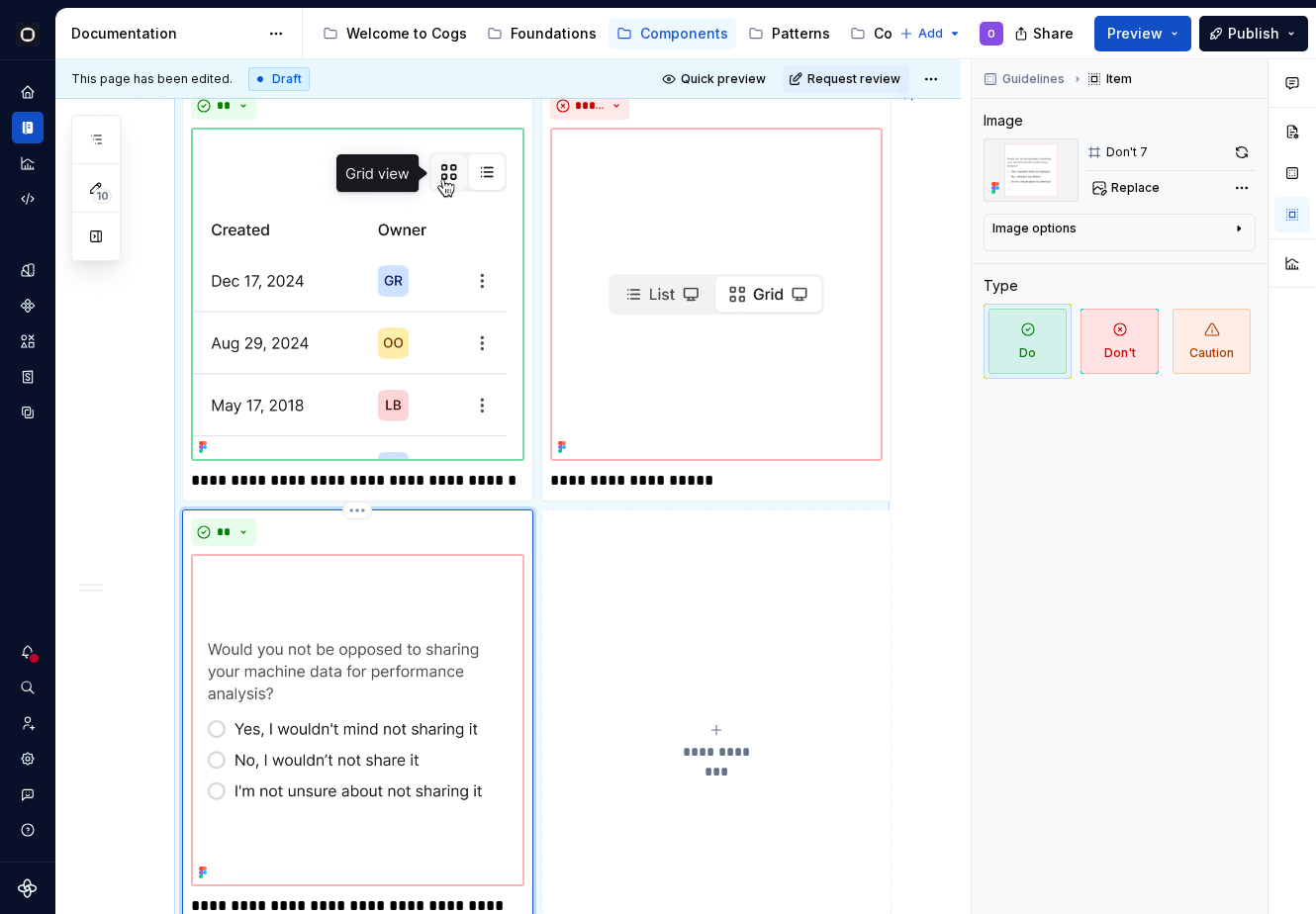 click at bounding box center (357, 720) 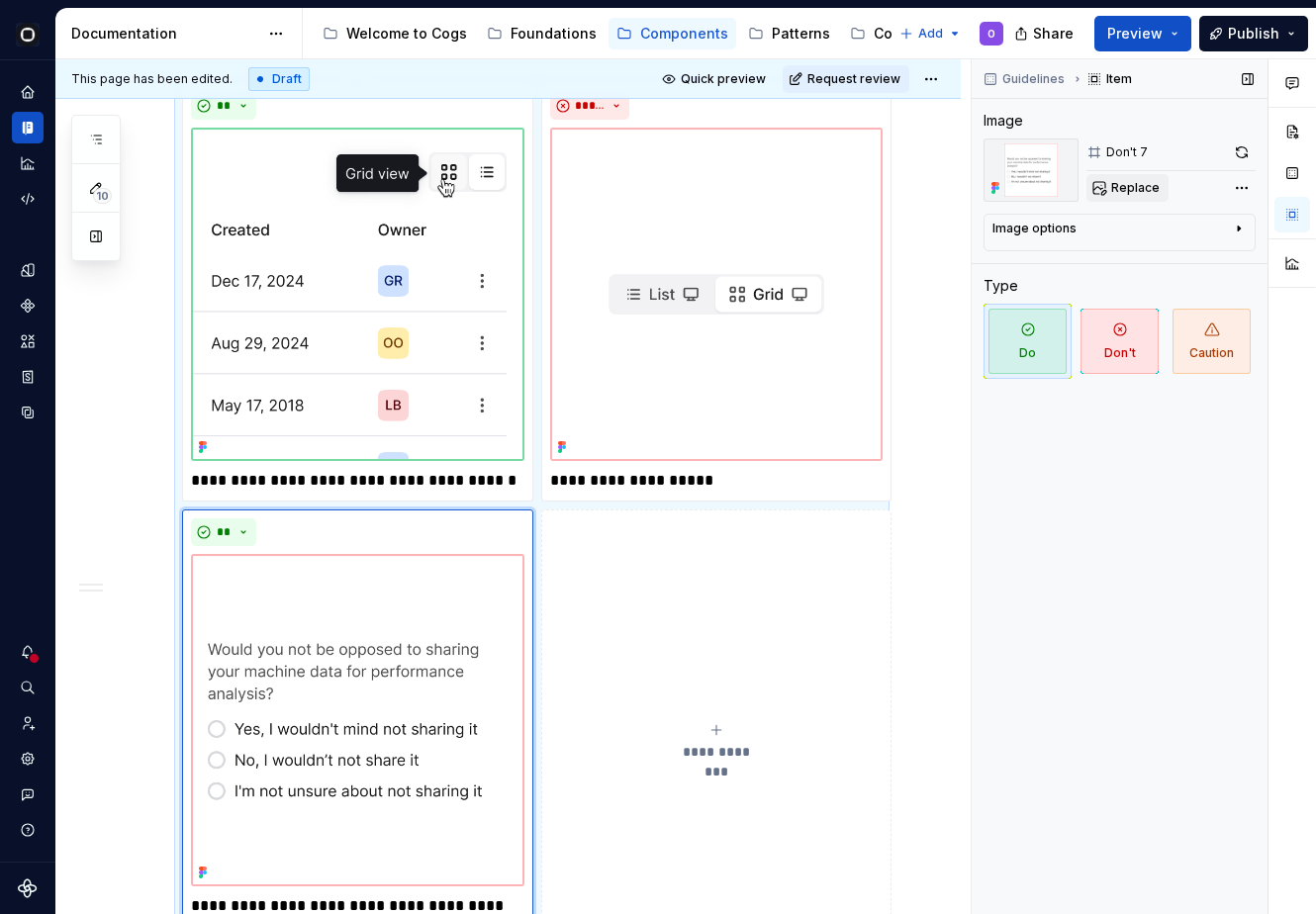 click on "Replace" at bounding box center [1135, 188] 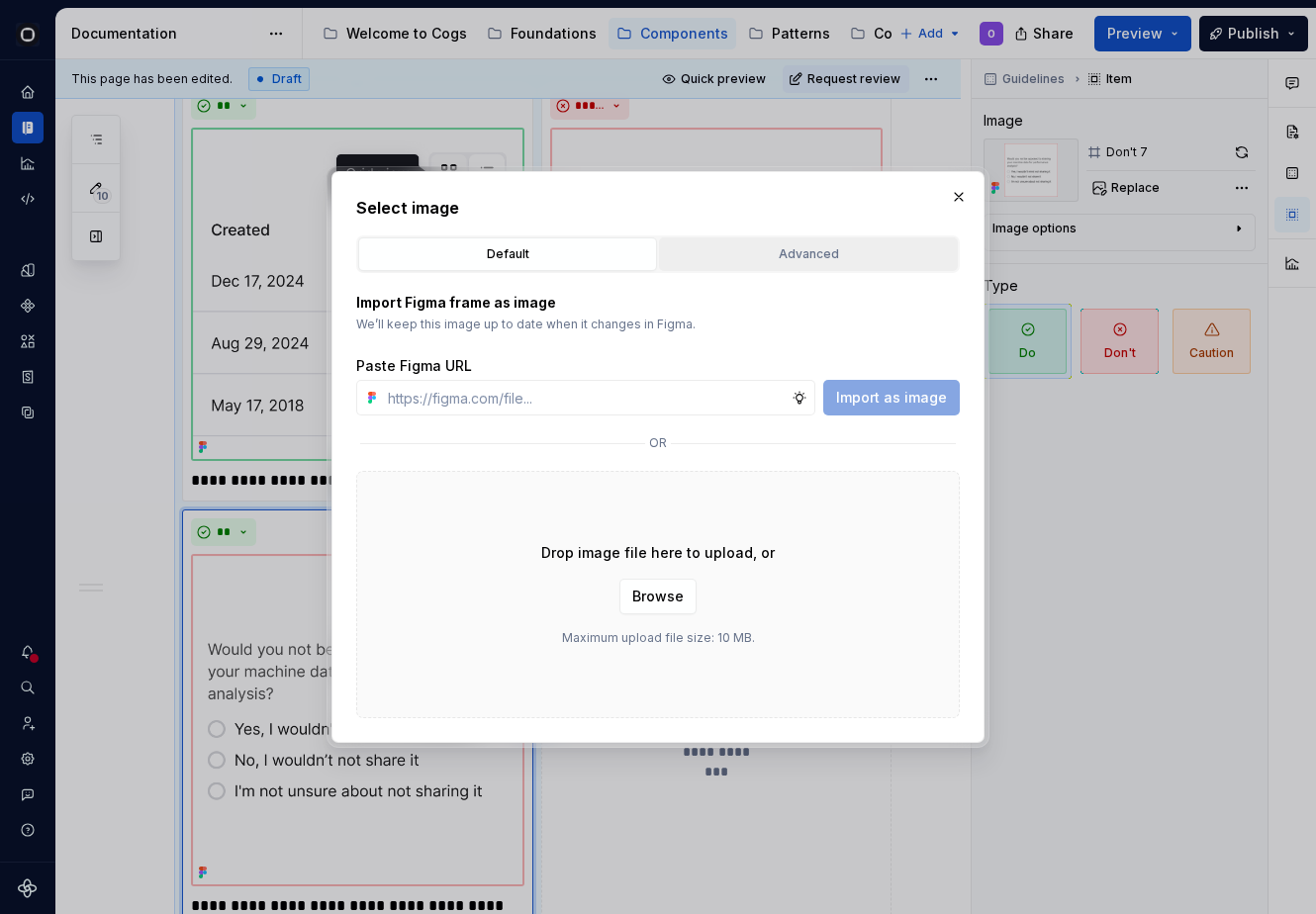 click on "Advanced" at bounding box center (808, 254) 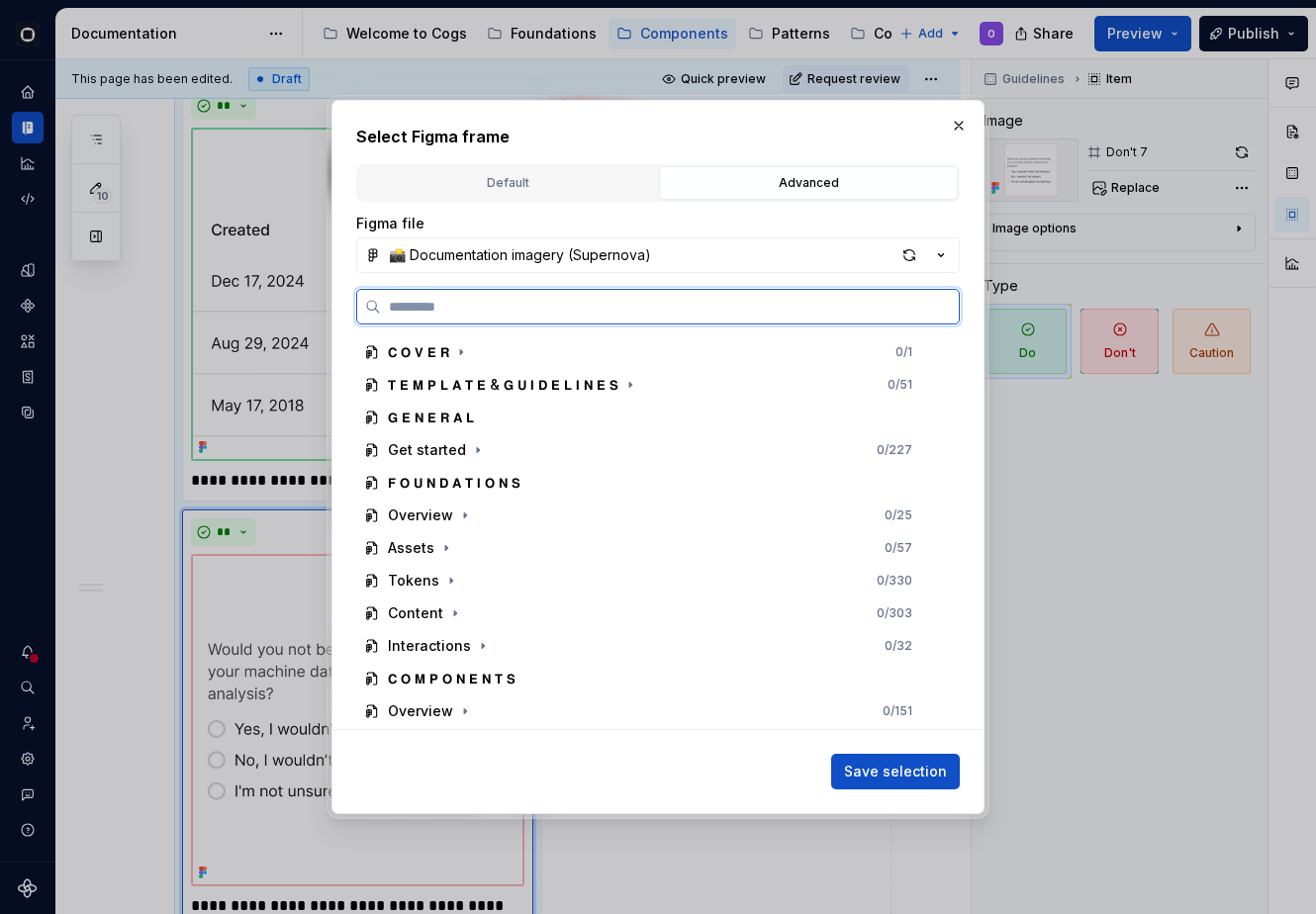 click at bounding box center [670, 307] 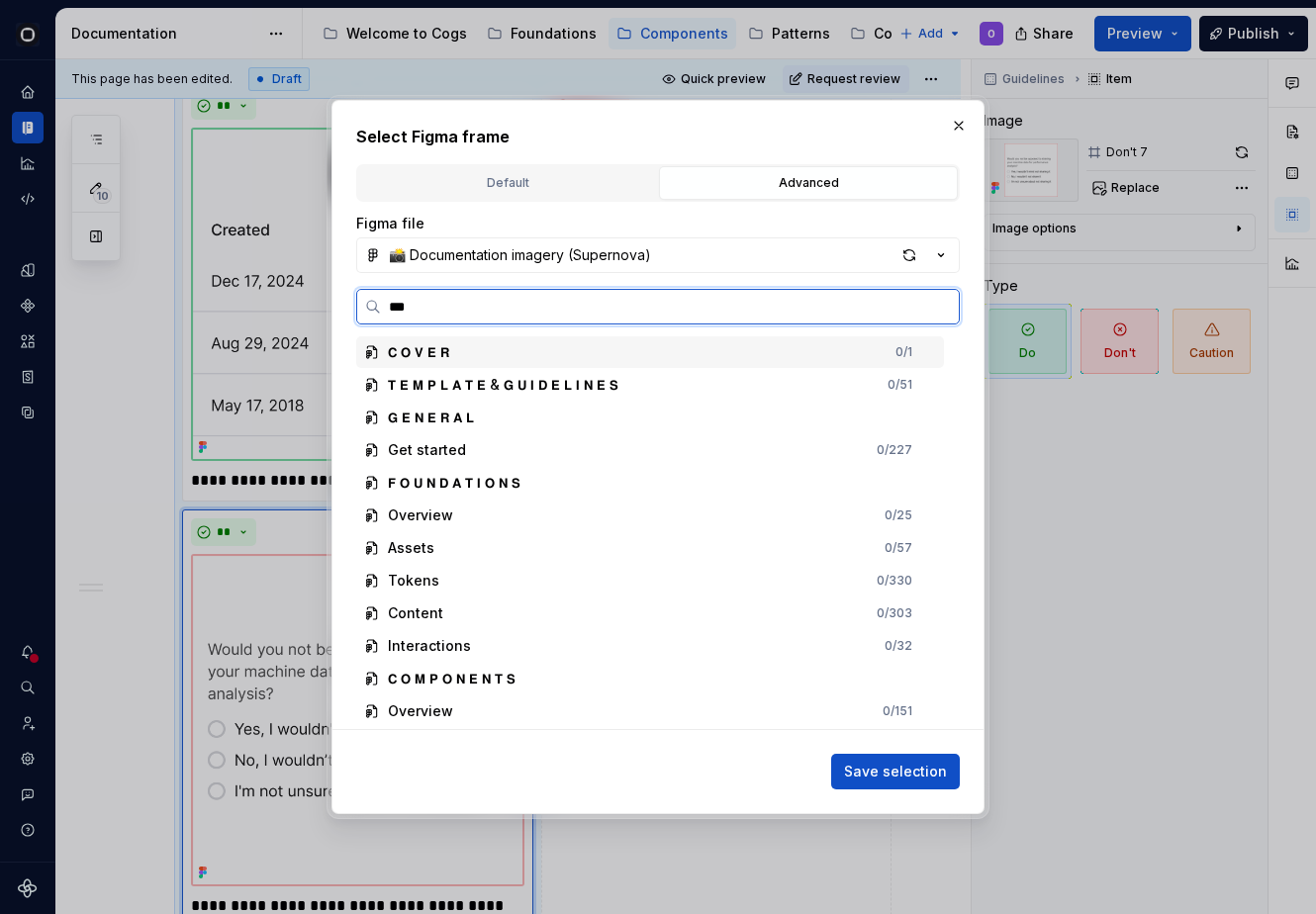 type on "****" 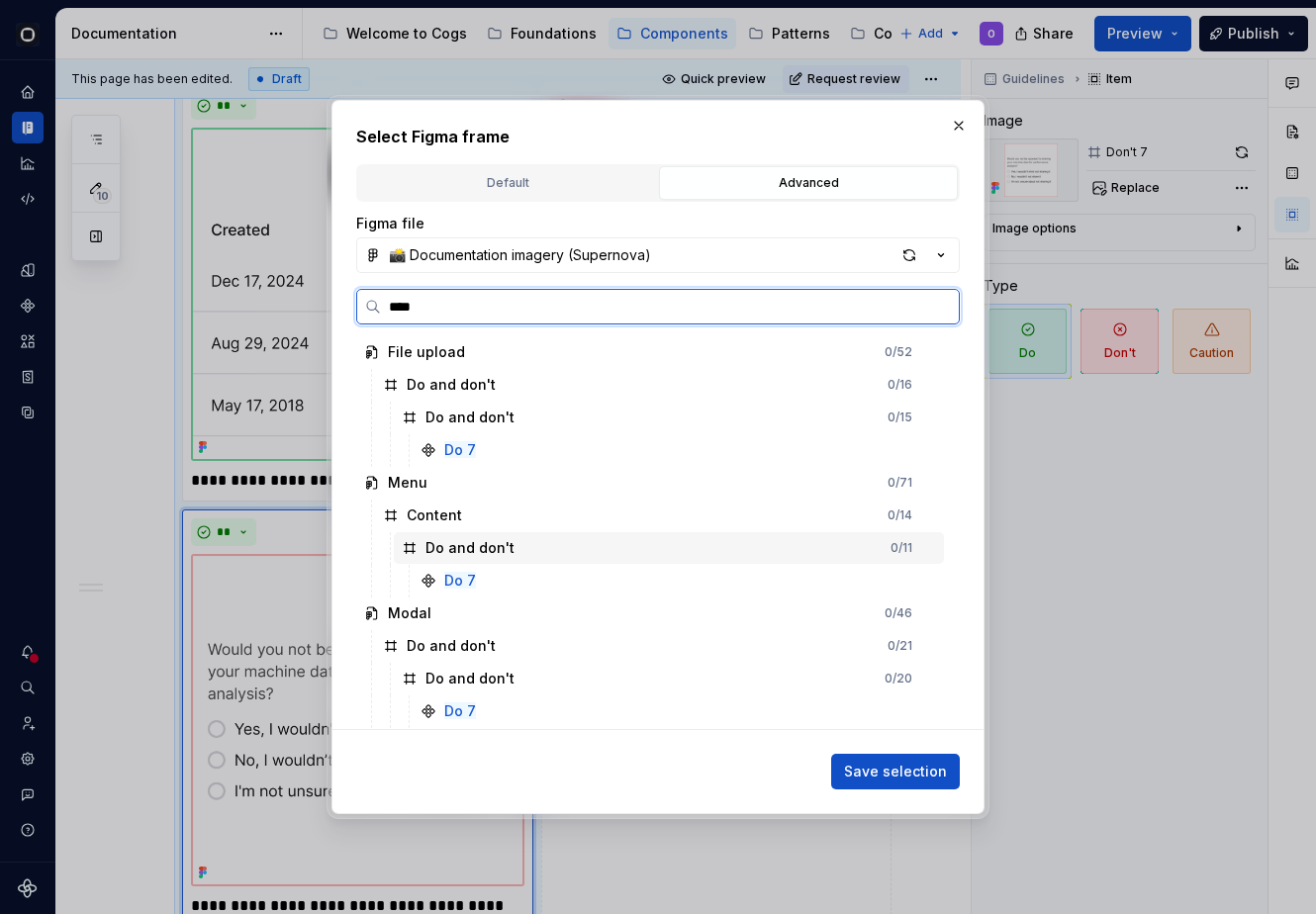 scroll, scrollTop: 357, scrollLeft: 0, axis: vertical 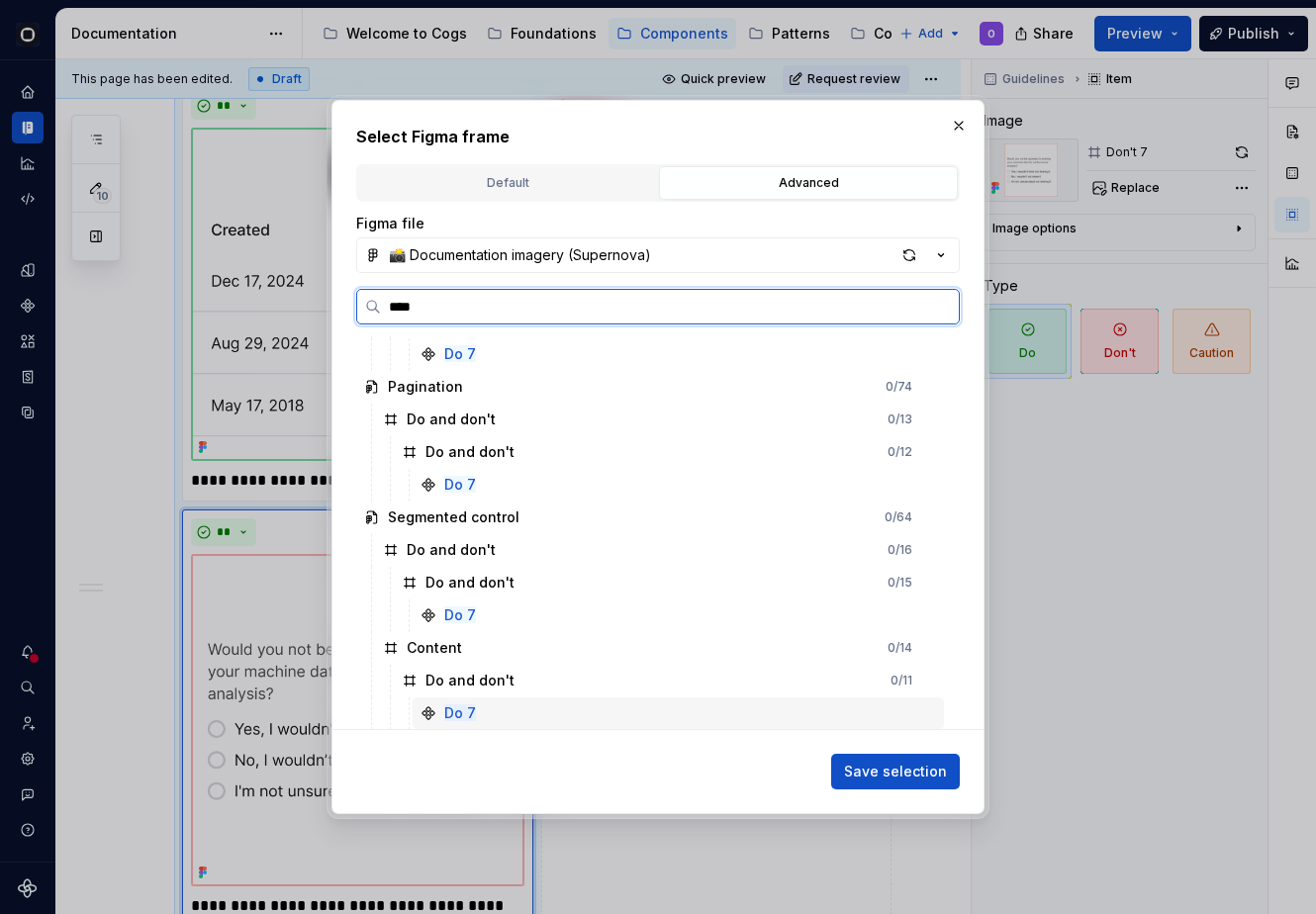 click on "Do 7" at bounding box center [678, 713] 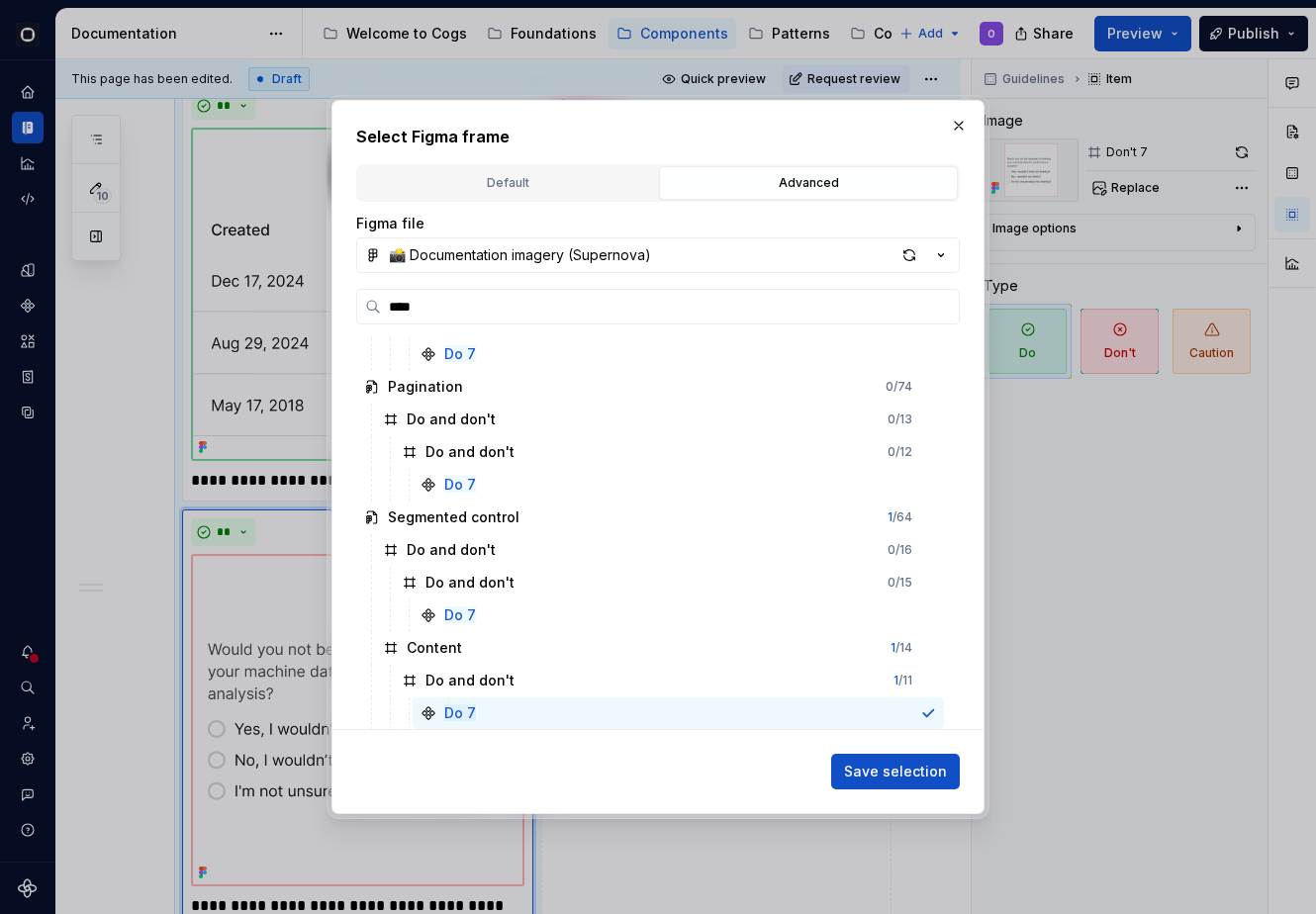 click on "Save selection" at bounding box center [658, 768] 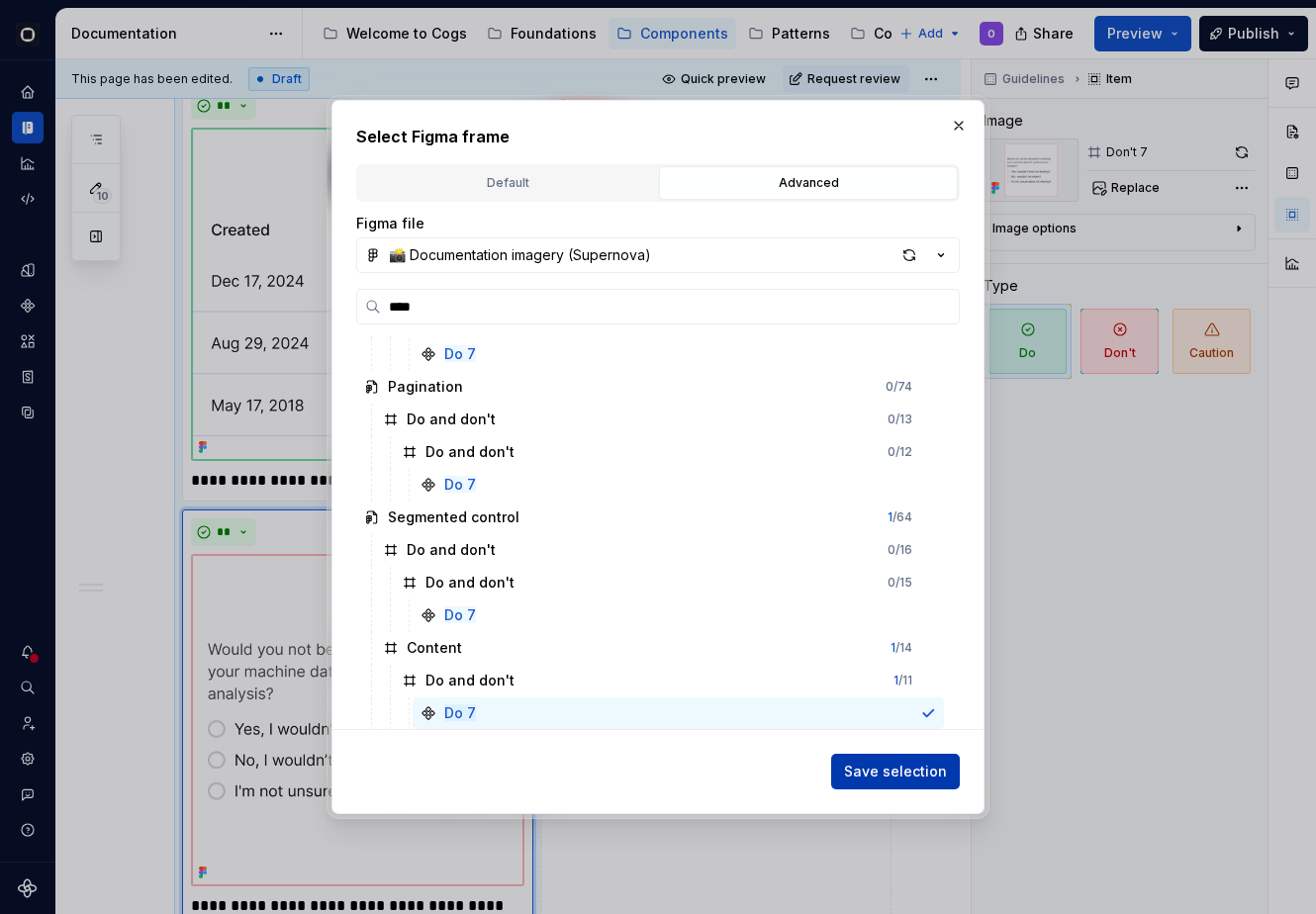 click on "Save selection" at bounding box center (895, 772) 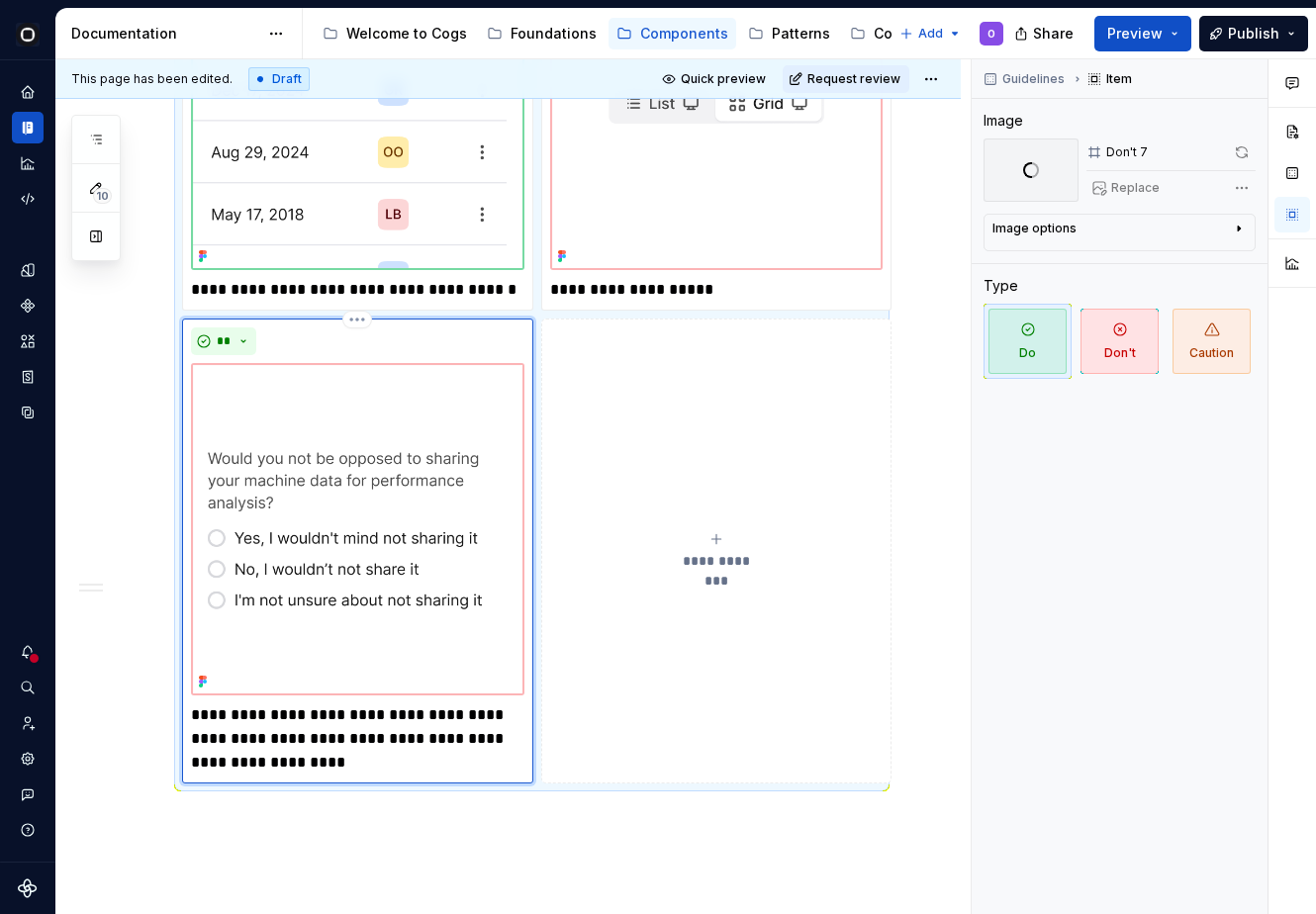 click at bounding box center [357, 529] 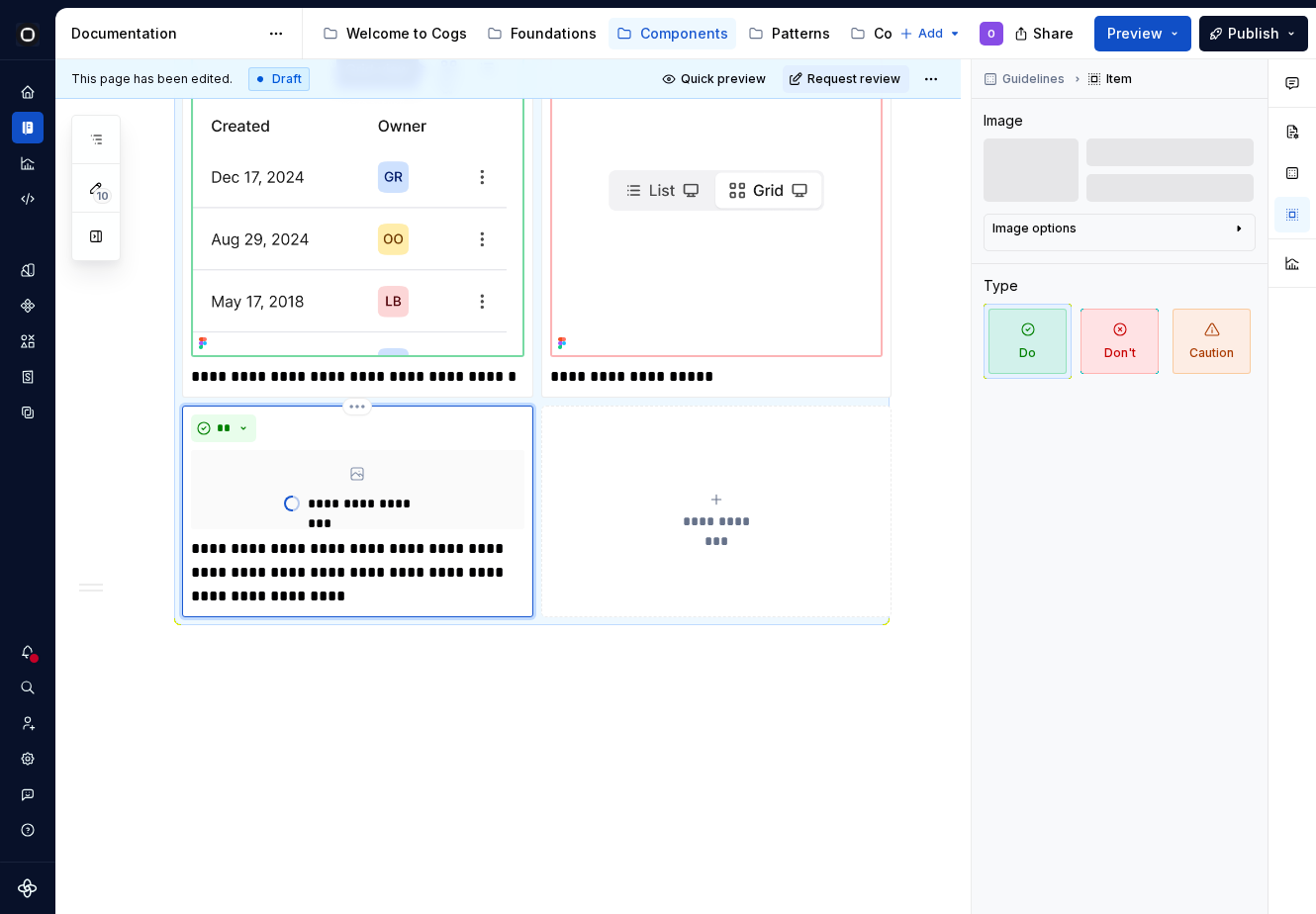 scroll, scrollTop: 2542, scrollLeft: 0, axis: vertical 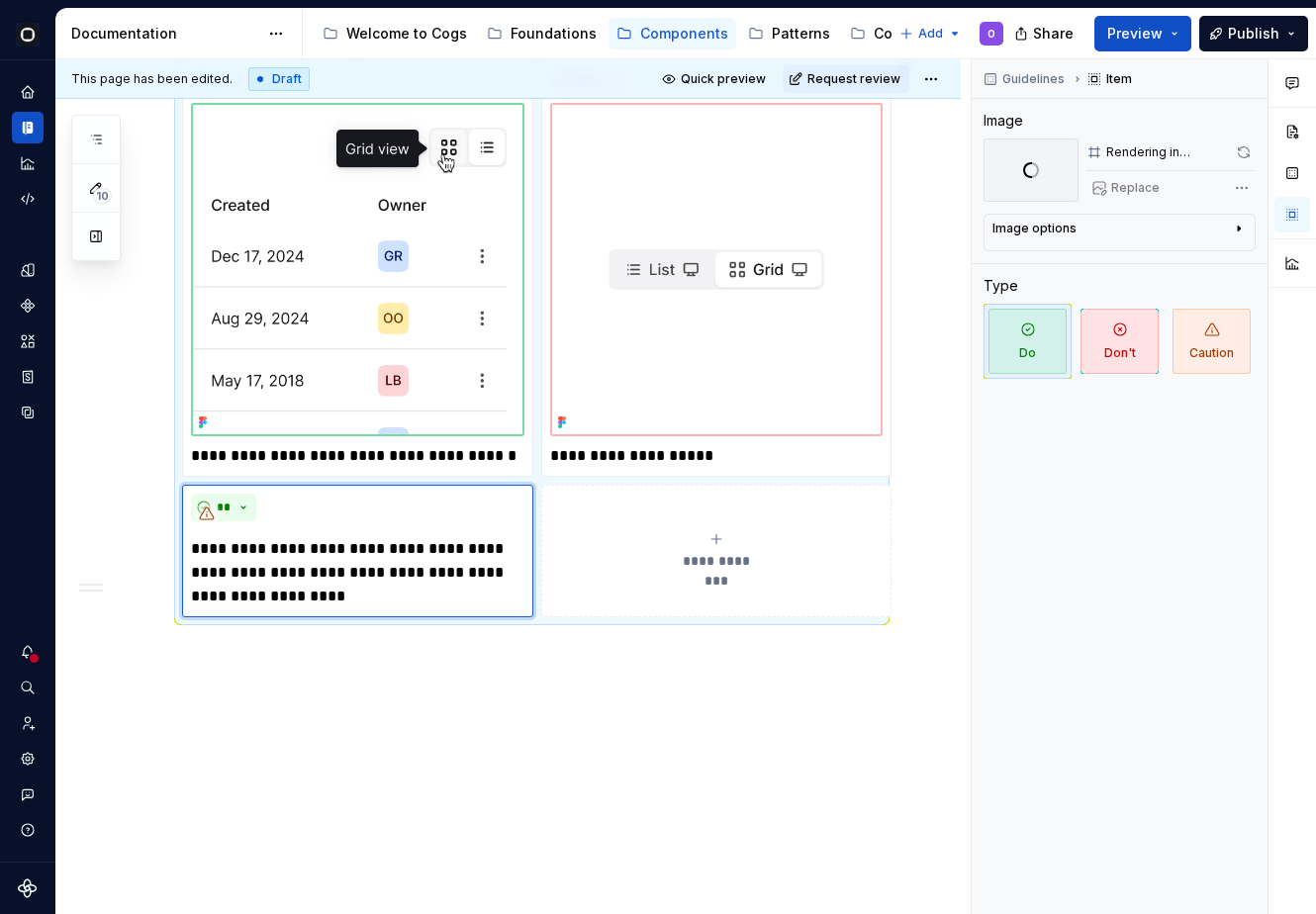 click on "Label A Segmented control’s label should be concise and informative ensuring users understand what will happened will clicked. Use few words.  If the context is clear, don’t repeat words in the label. Example: A control that contains both labels and icon indicating grid or list view does not need to include “view” in the label. Use “Grid” / “List” for the label, not  “Grid view” / “List view No punctuation for labels in the UI. Use sentence-style capitalization. Only capitalize the first word. Example: “Newest first” - not “Newest First” Accessibility : Ensure labels are clear for screen readers. Avoid ambiguous labels like “Click here” or “More”.  Don’t use articles or possessive pronouns:  Don’t add articles like ‘a’ ‘an’ and ‘the’ or pronouns such as ‘your’ and ‘my’ as they add unnecessary length without additional clarity.  Example: Use “Private” instead of “View your private canvases”. Set user expectations: Test copy length nouns ," at bounding box center (508, -631) 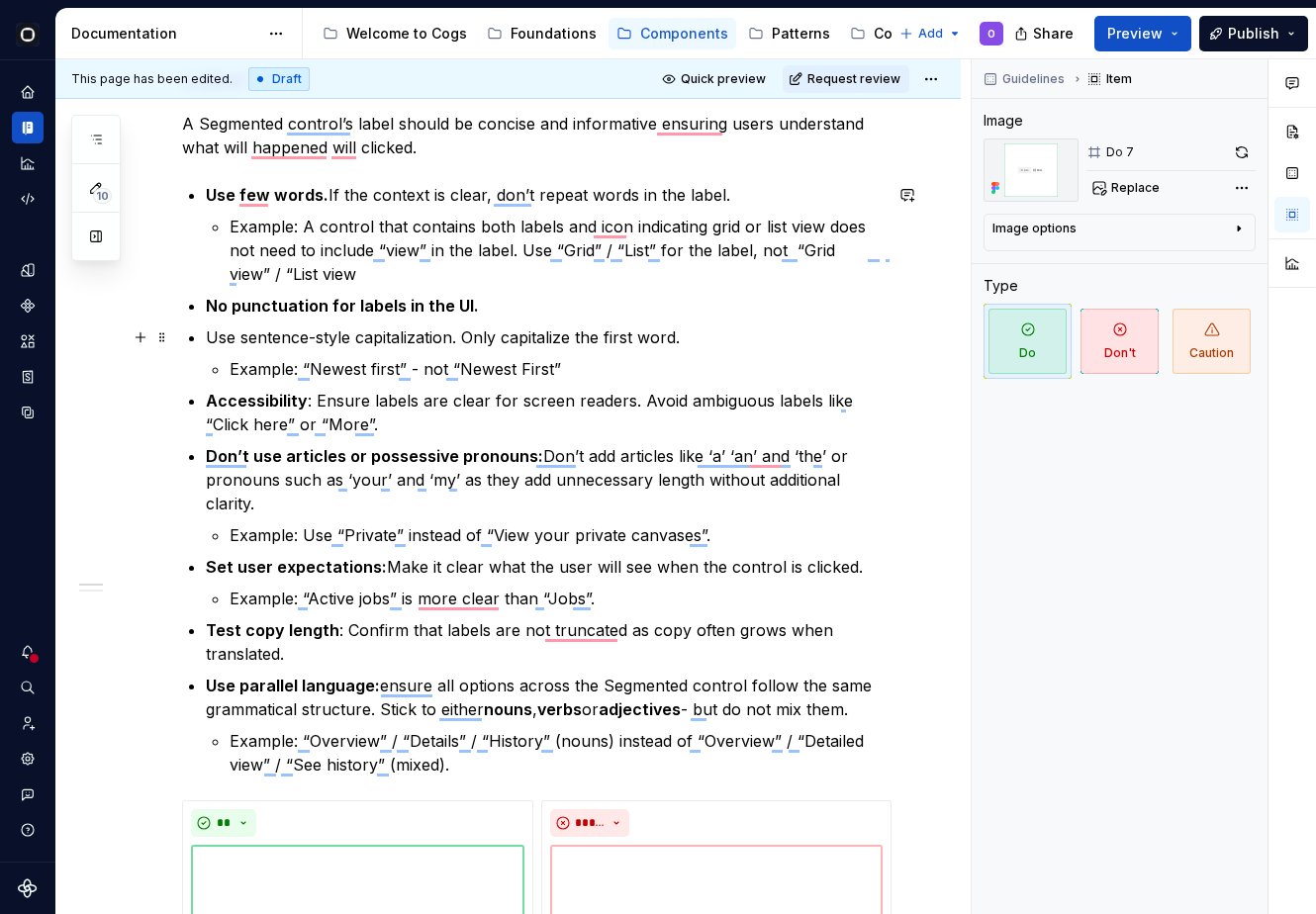 scroll, scrollTop: 0, scrollLeft: 0, axis: both 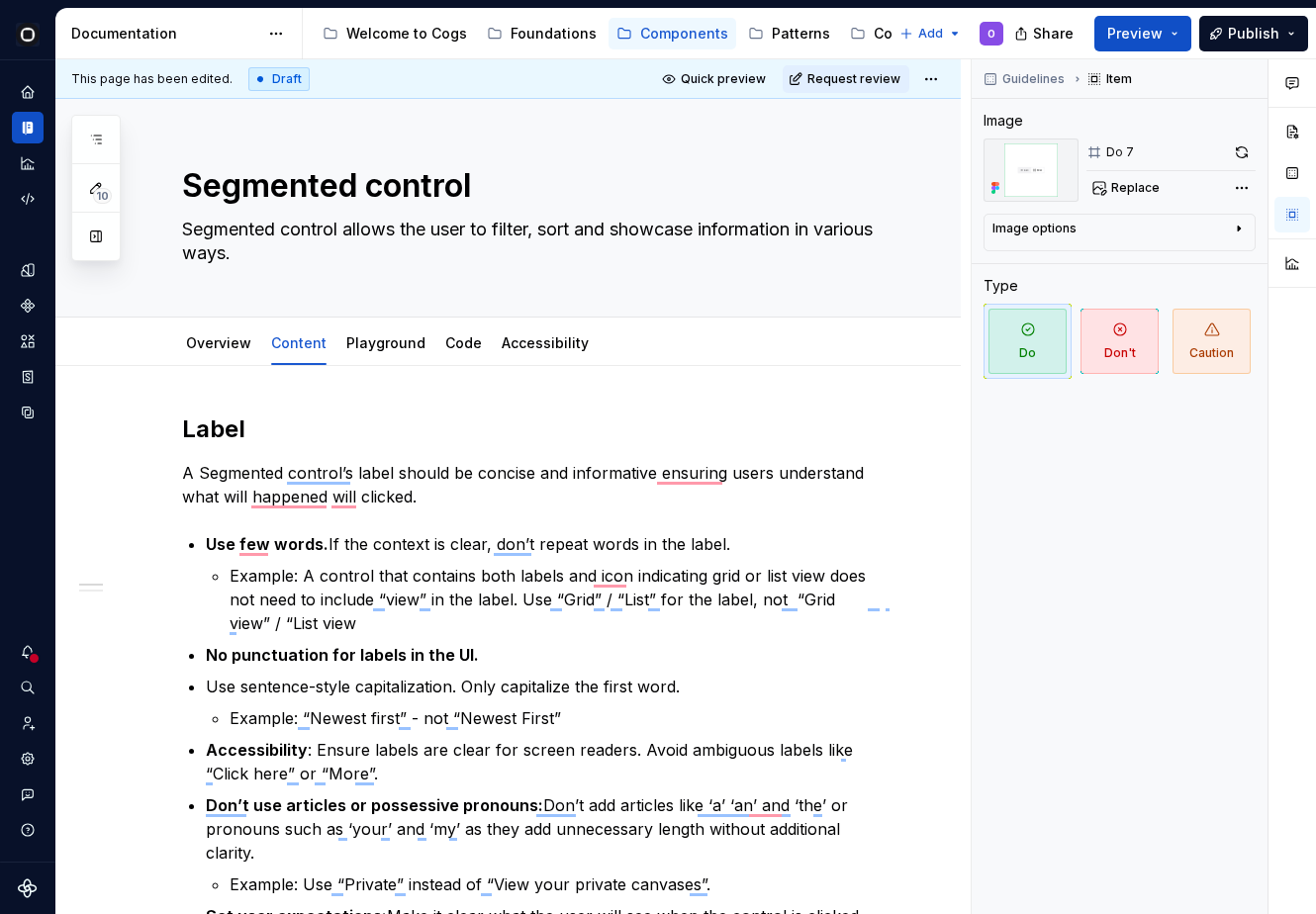 click on "Share Preview Publish" at bounding box center [1168, 33] 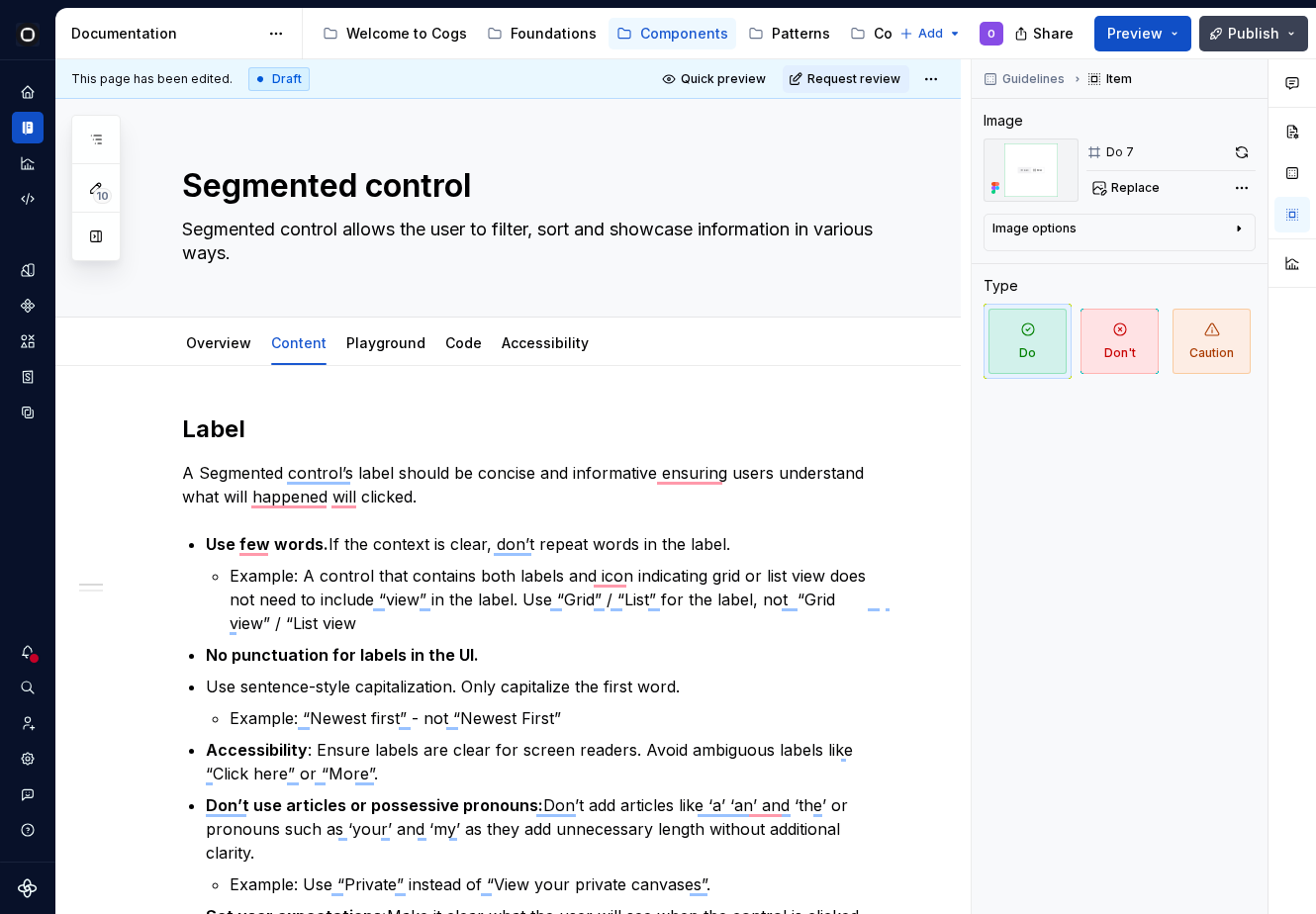 click on "Publish" at bounding box center (1254, 34) 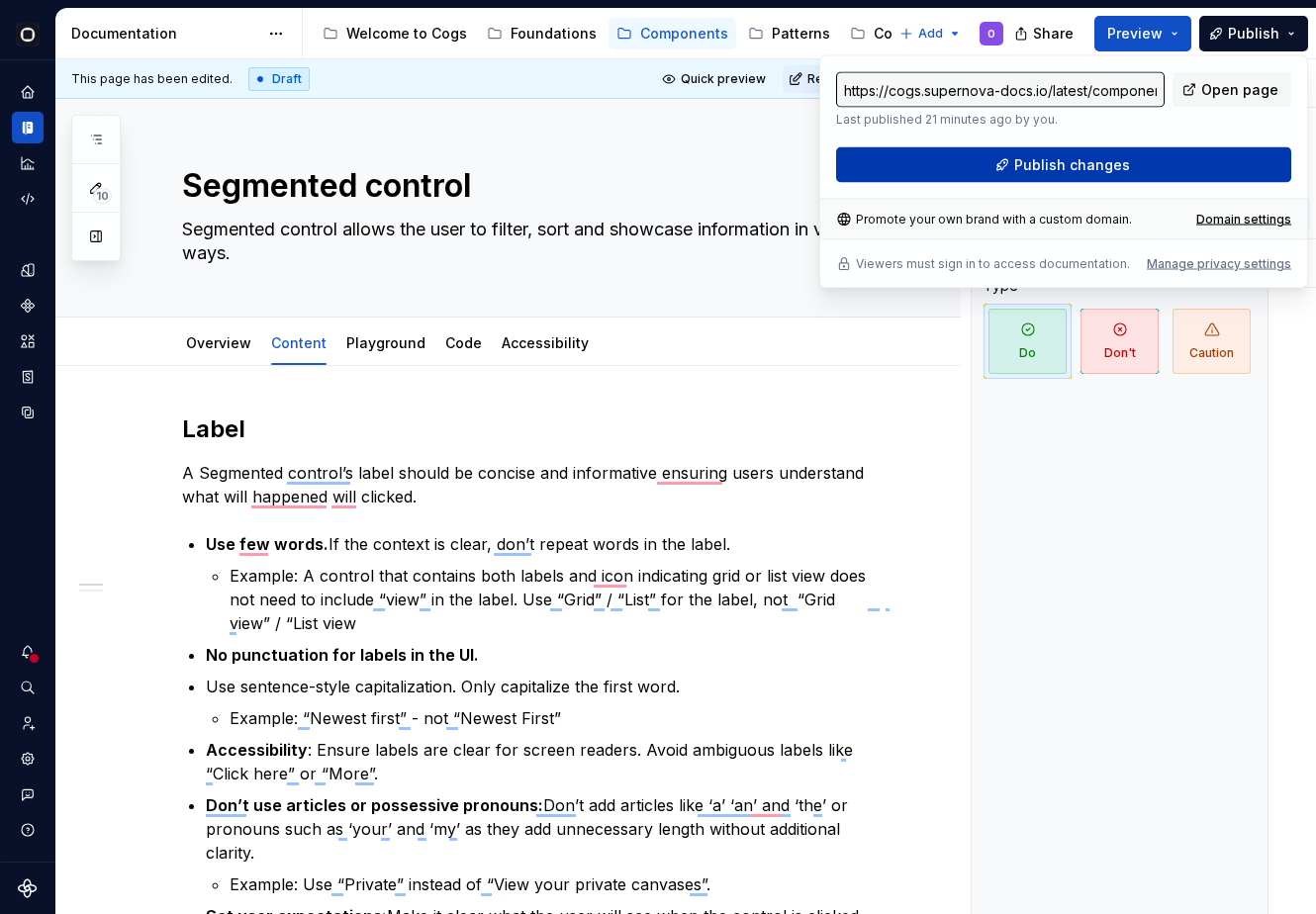 click on "Publish changes" at bounding box center (1064, 165) 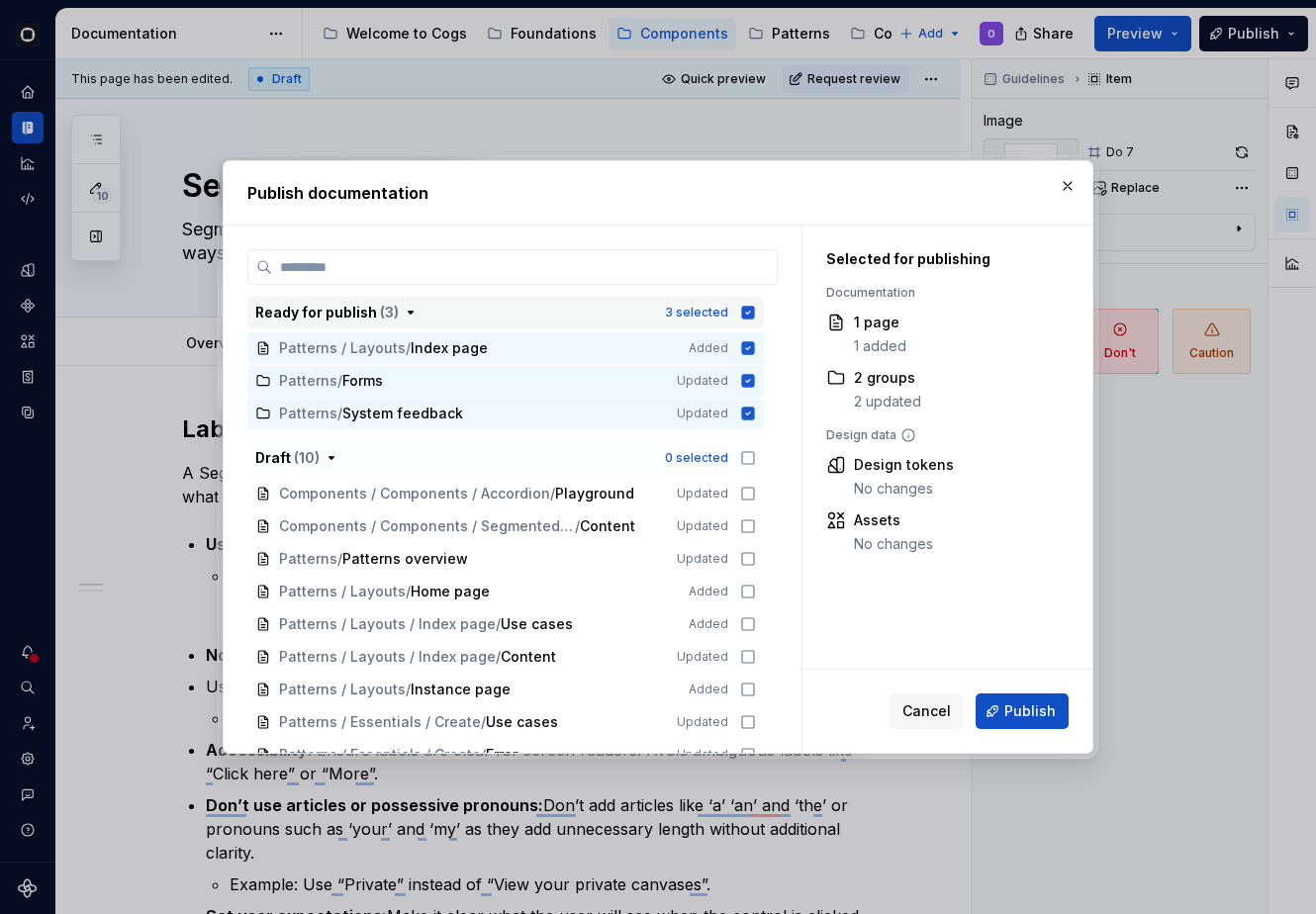 click 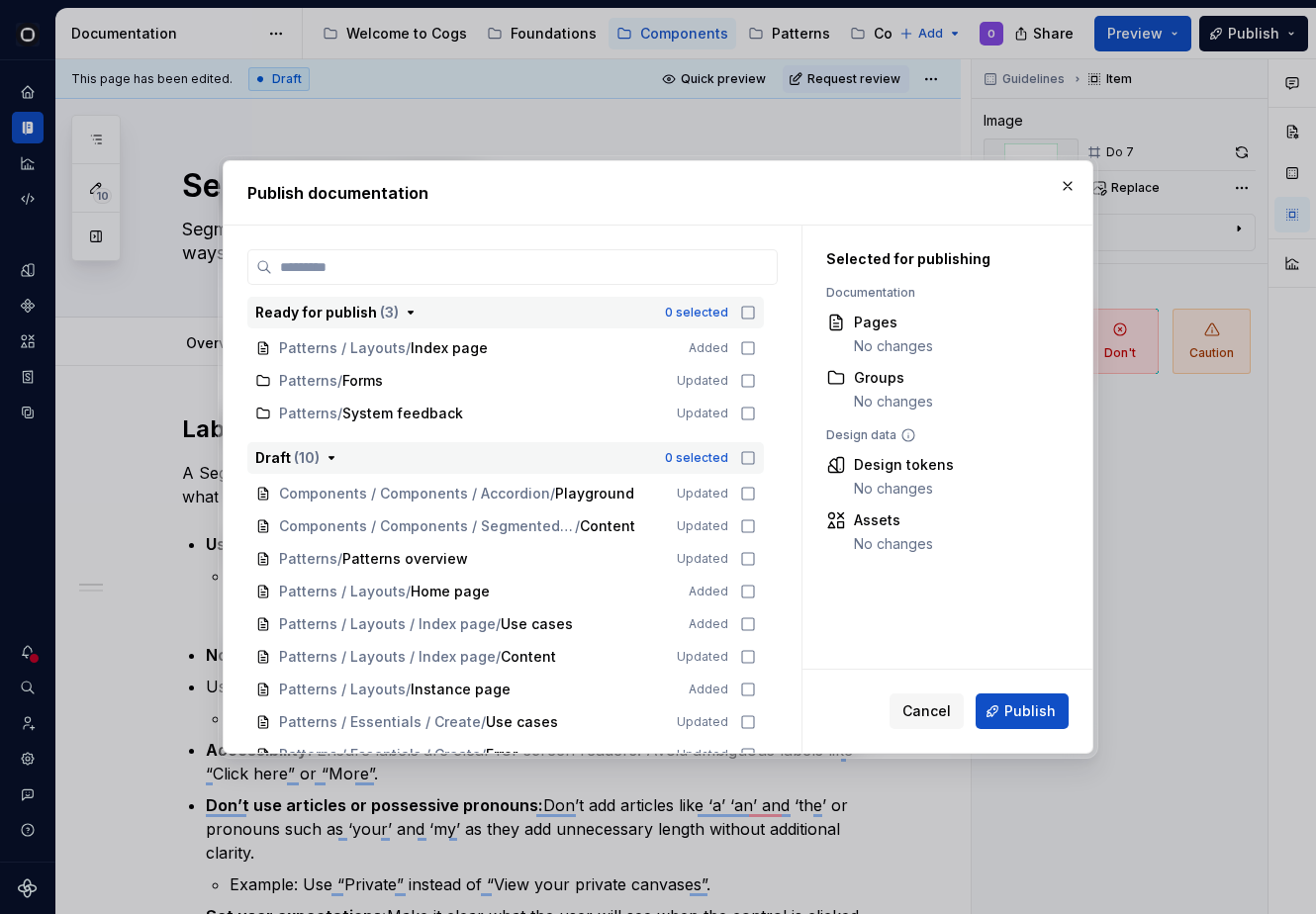 scroll, scrollTop: 51, scrollLeft: 0, axis: vertical 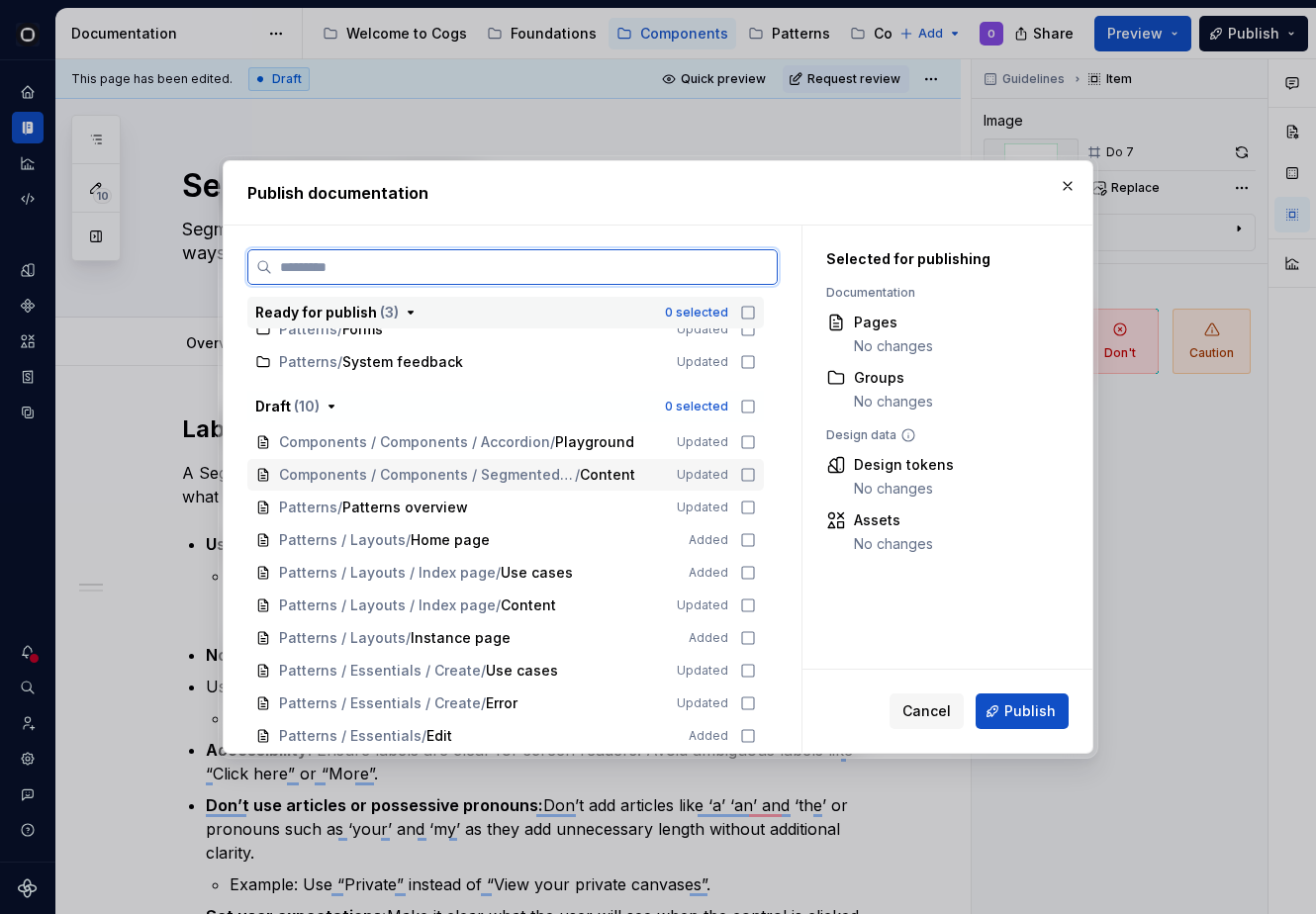click 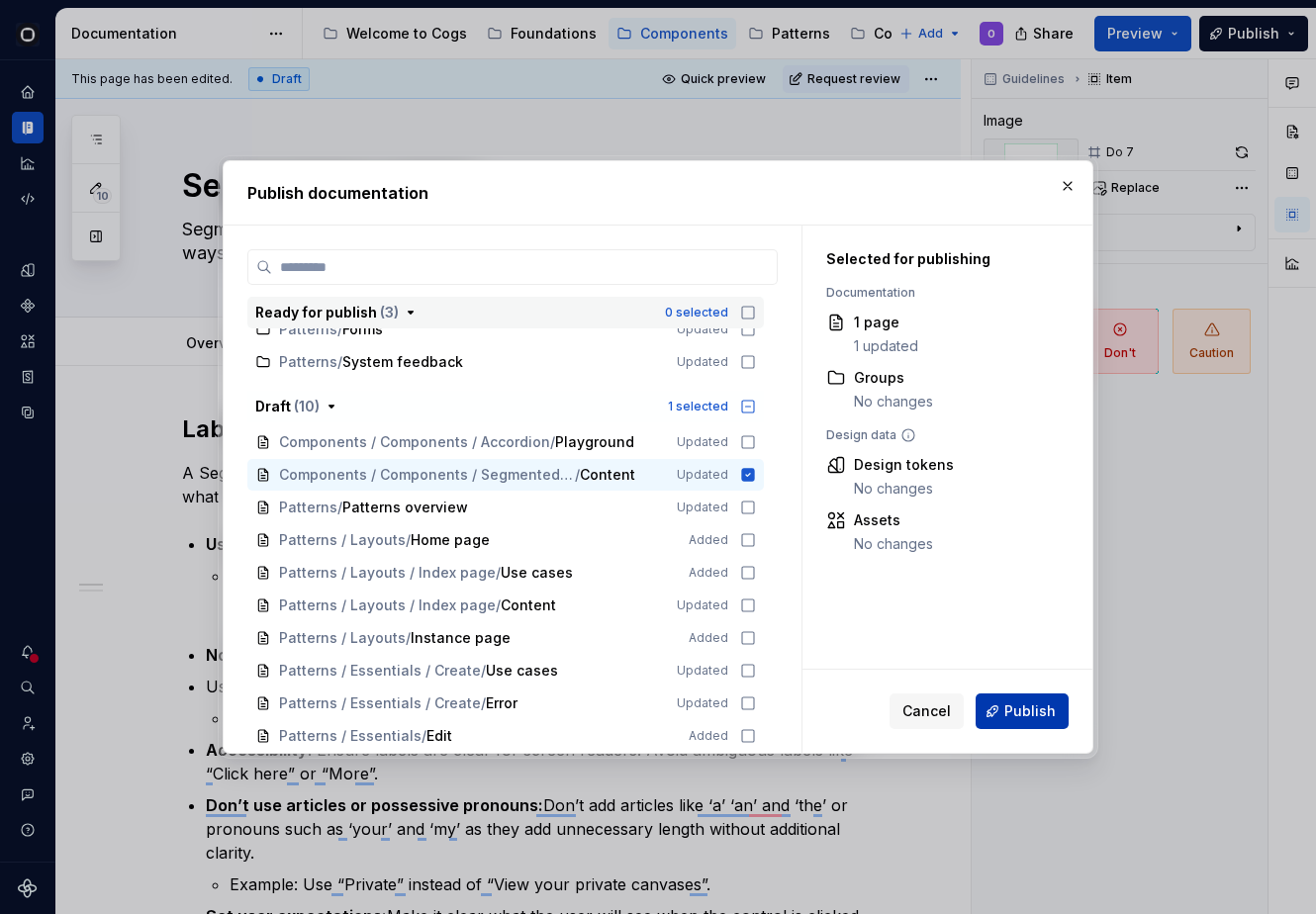 click on "Publish" at bounding box center (1030, 711) 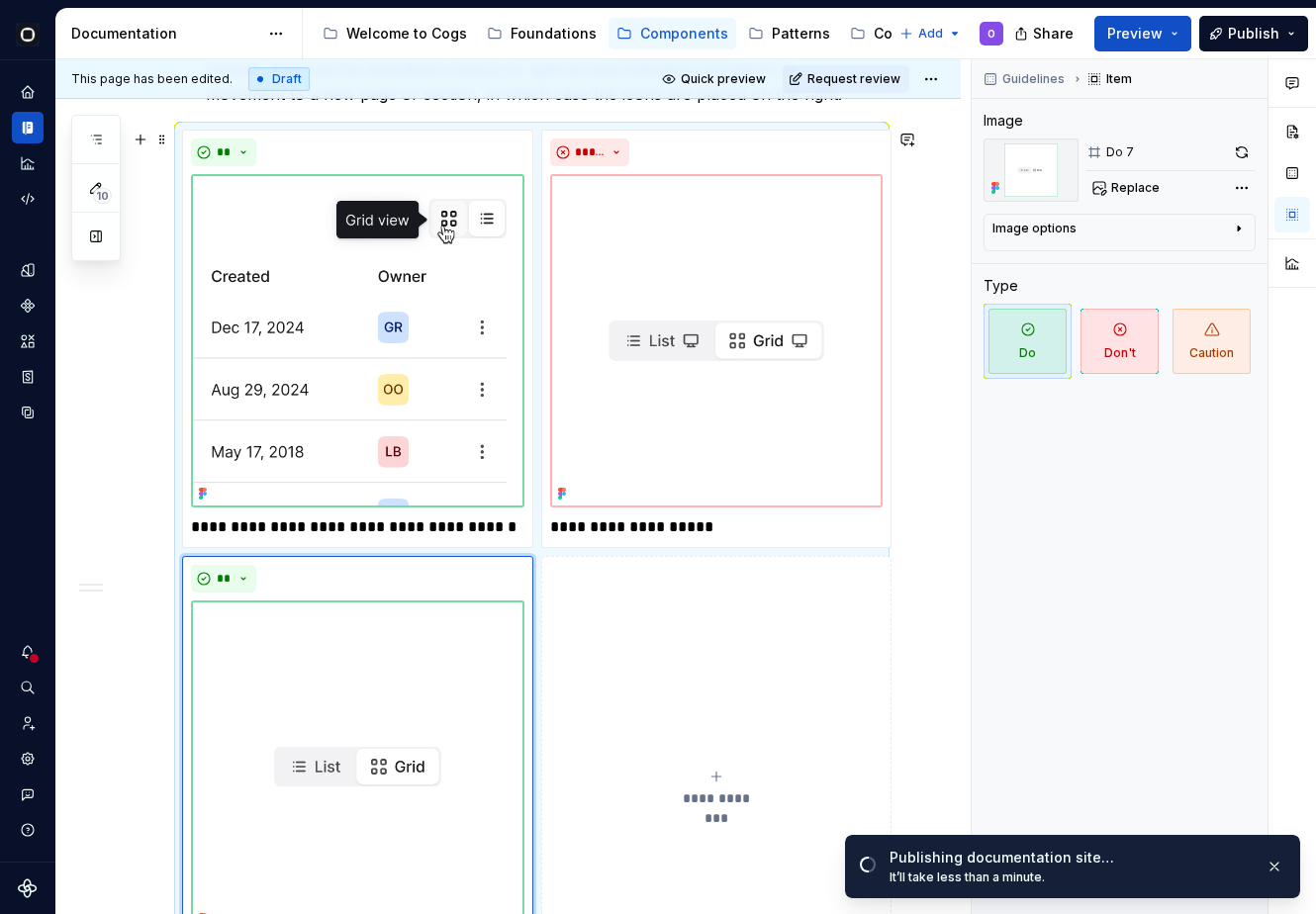 scroll, scrollTop: 2517, scrollLeft: 0, axis: vertical 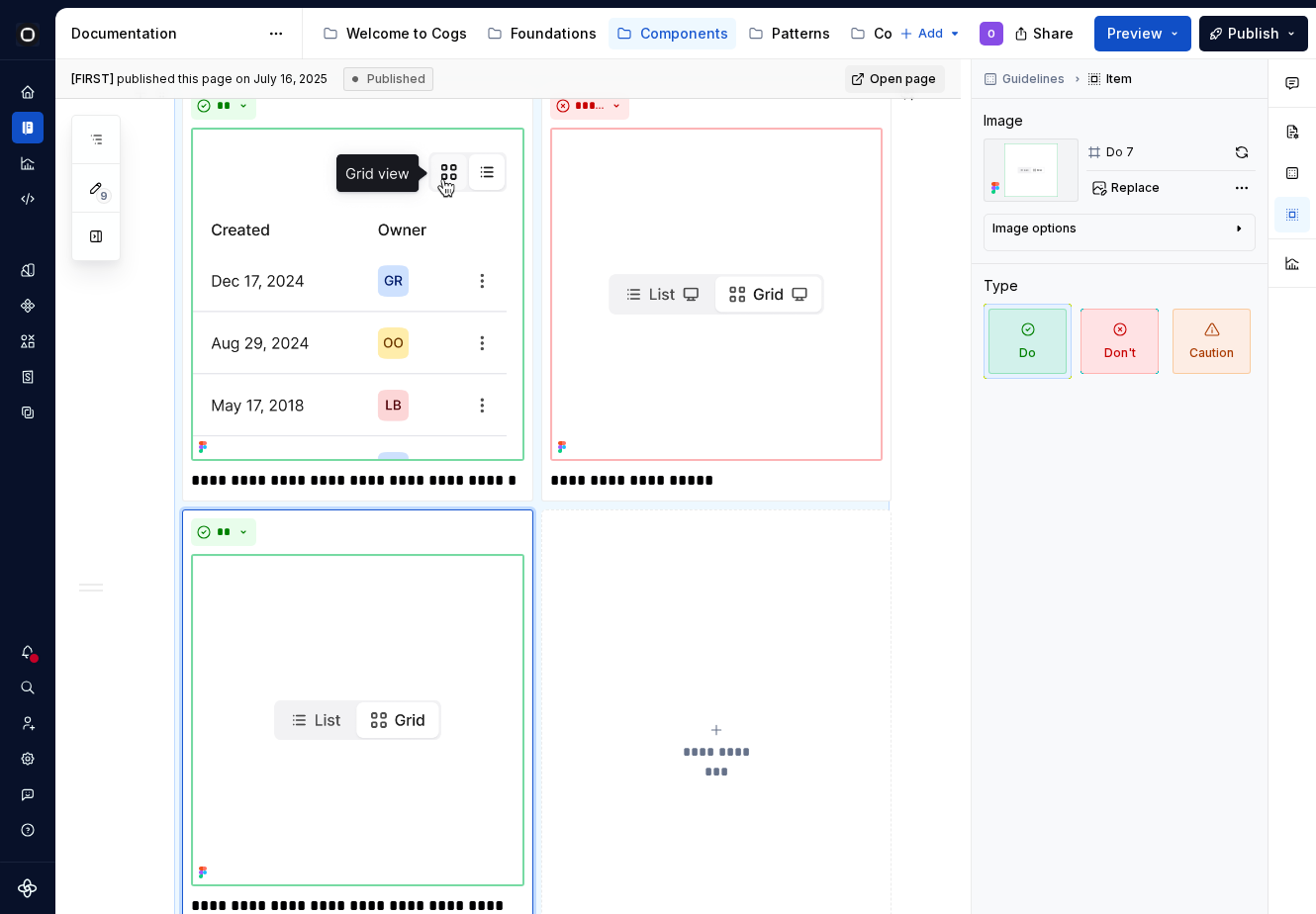 type on "*" 